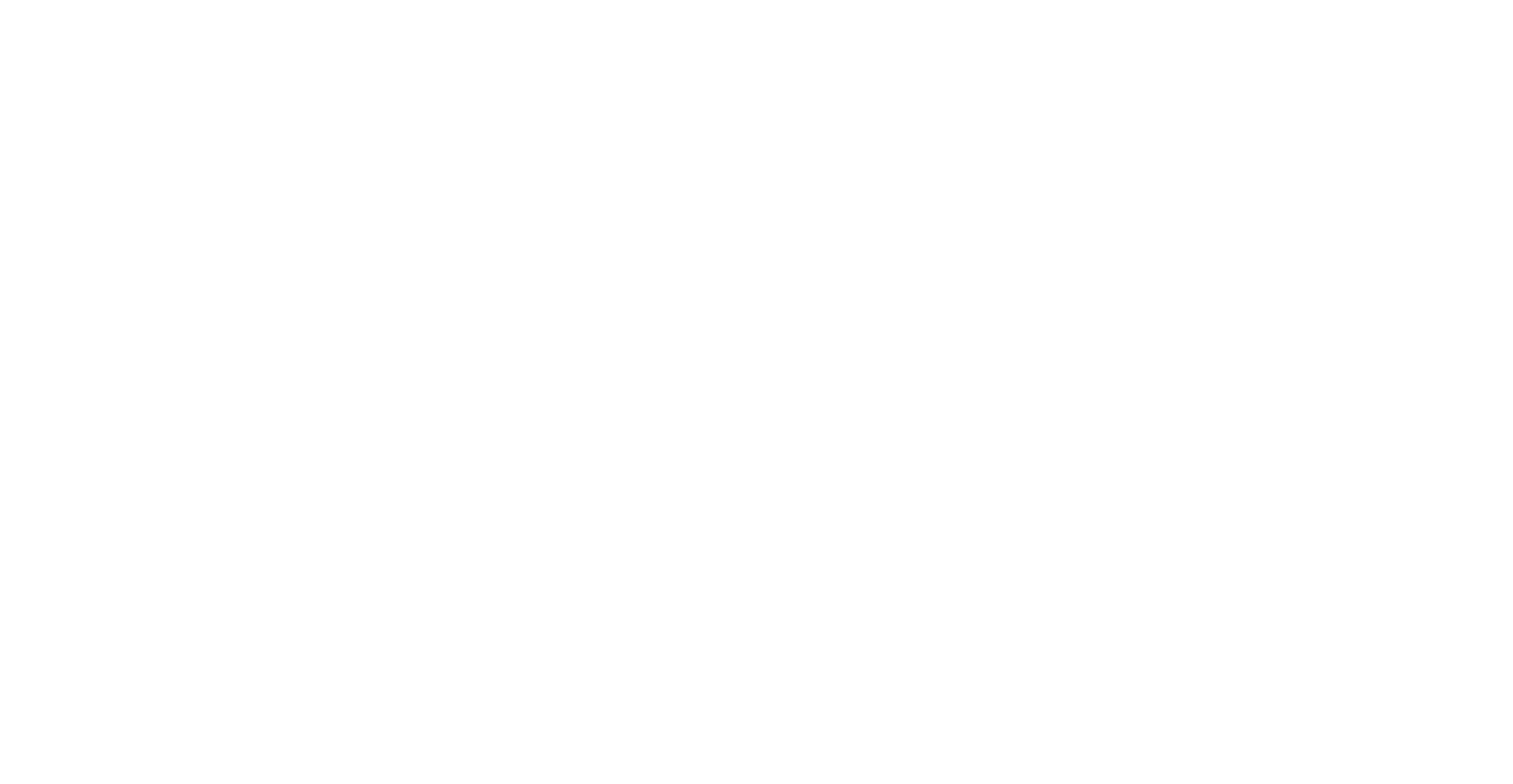 scroll, scrollTop: 0, scrollLeft: 0, axis: both 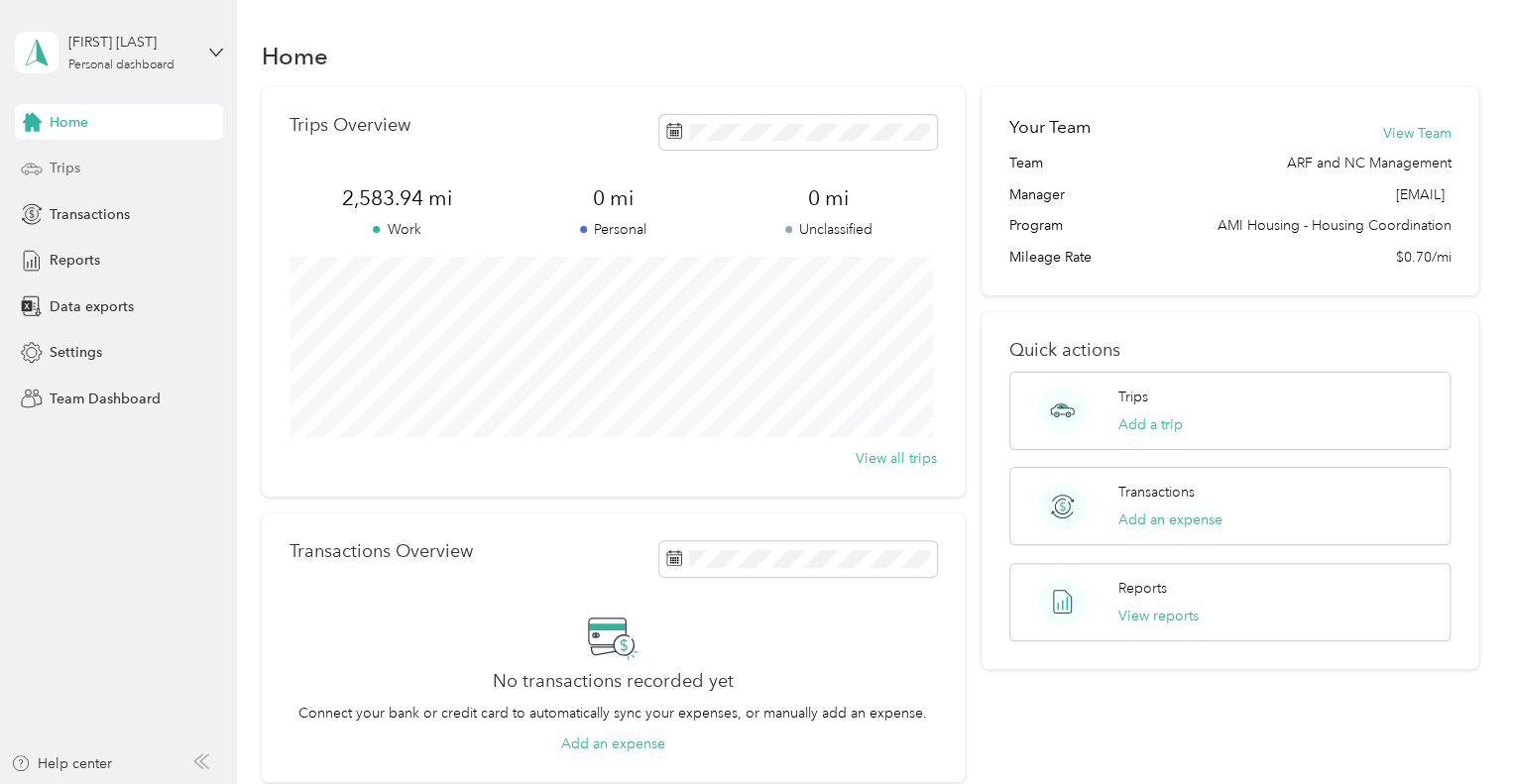 click on "Trips" at bounding box center [64, 168] 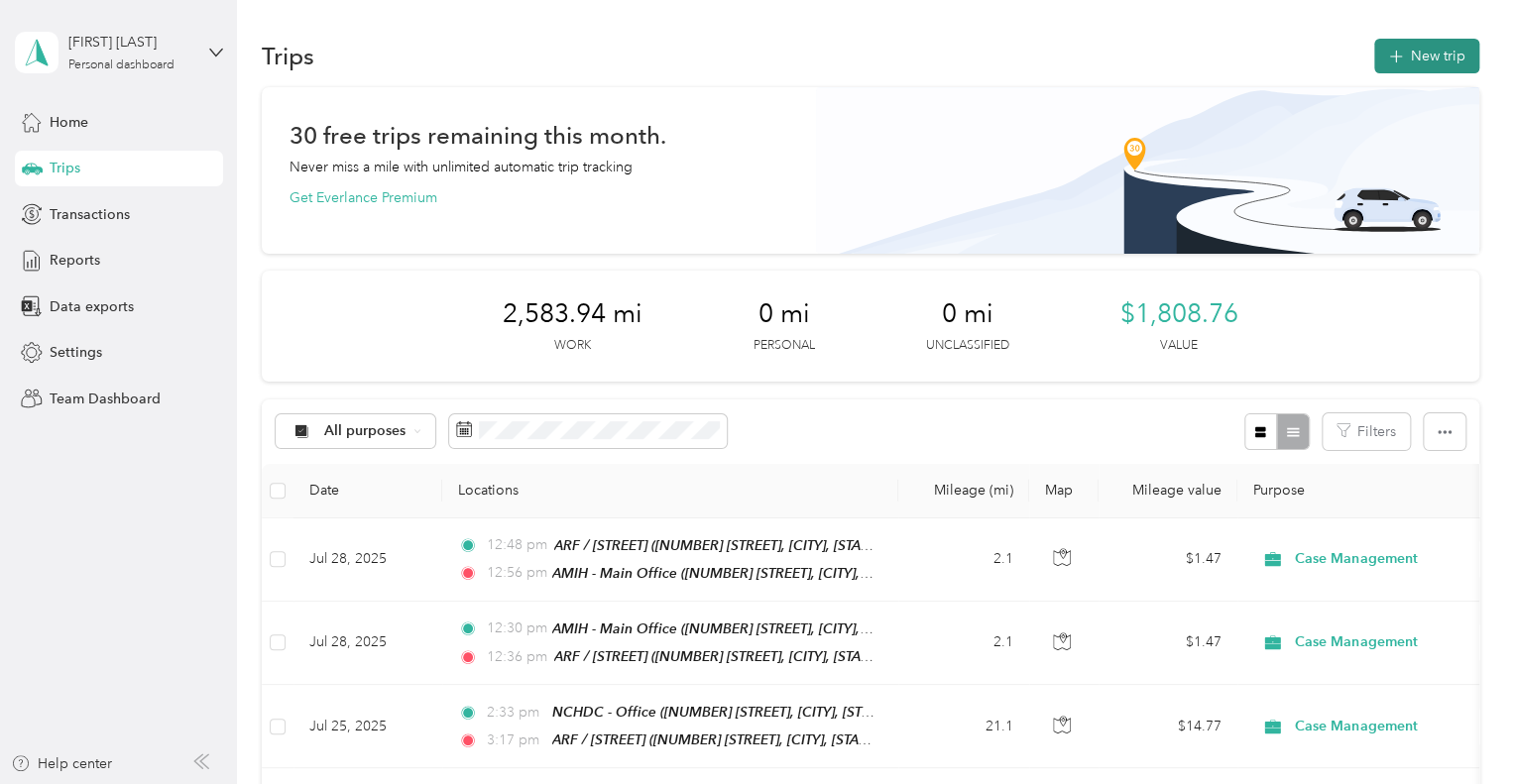 click on "New trip" at bounding box center [1427, 56] 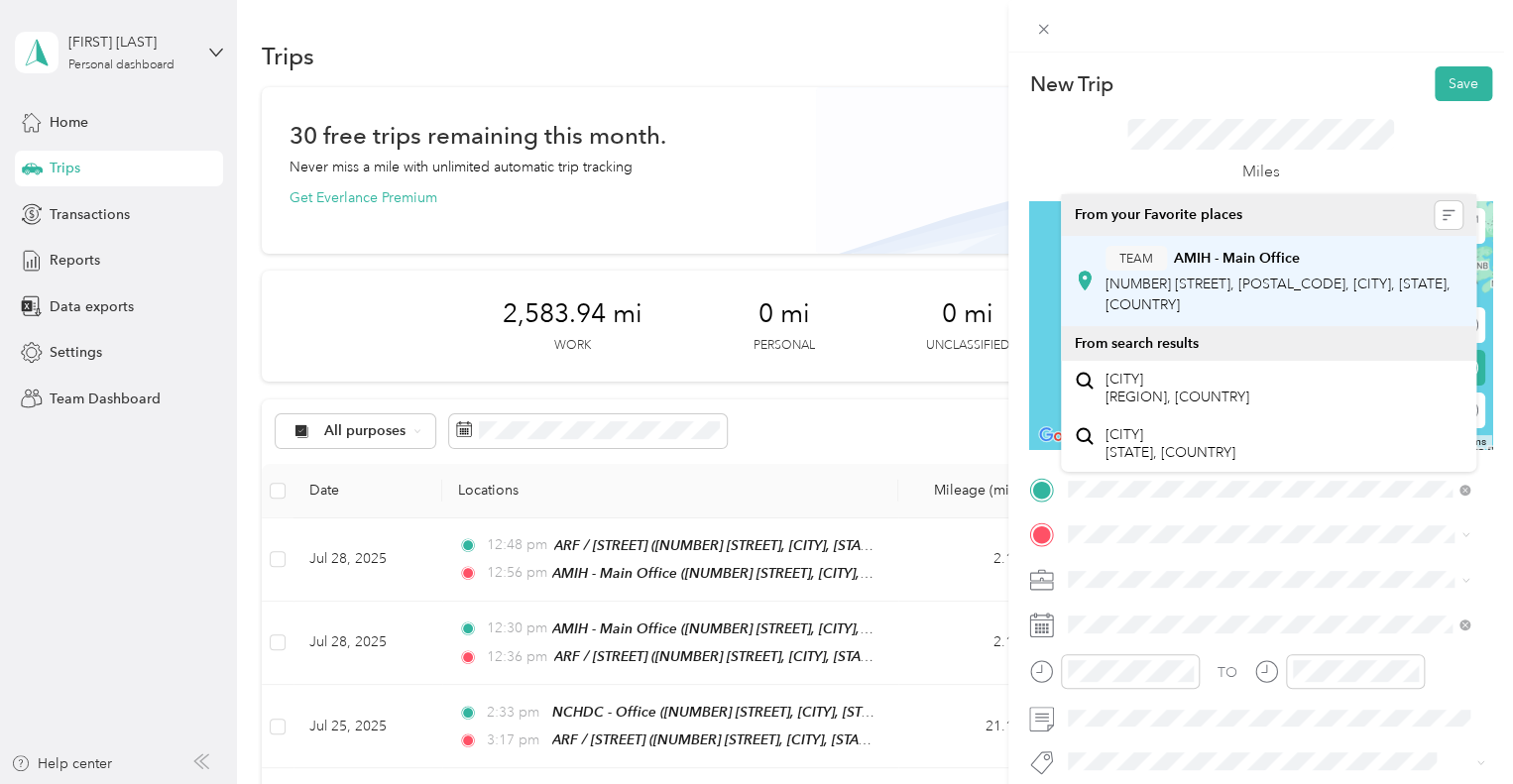 click on "[NUMBER] [STREET], [POSTAL_CODE], [CITY], [STATE], [COUNTRY]" at bounding box center (1278, 294) 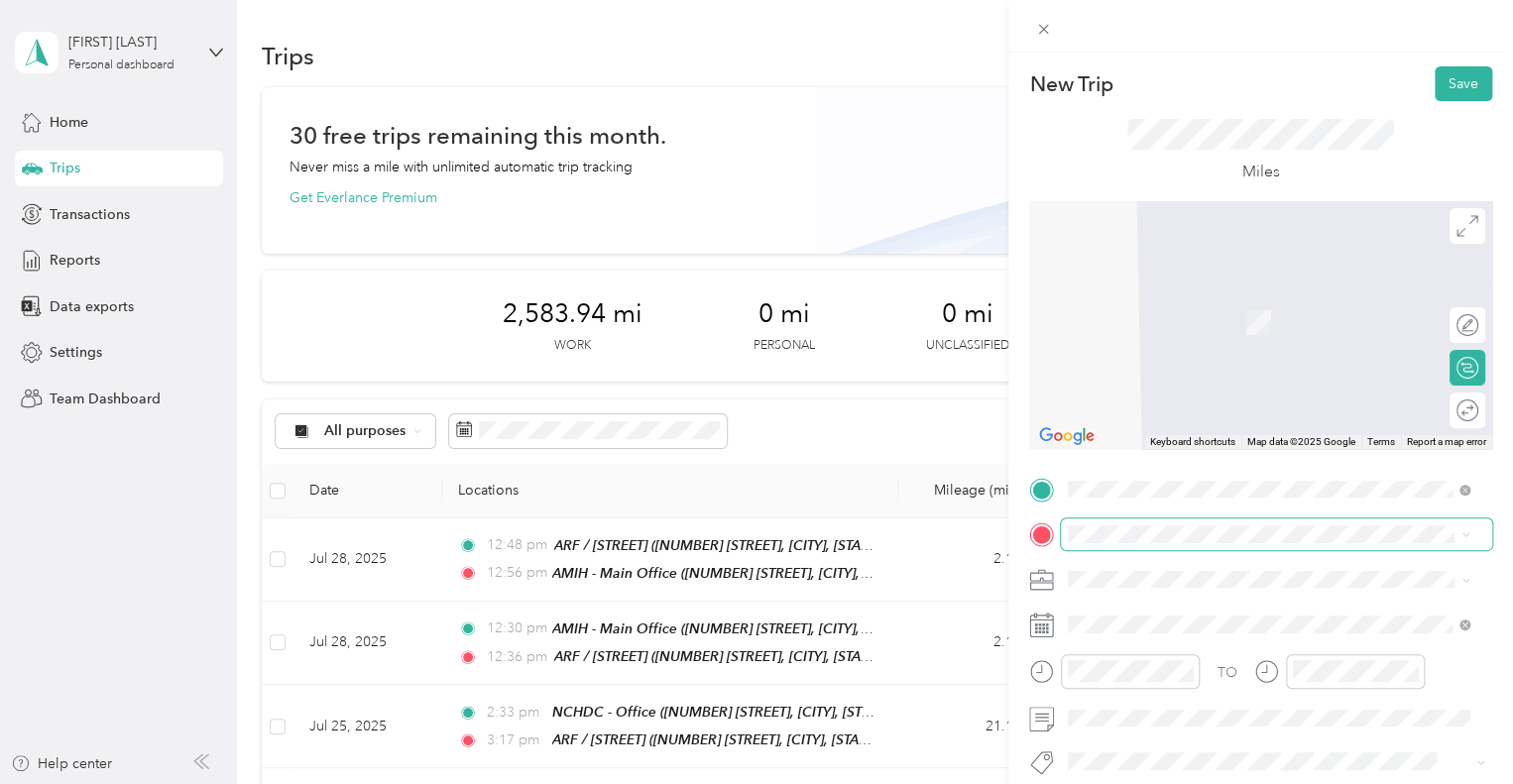 click at bounding box center (1276, 534) 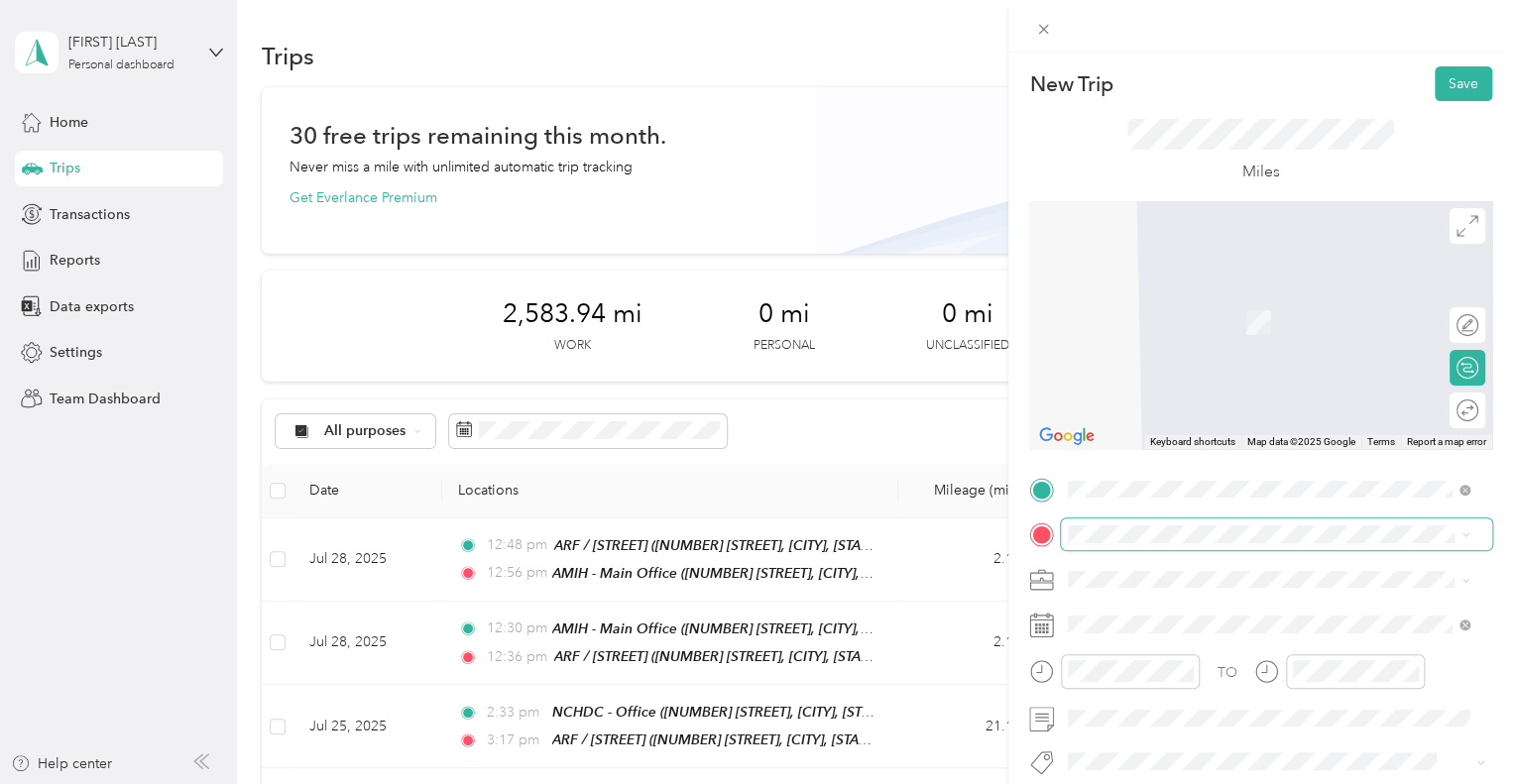 click at bounding box center [1276, 534] 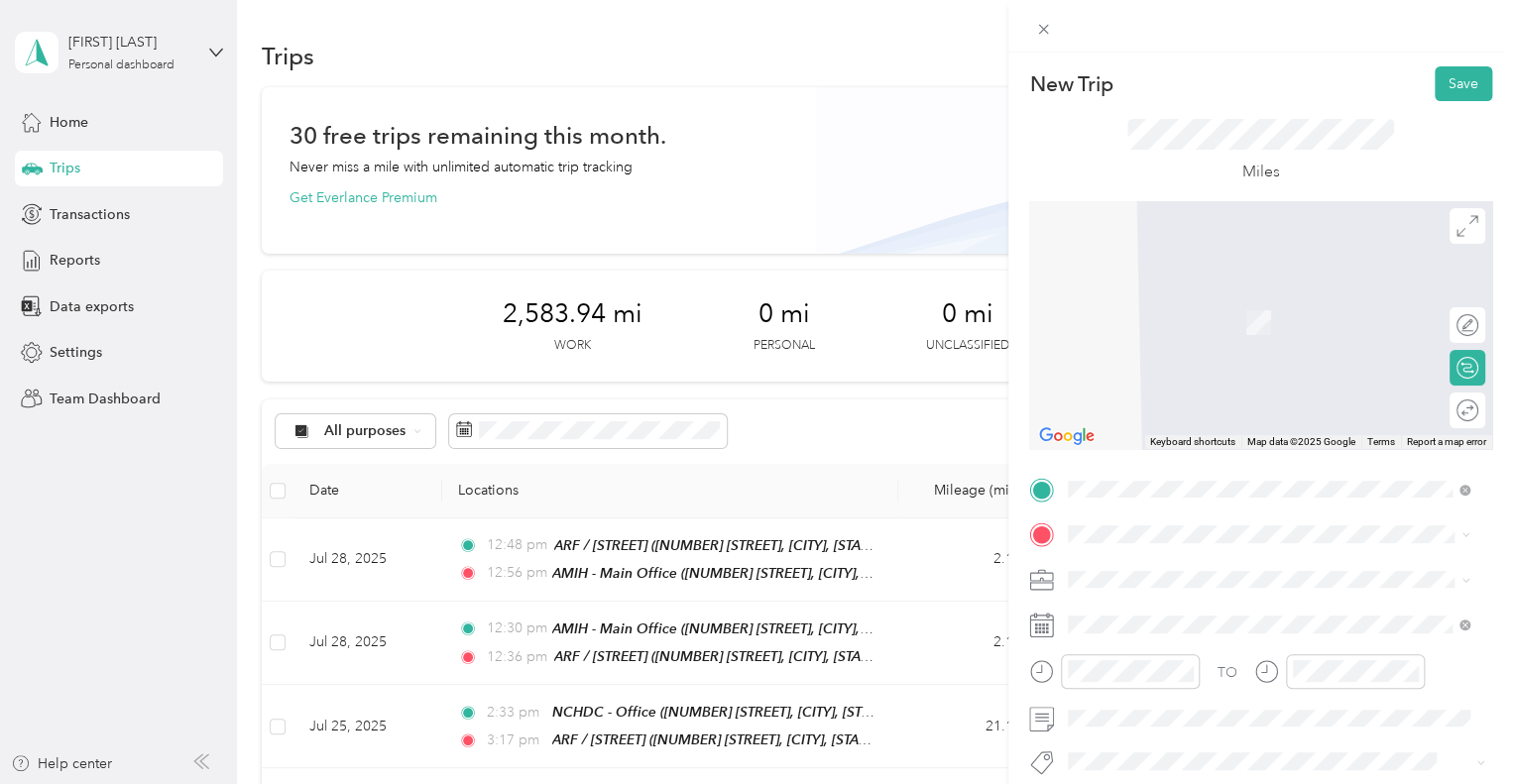 click on "TEAM The Quarry [NUMBER] [STREET], [POSTAL_CODE], [CITY], [STATE], [COUNTRY]" at bounding box center (1284, 324) 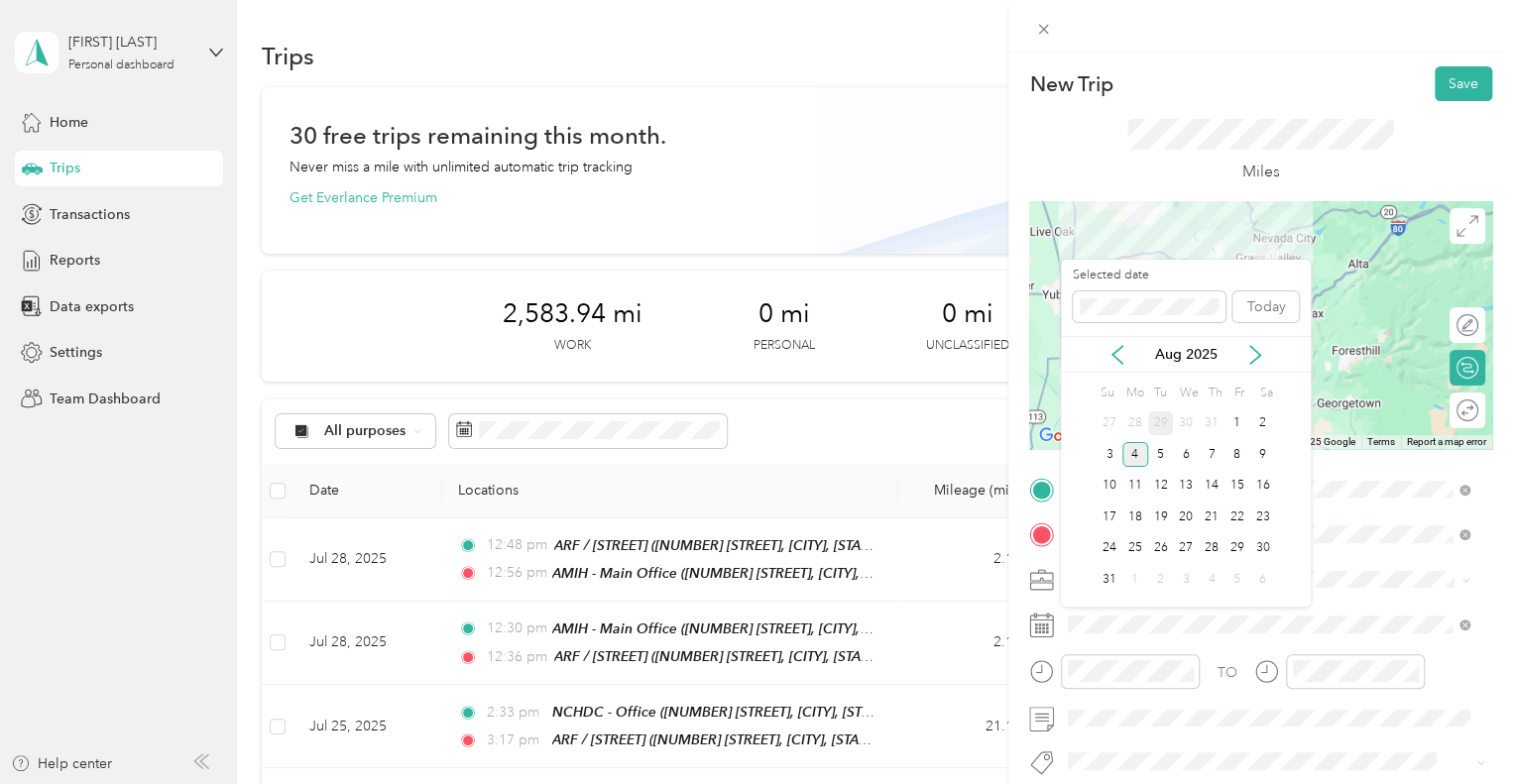 click on "29" at bounding box center (1161, 423) 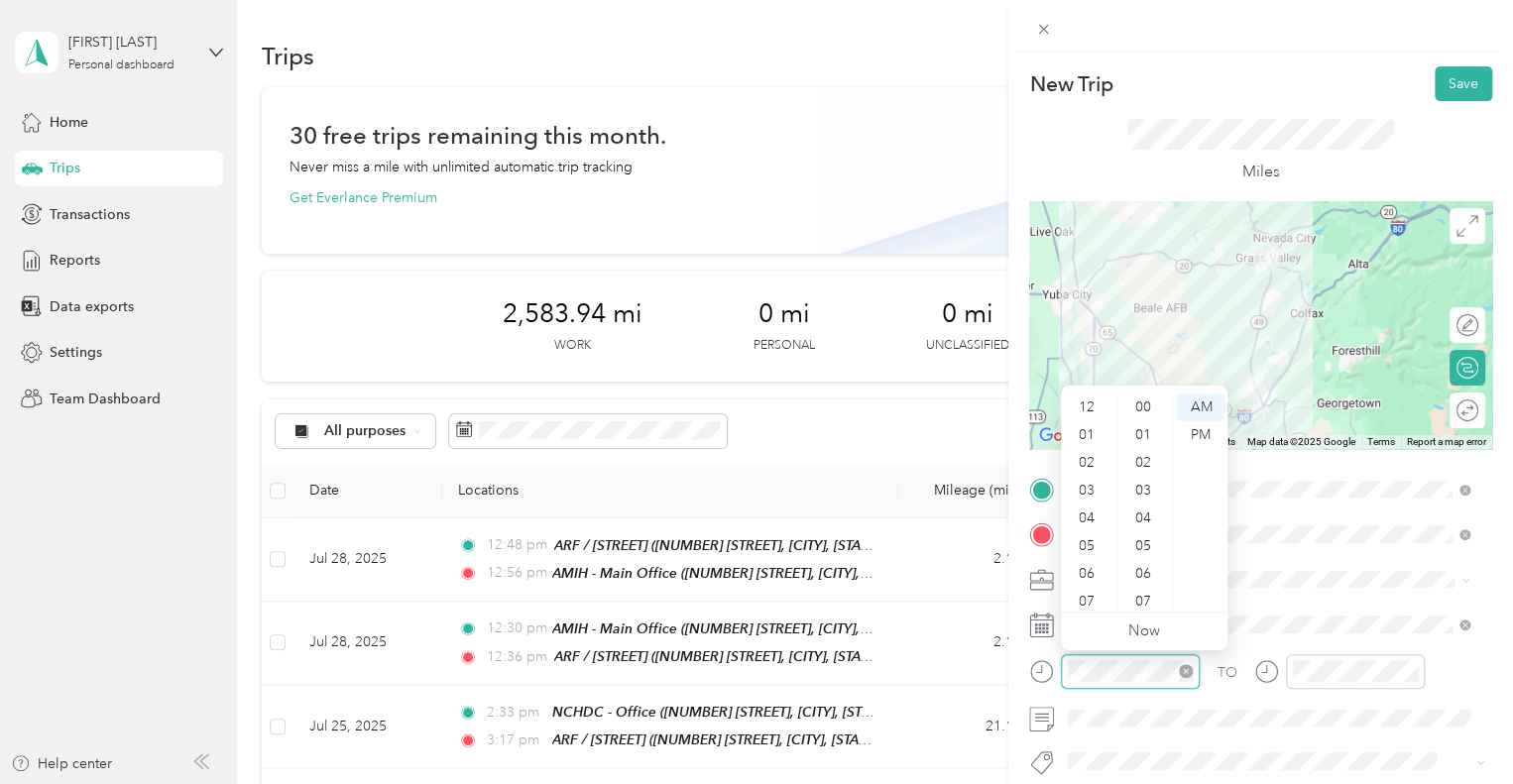 scroll, scrollTop: 527, scrollLeft: 0, axis: vertical 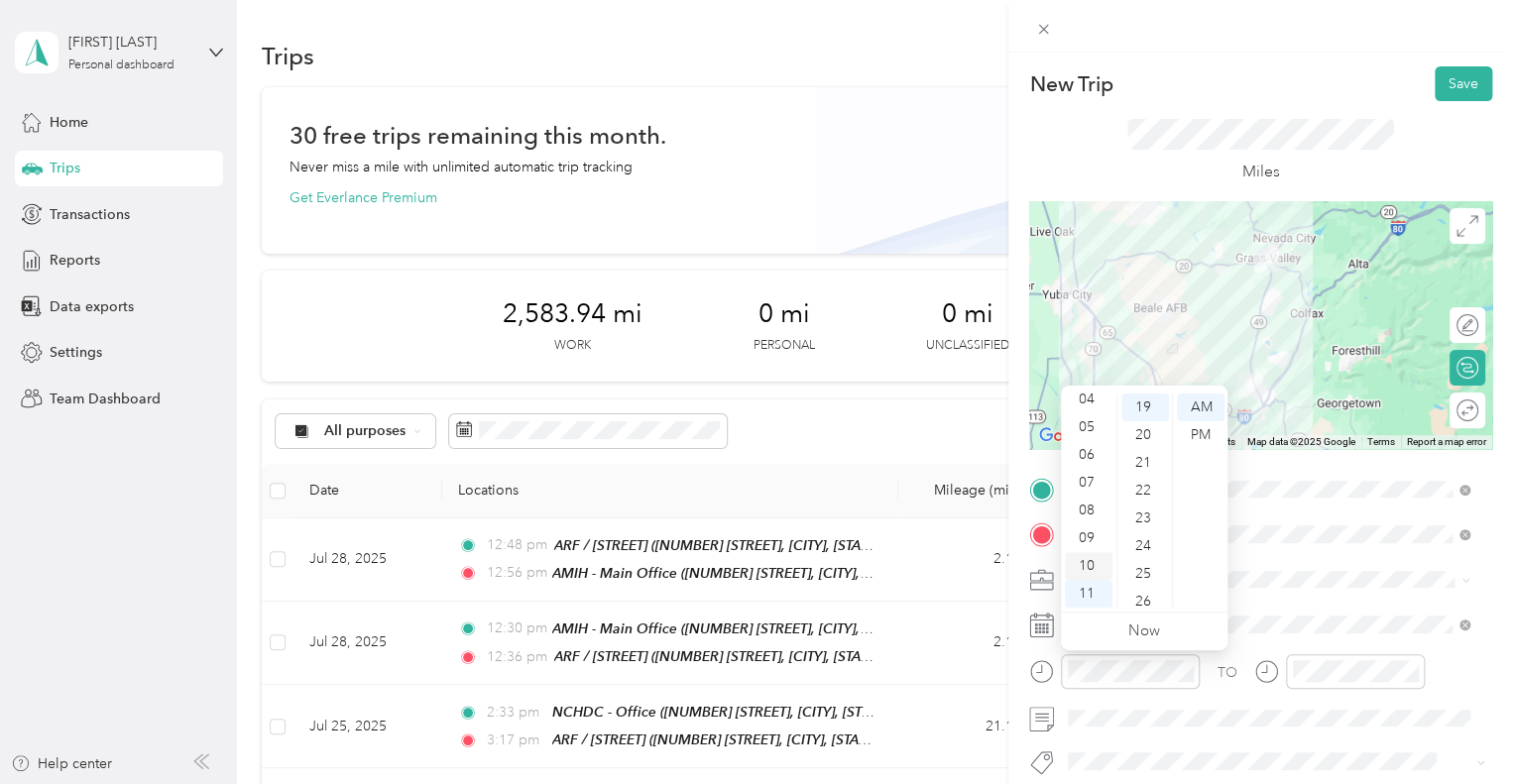 click on "10" at bounding box center (1089, 566) 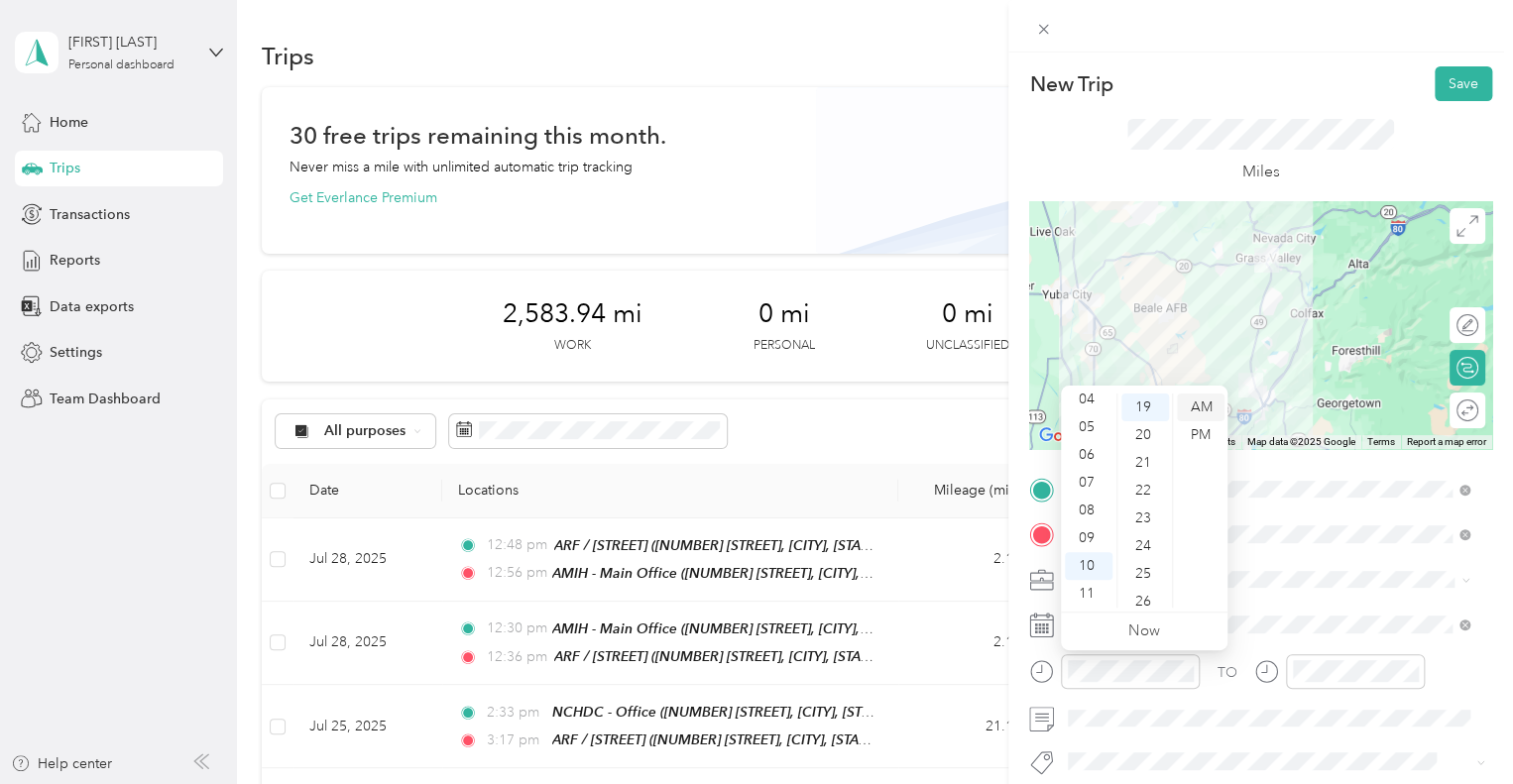 click on "AM" at bounding box center [1201, 407] 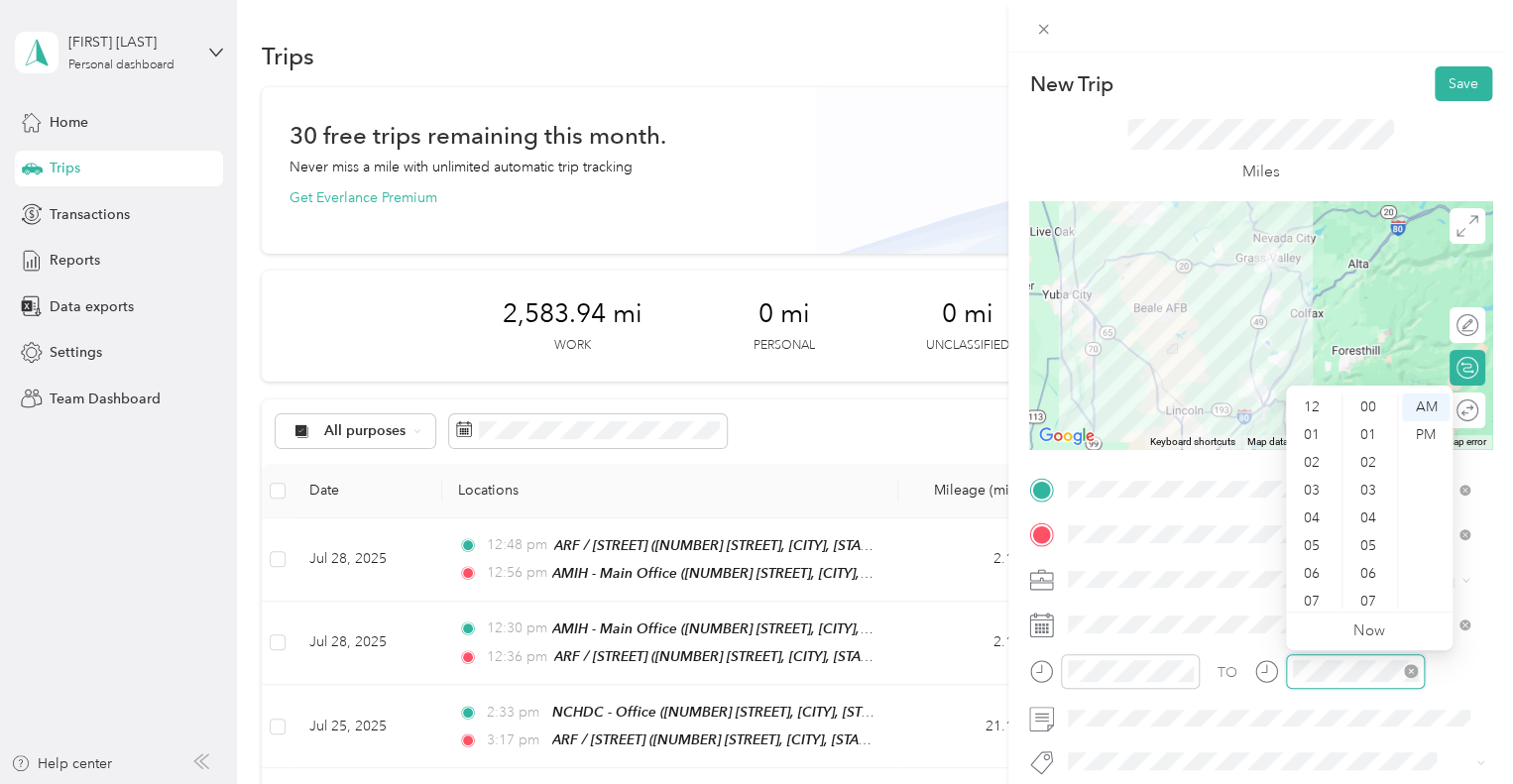scroll, scrollTop: 527, scrollLeft: 0, axis: vertical 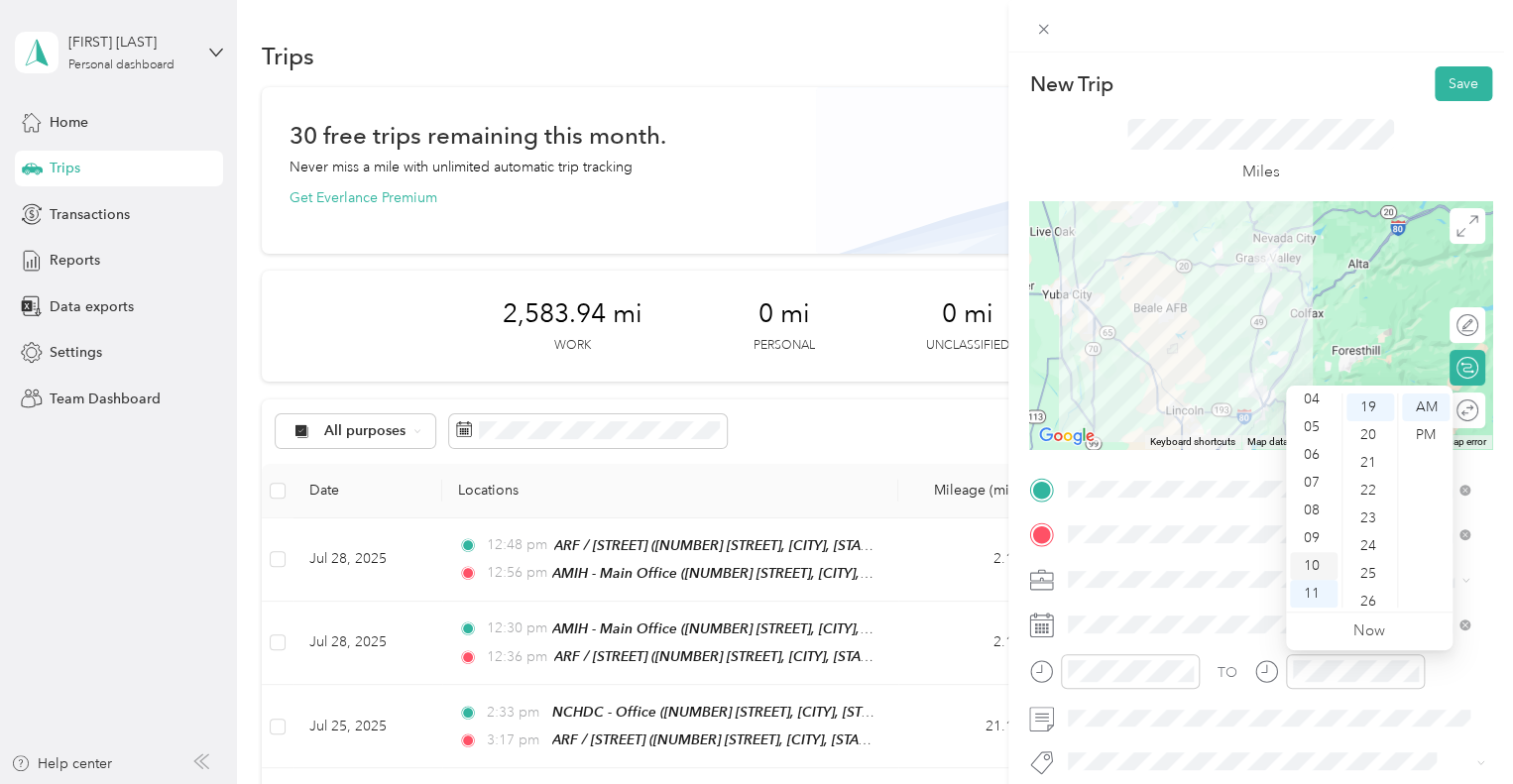 click on "10" at bounding box center (1314, 566) 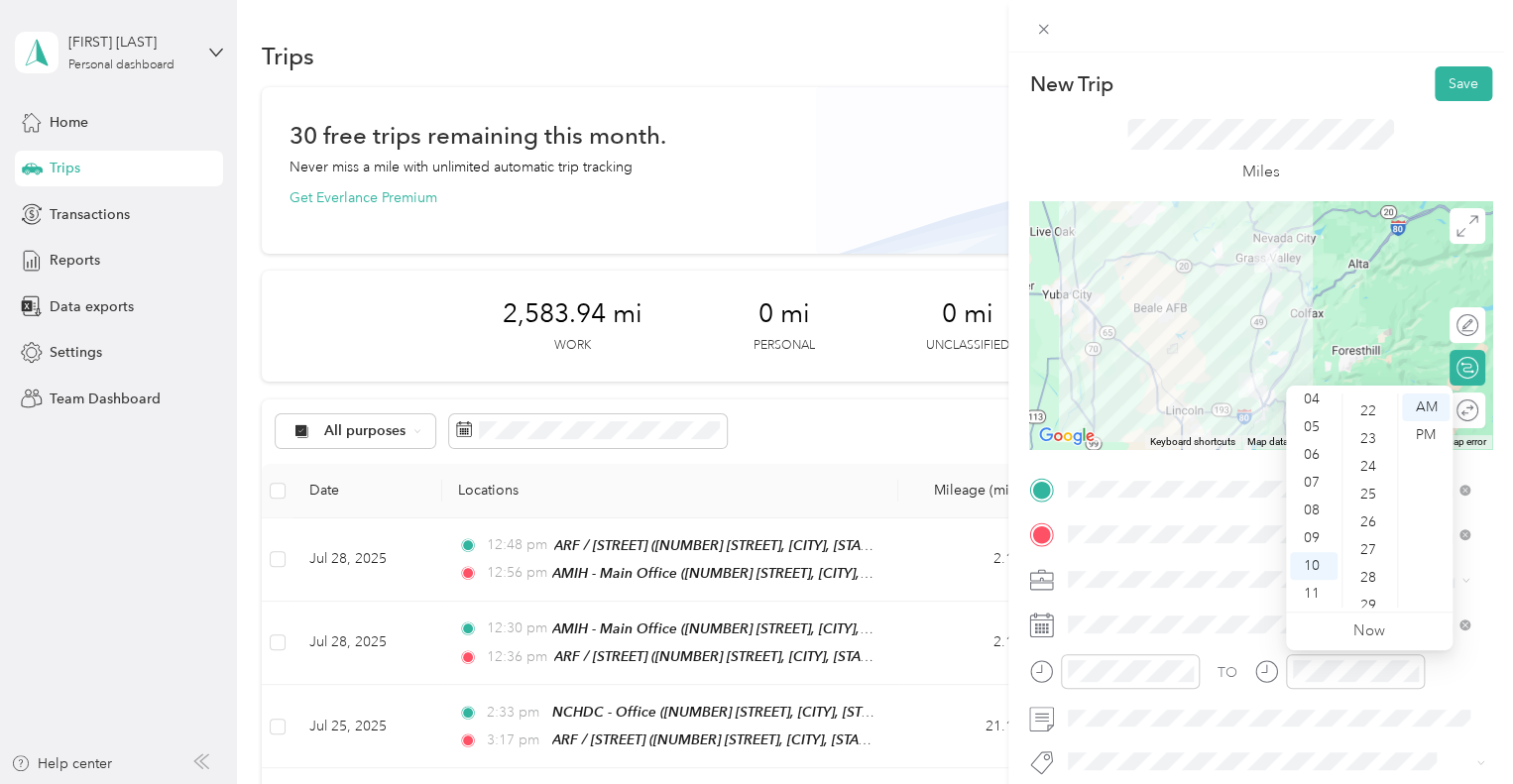 scroll, scrollTop: 646, scrollLeft: 0, axis: vertical 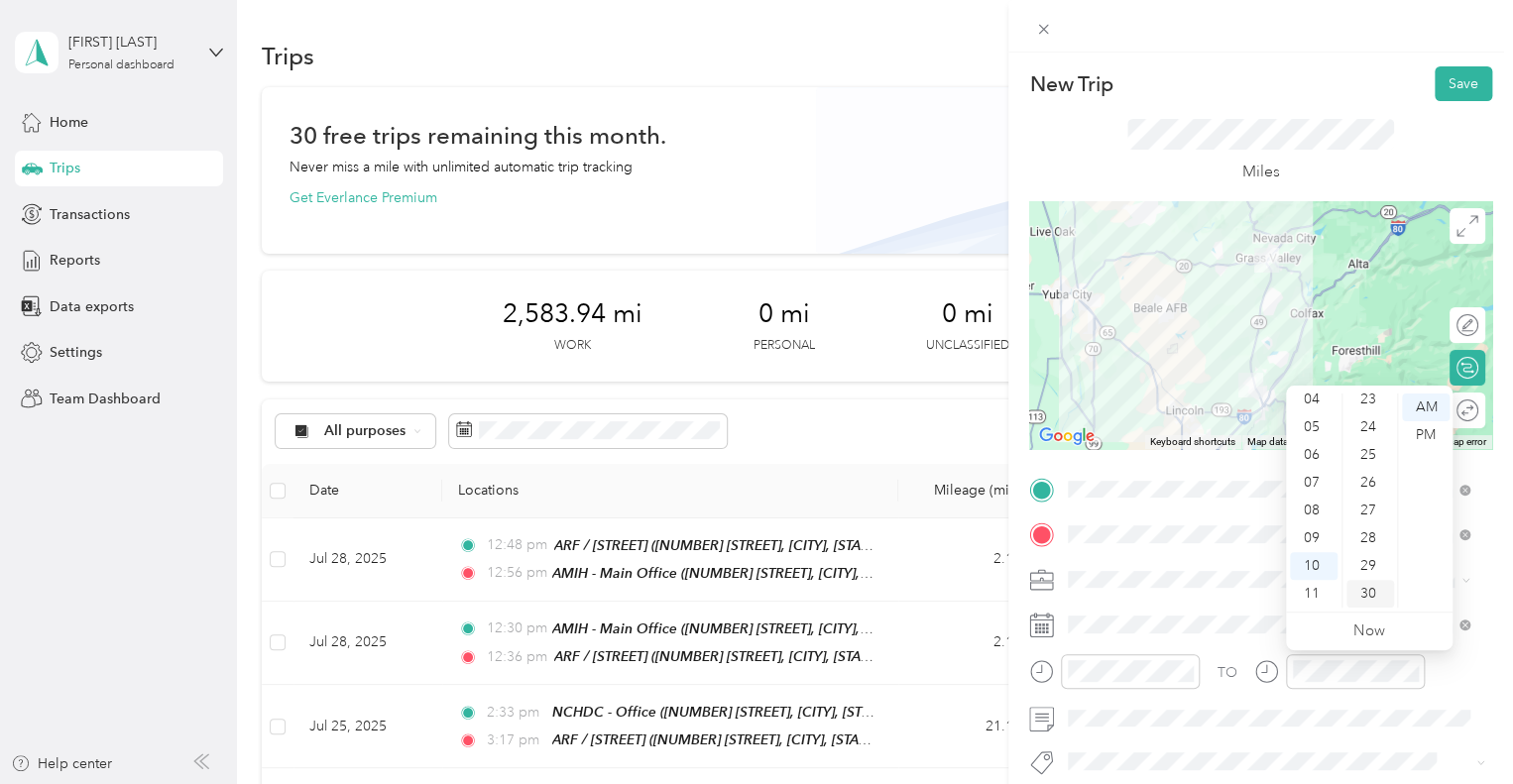 click on "30" at bounding box center [1370, 594] 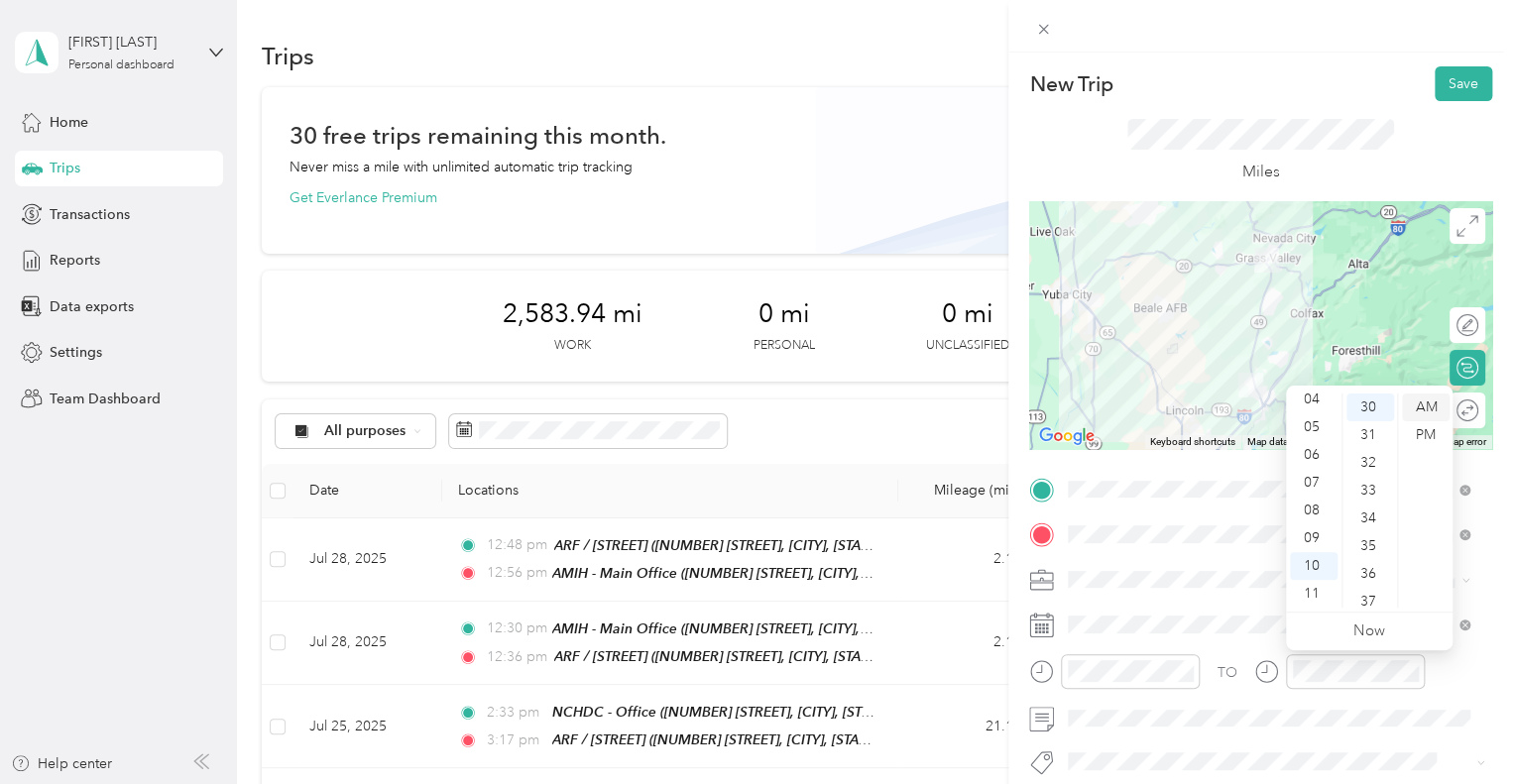 click on "AM" at bounding box center (1426, 407) 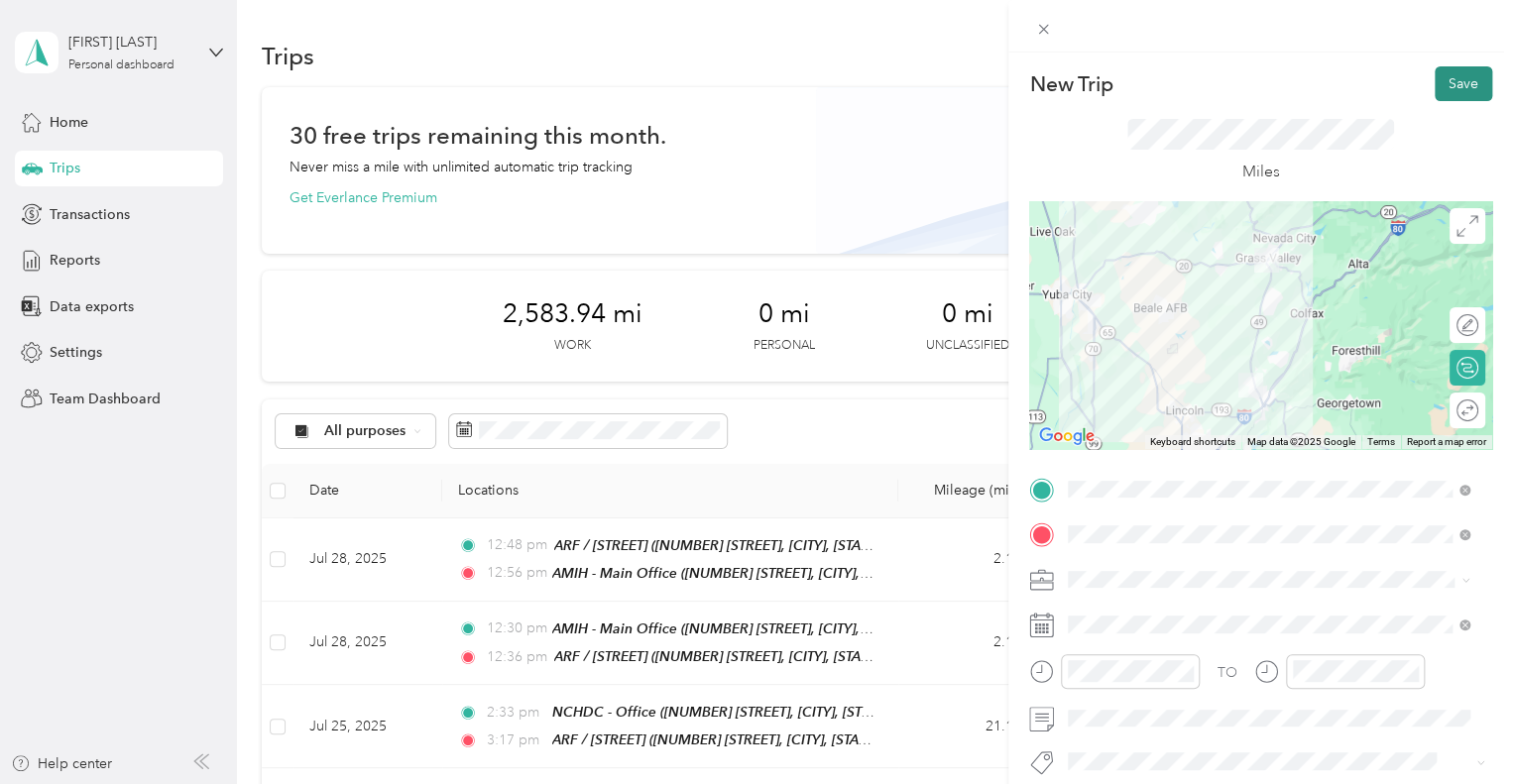click on "Save" at bounding box center [1463, 83] 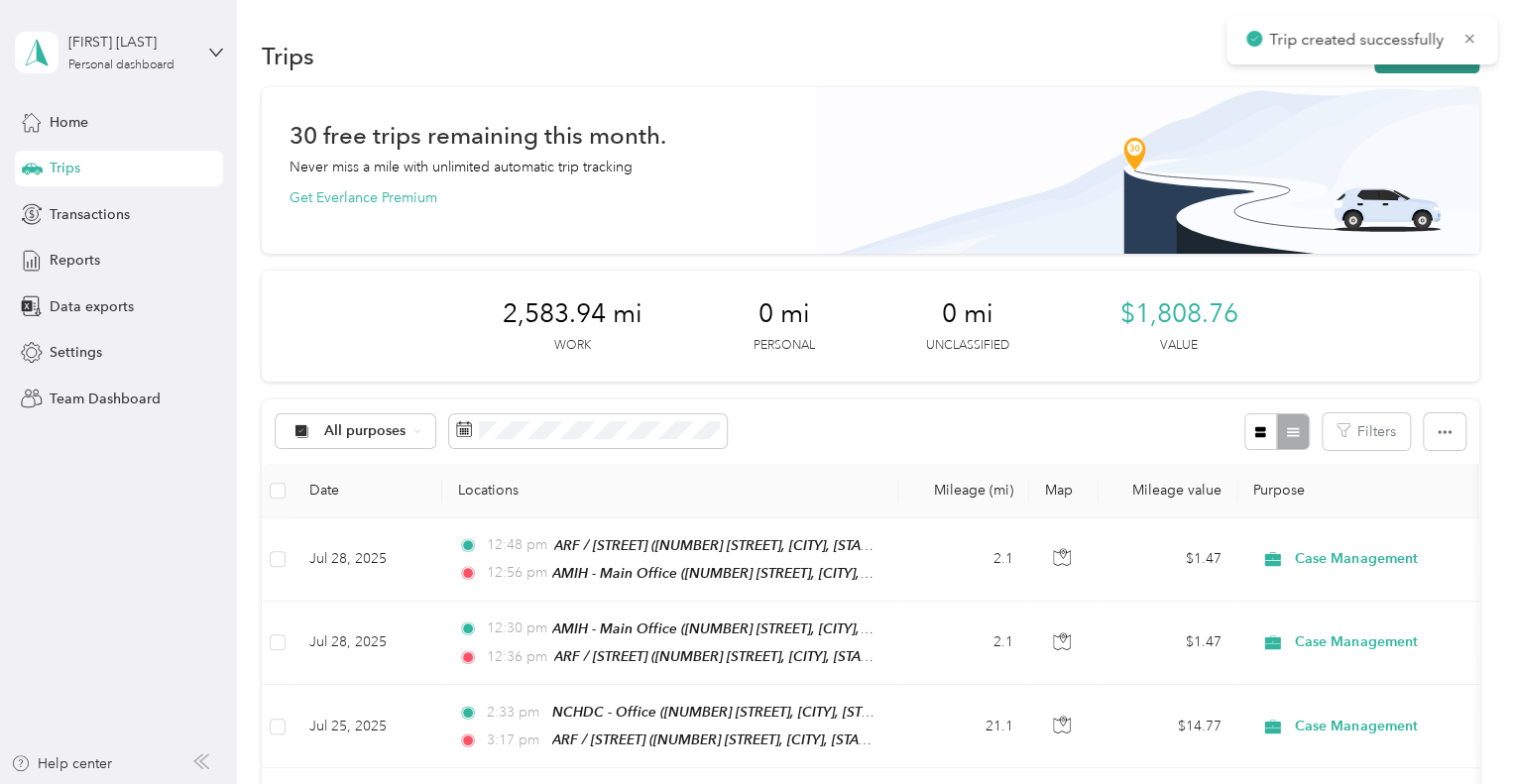 click on "New trip" at bounding box center (1427, 56) 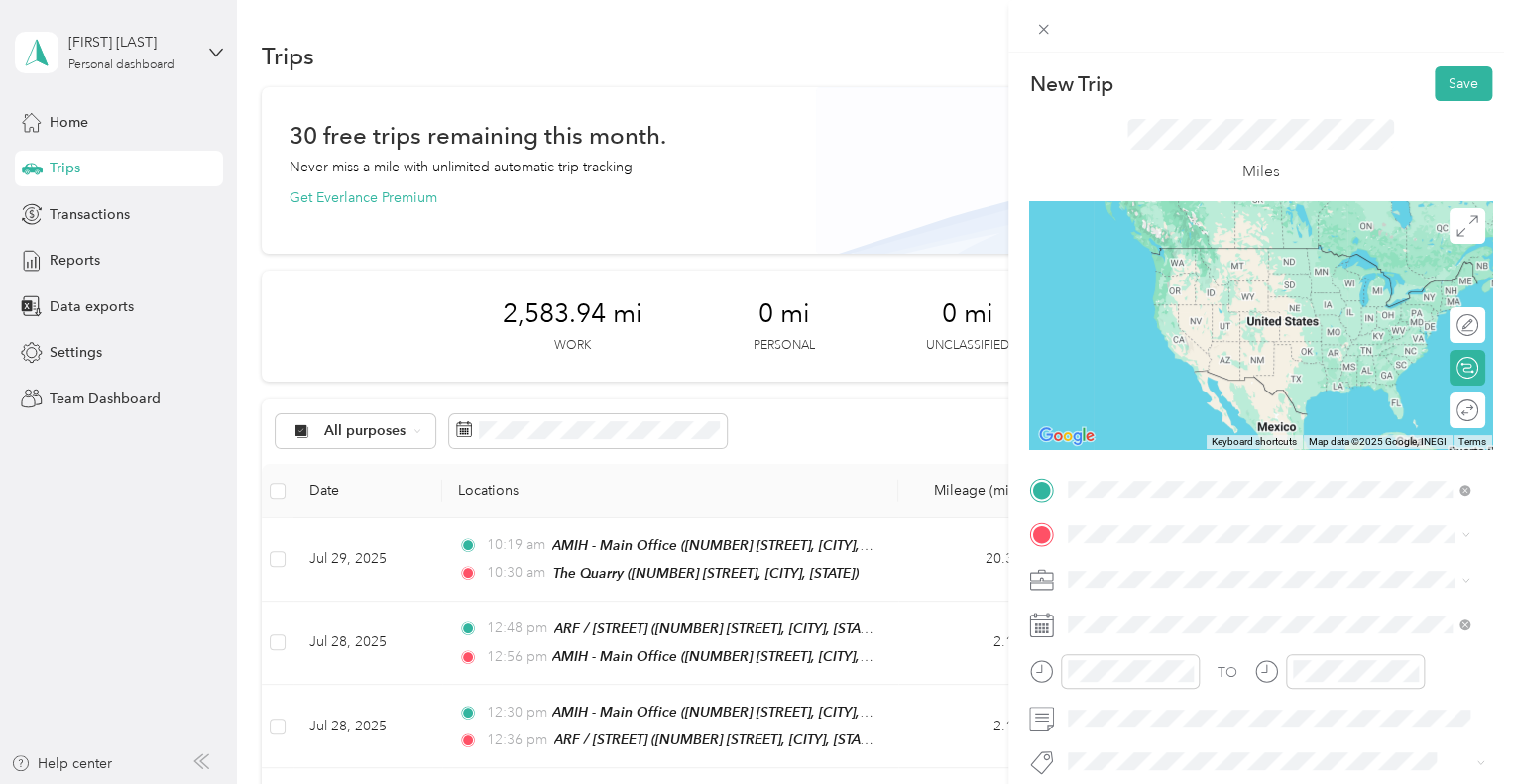click on "[NUMBER] [STREET], [POSTAL_CODE], [CITY], [STATE], [COUNTRY]" at bounding box center [1278, 294] 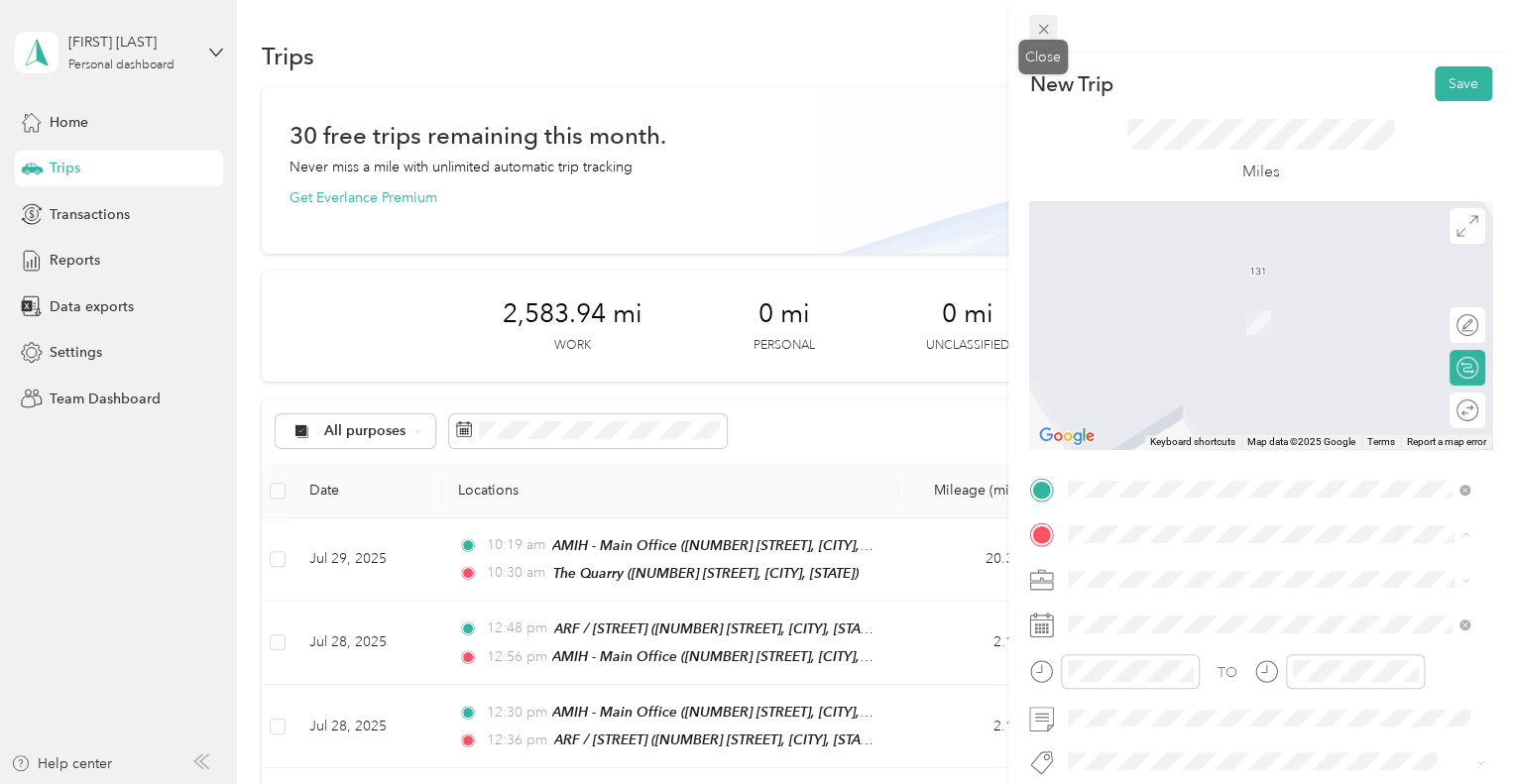 click 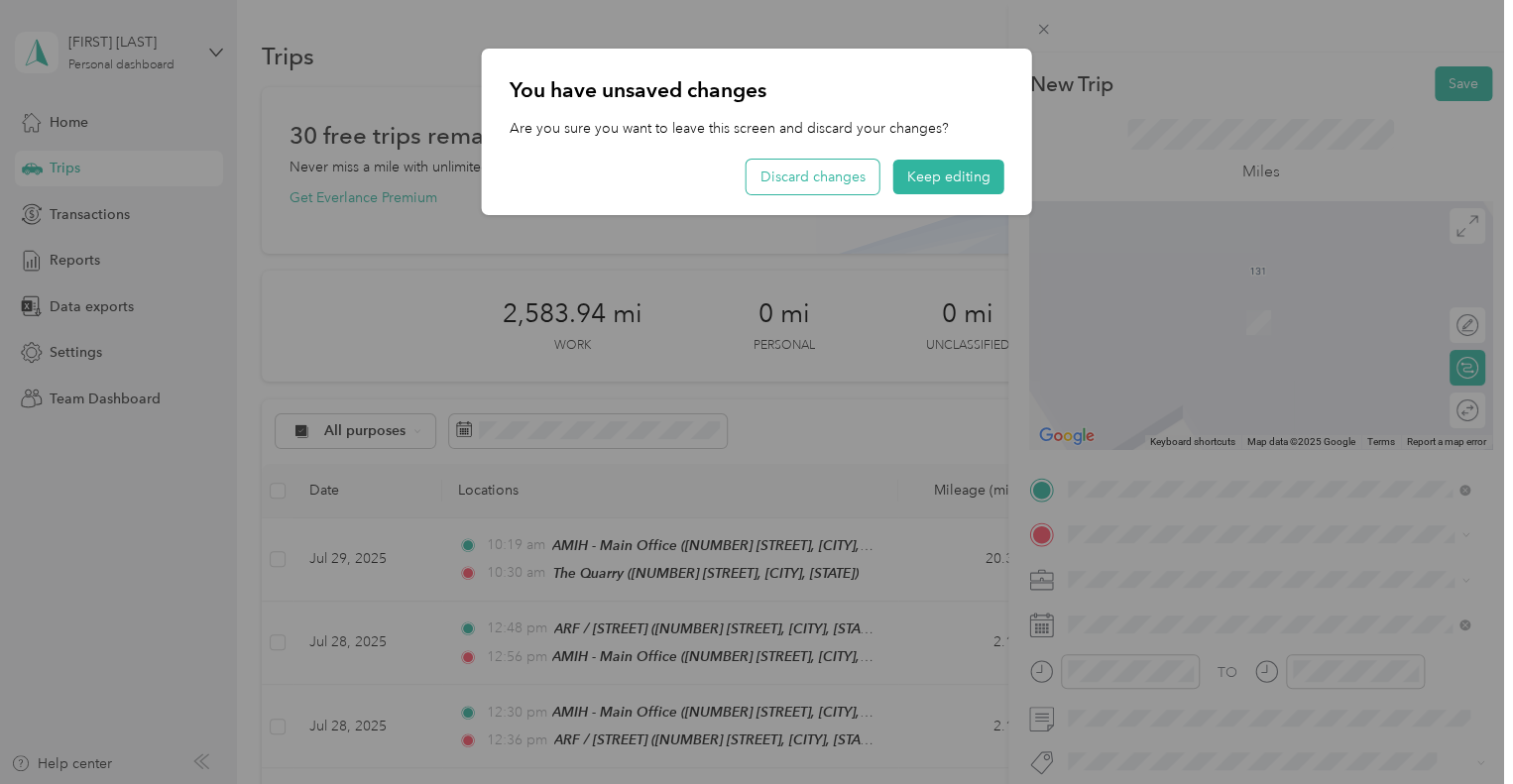 click on "Discard changes" at bounding box center [813, 176] 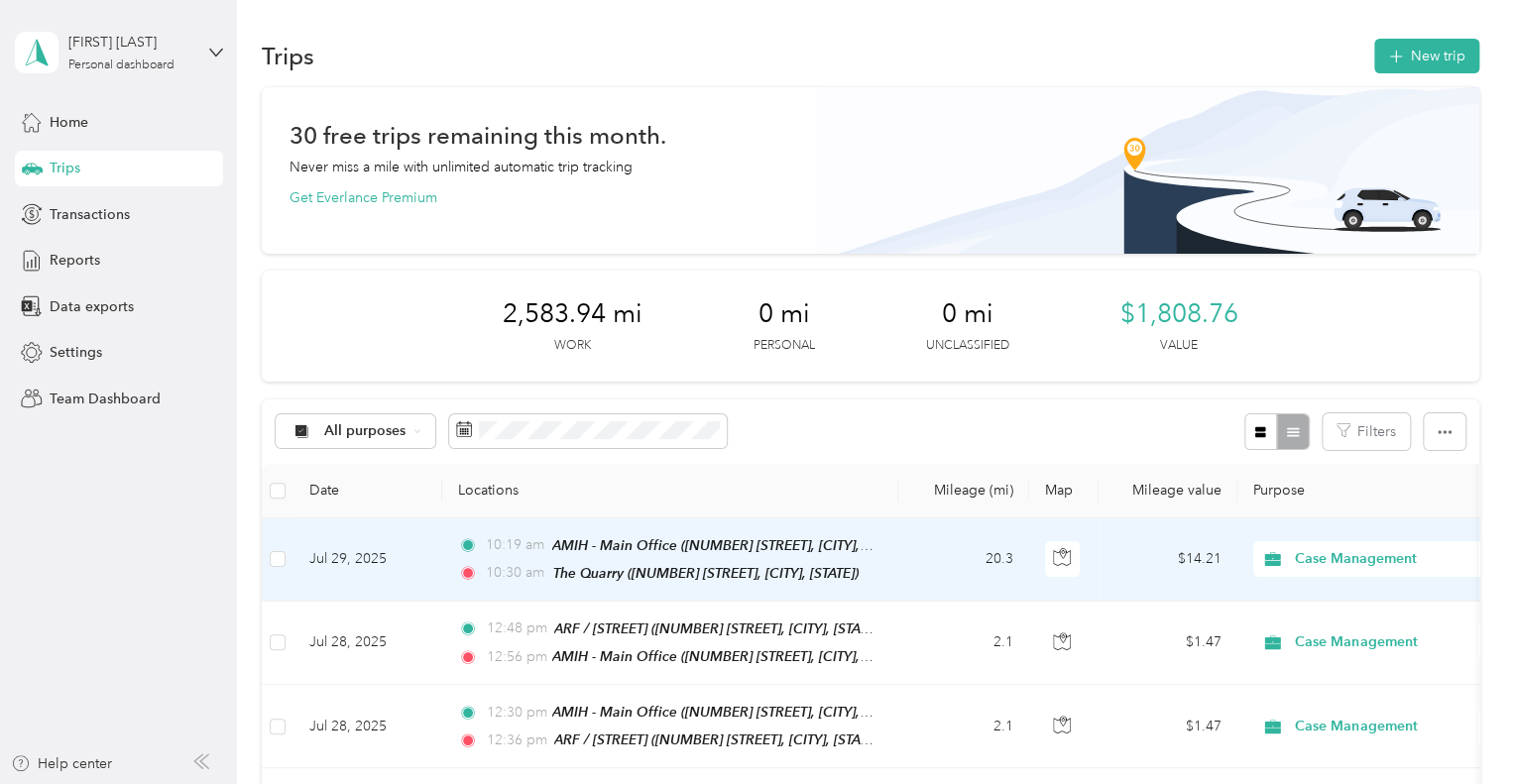 click on "20.3" at bounding box center (964, 560) 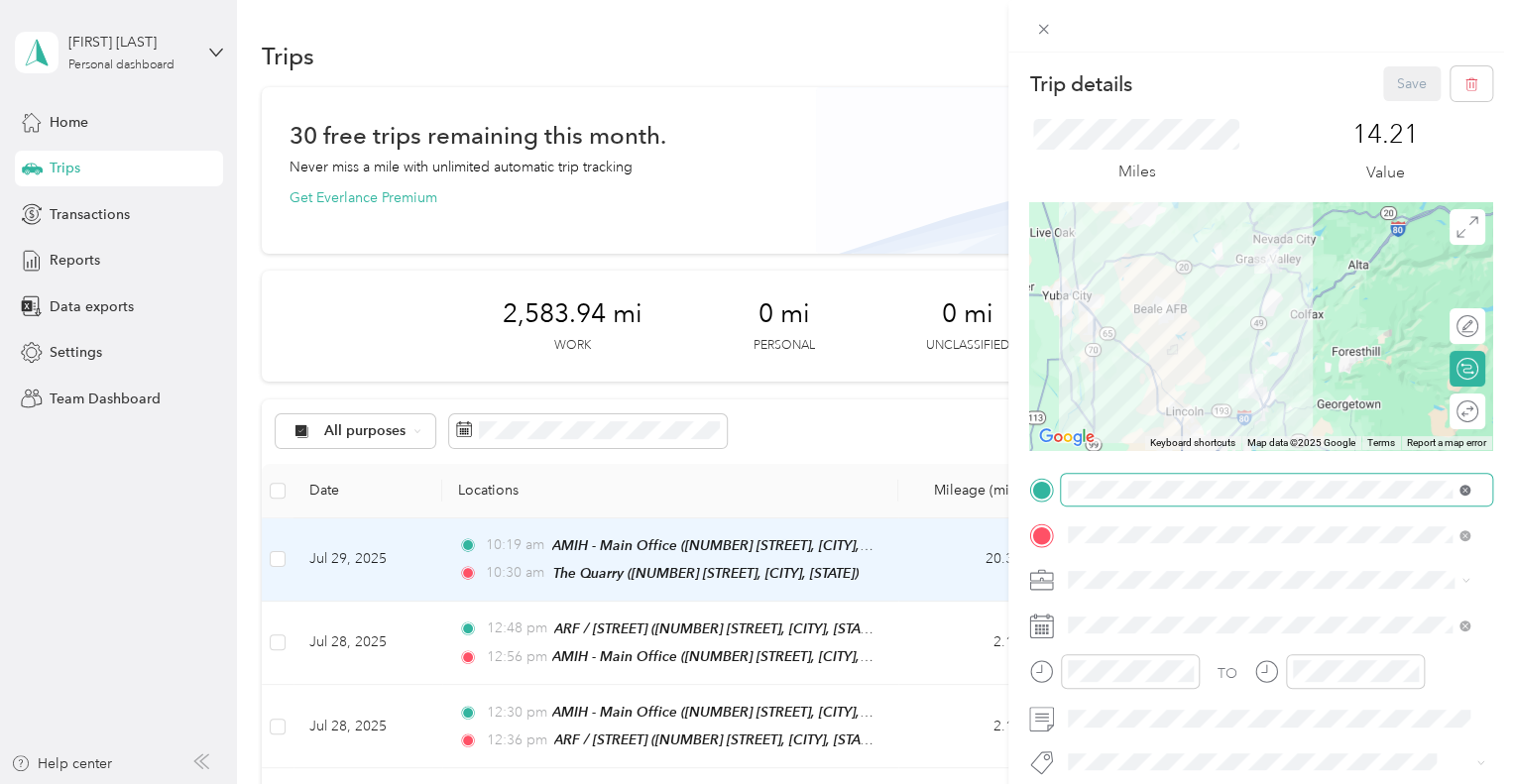 click 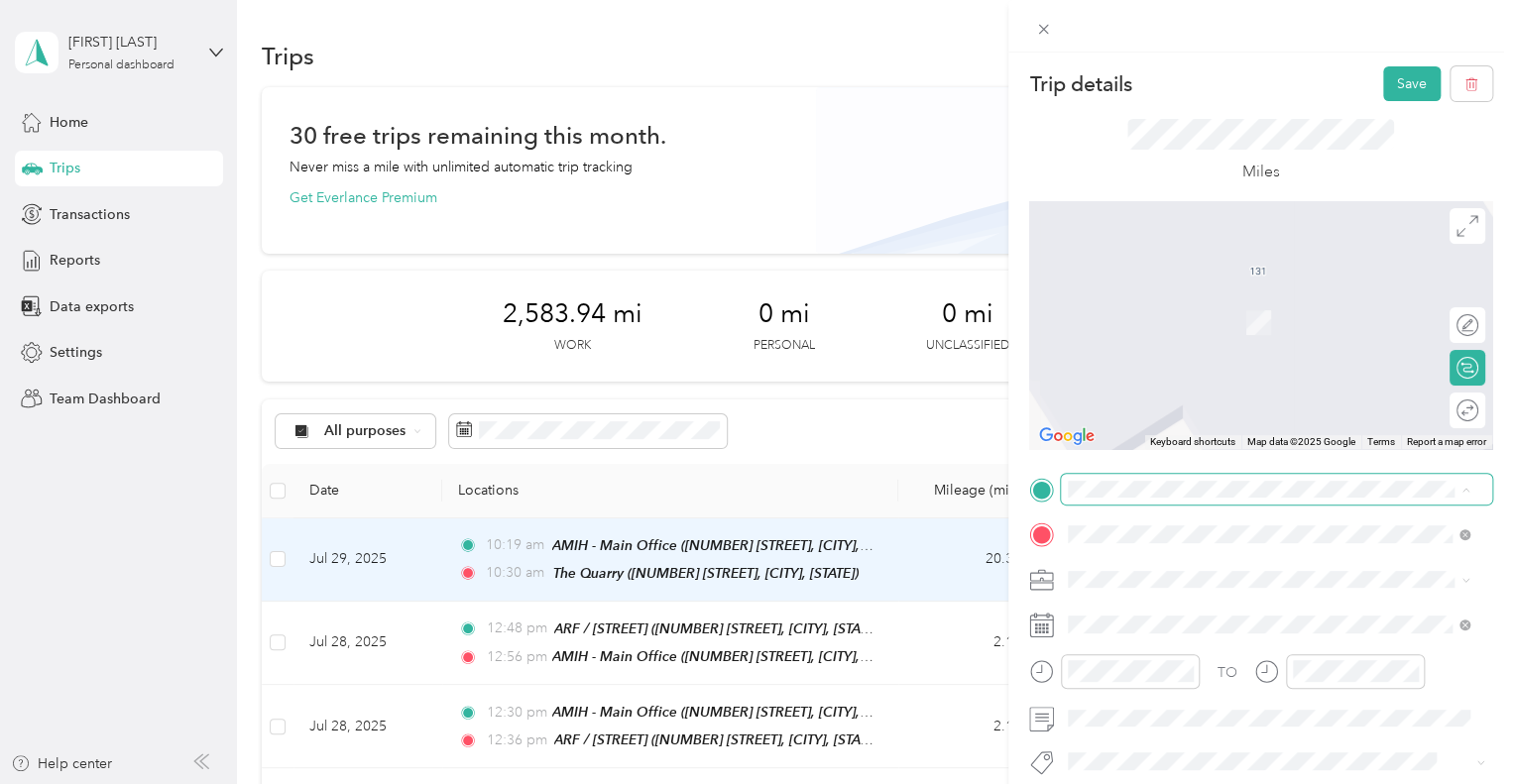 click on "TEAM NCHDC - Office [NUMBER] [STREET], [POSTAL_CODE], [CITY], [STATE], [COUNTRY]" at bounding box center [1284, 280] 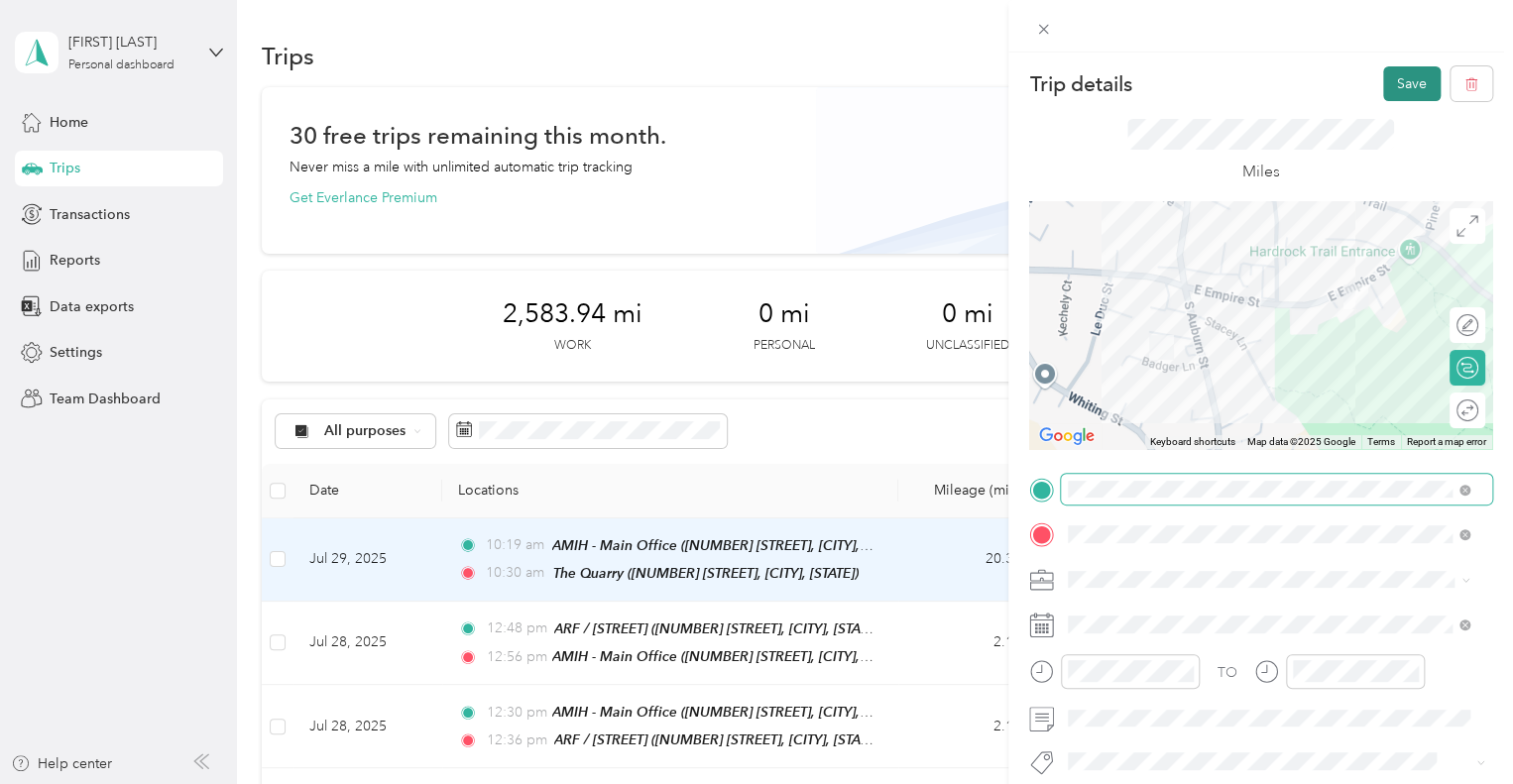 click on "Save" at bounding box center (1412, 83) 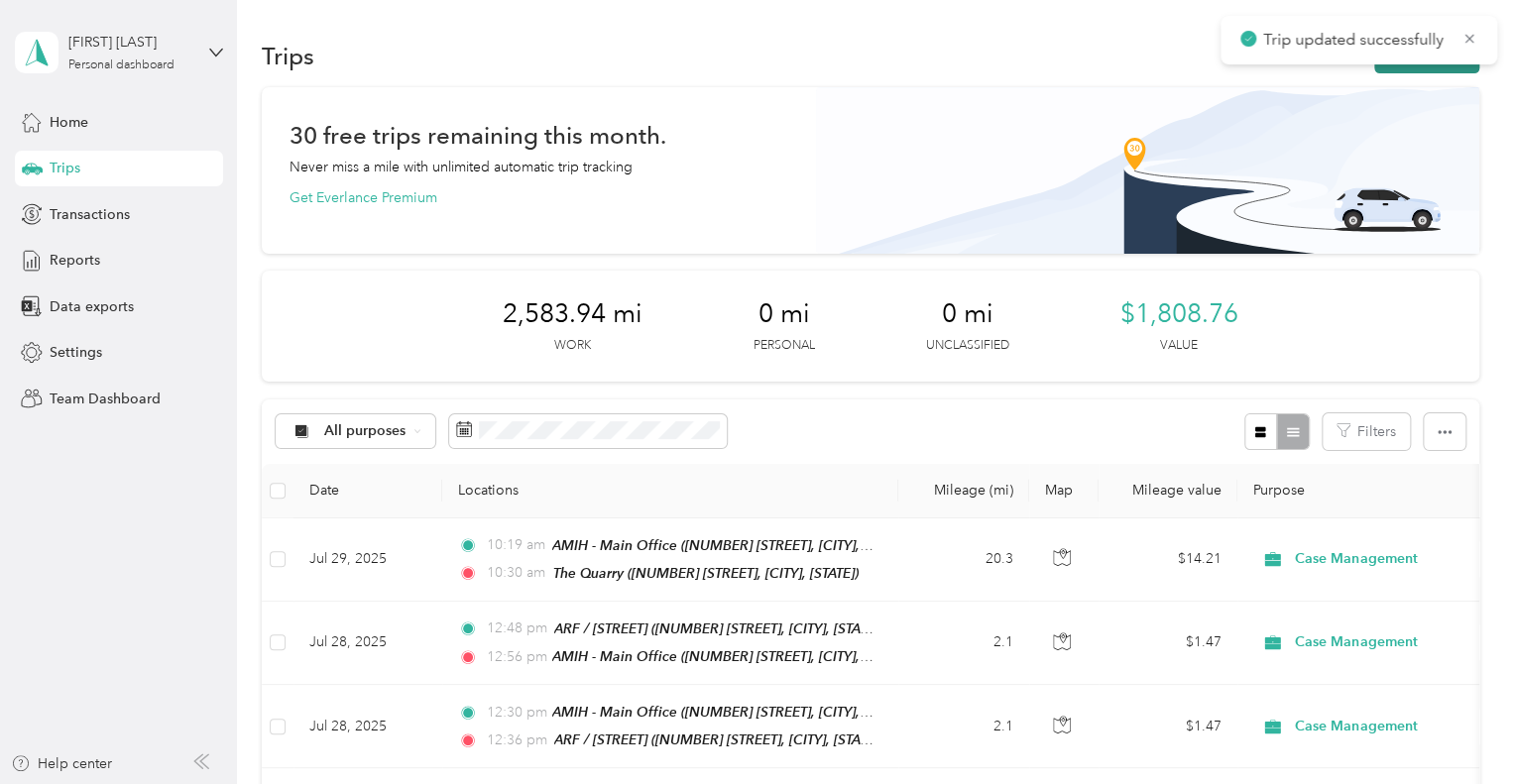 click on "New trip" at bounding box center [1427, 56] 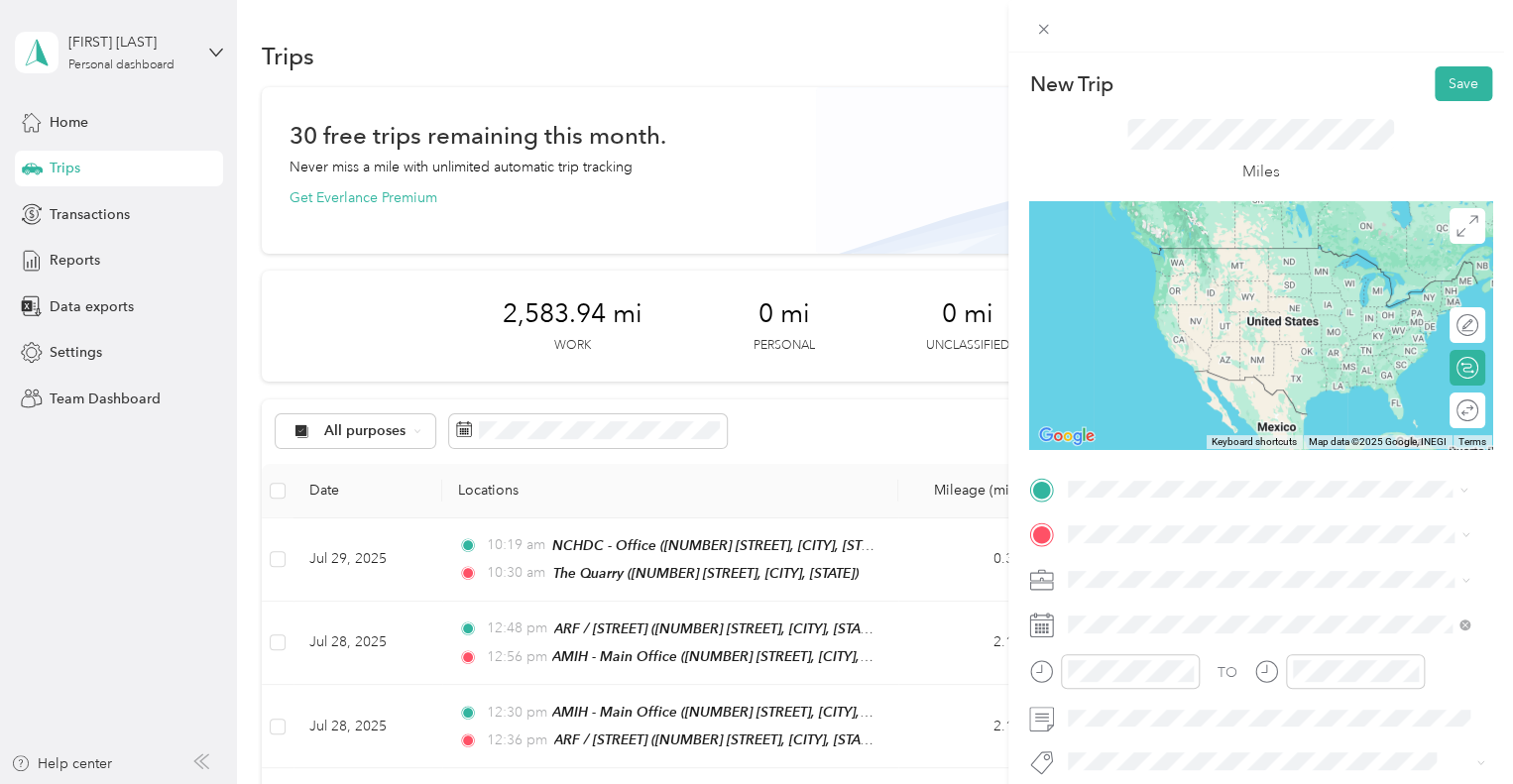 click on "AMIH - Main Office" at bounding box center [1236, 259] 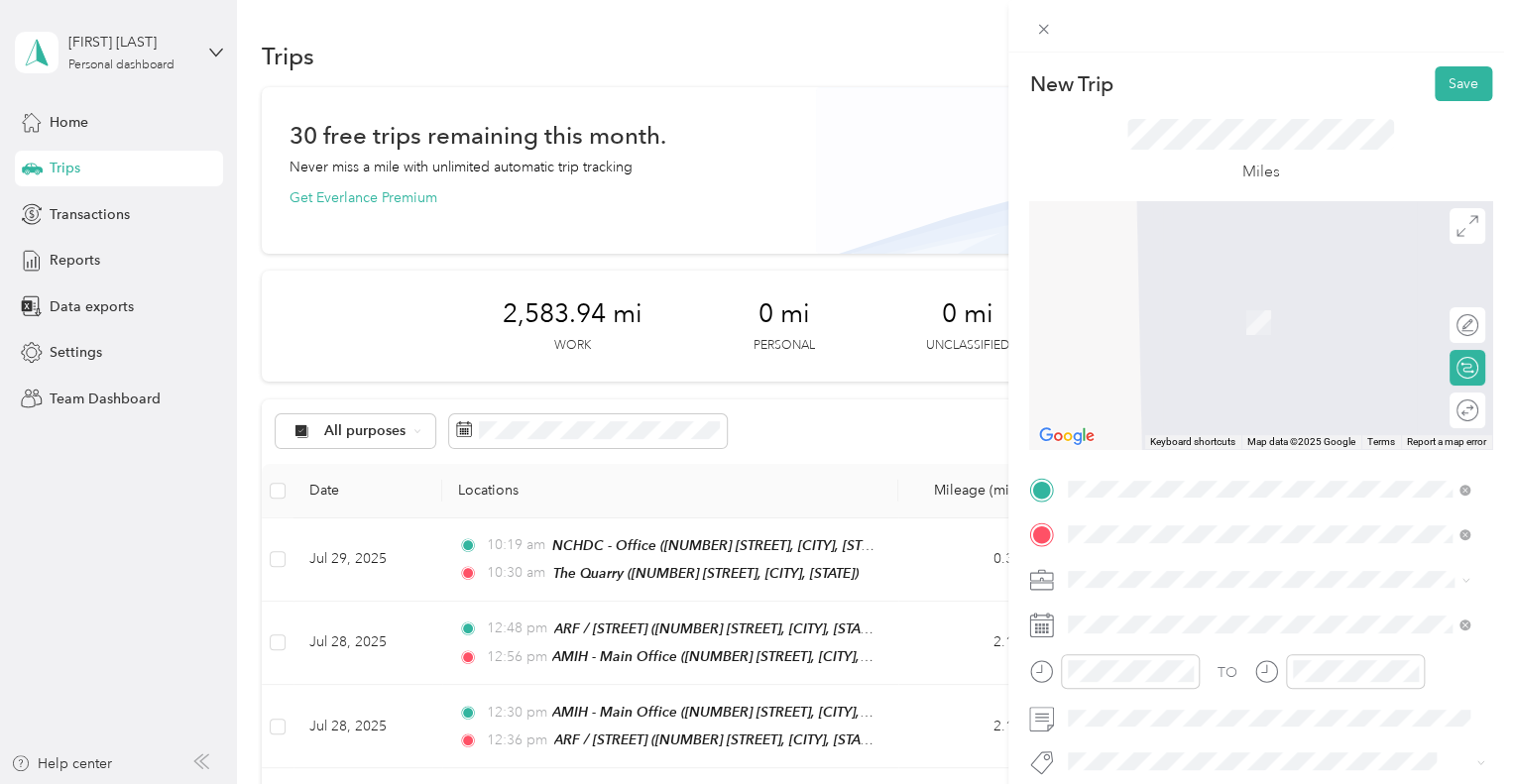 click on "[NUMBER] [STREET], [POSTAL_CODE], [CITY], [STATE], [COUNTRY]" at bounding box center (1278, 340) 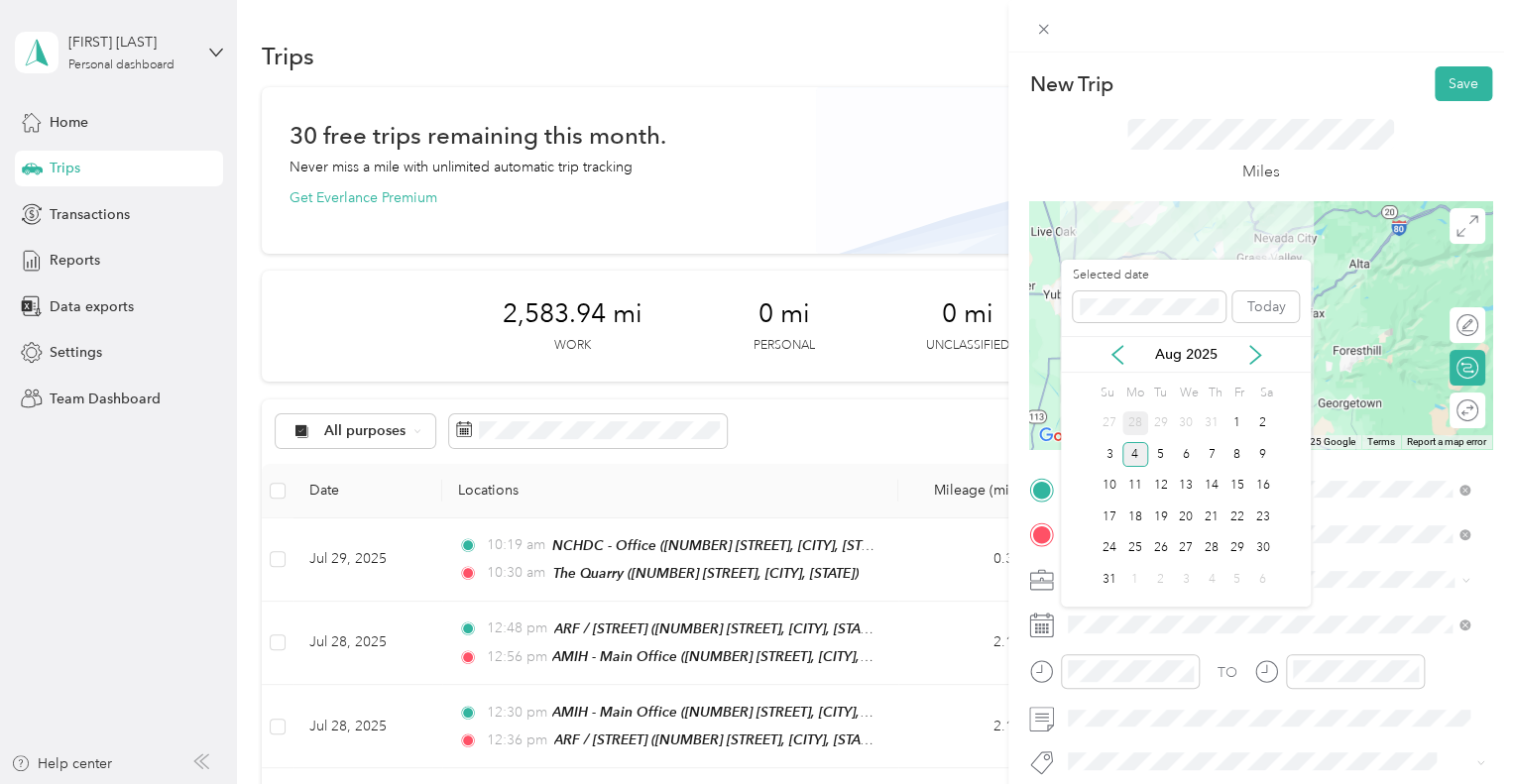 click on "28" at bounding box center (1135, 423) 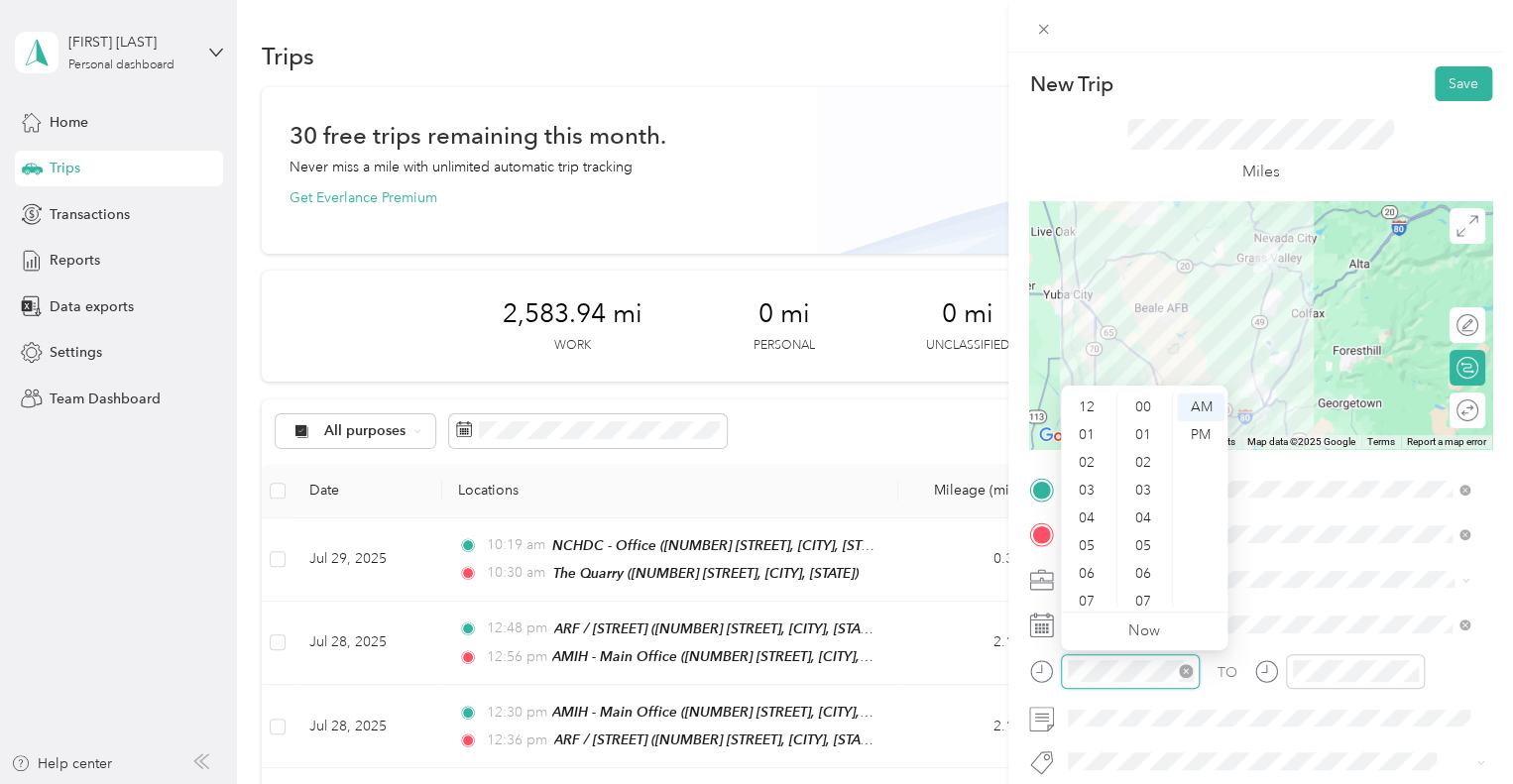 scroll, scrollTop: 583, scrollLeft: 0, axis: vertical 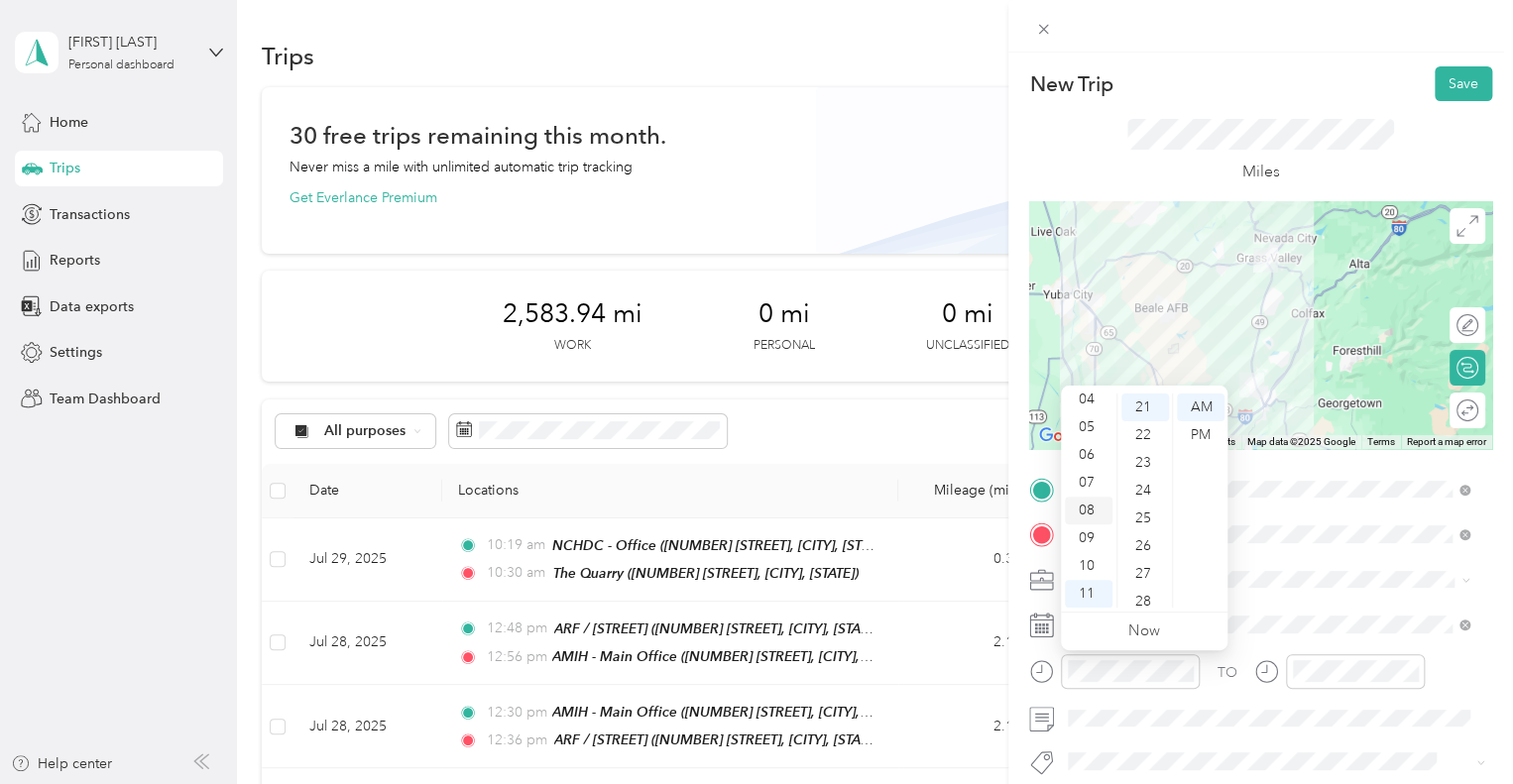 click on "08" at bounding box center [1089, 510] 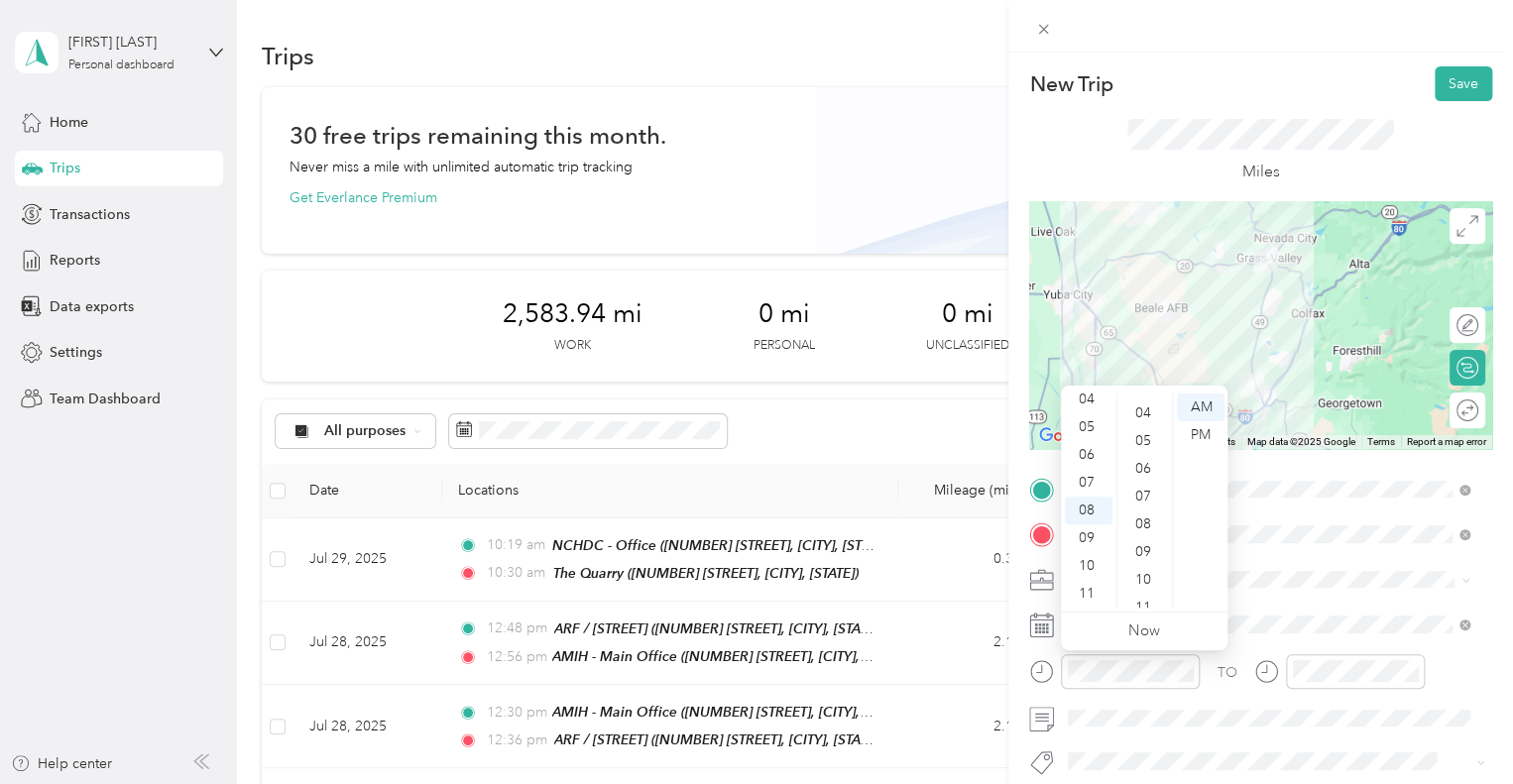 scroll, scrollTop: 0, scrollLeft: 0, axis: both 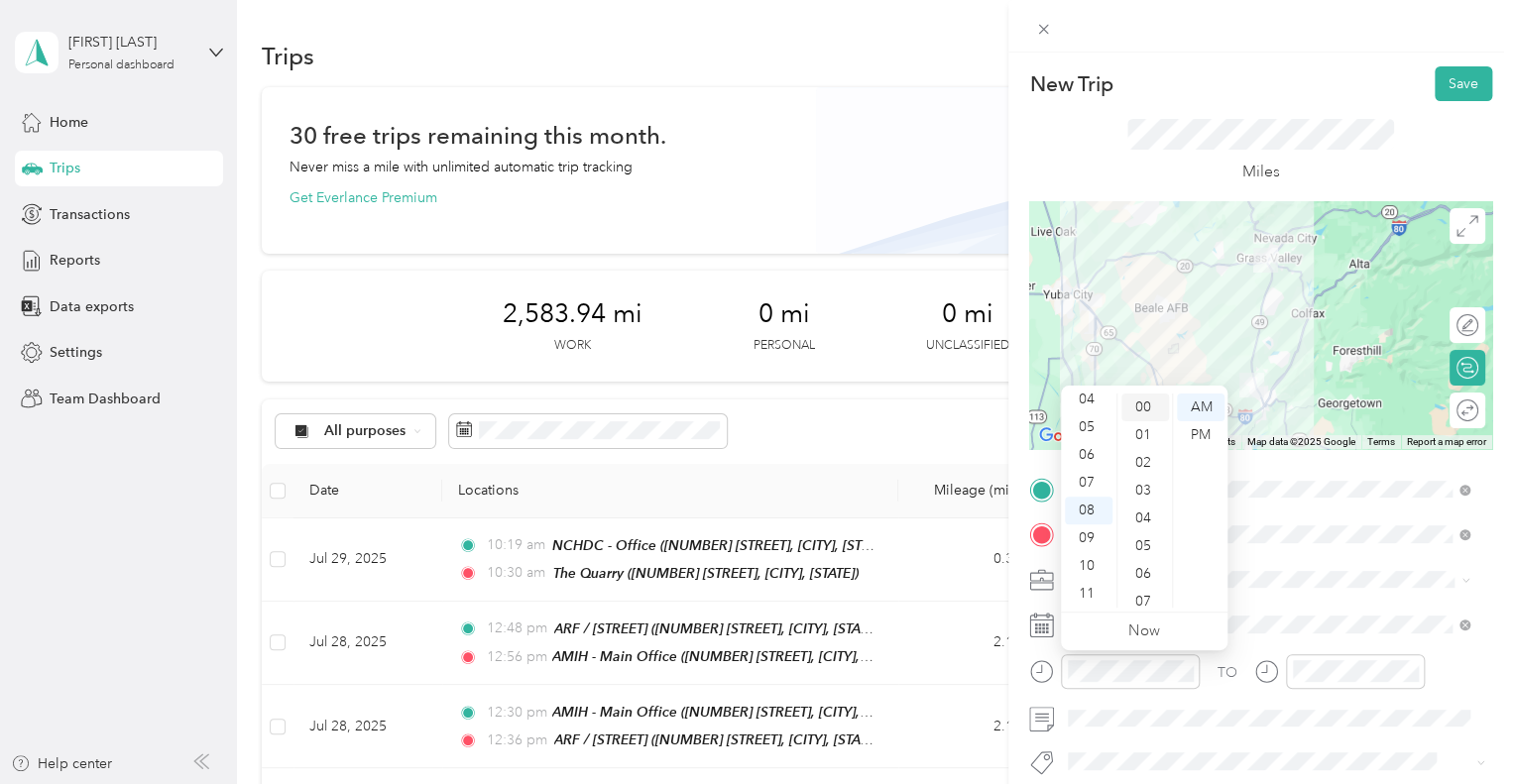 click on "00" at bounding box center [1145, 407] 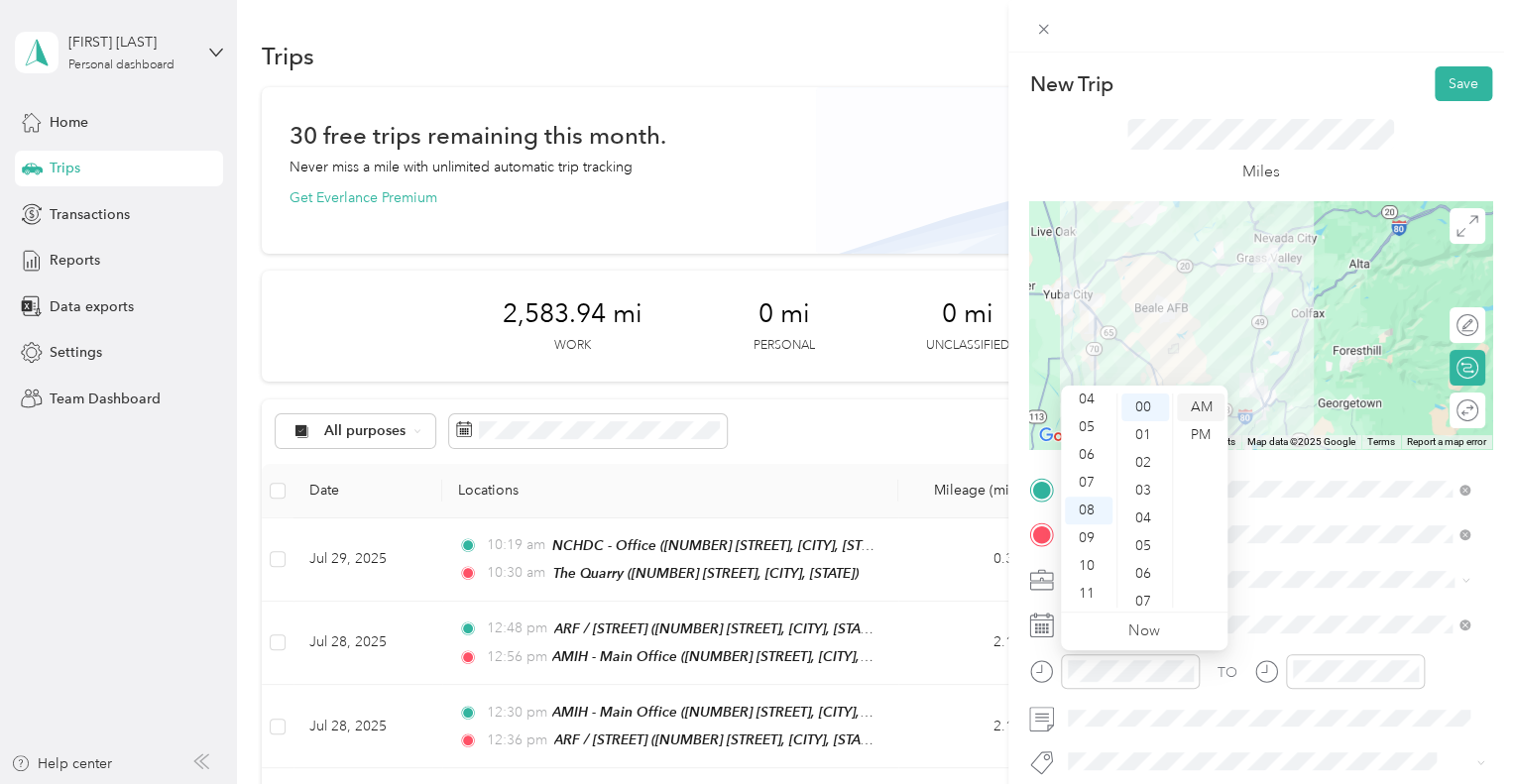 click on "AM" at bounding box center [1201, 407] 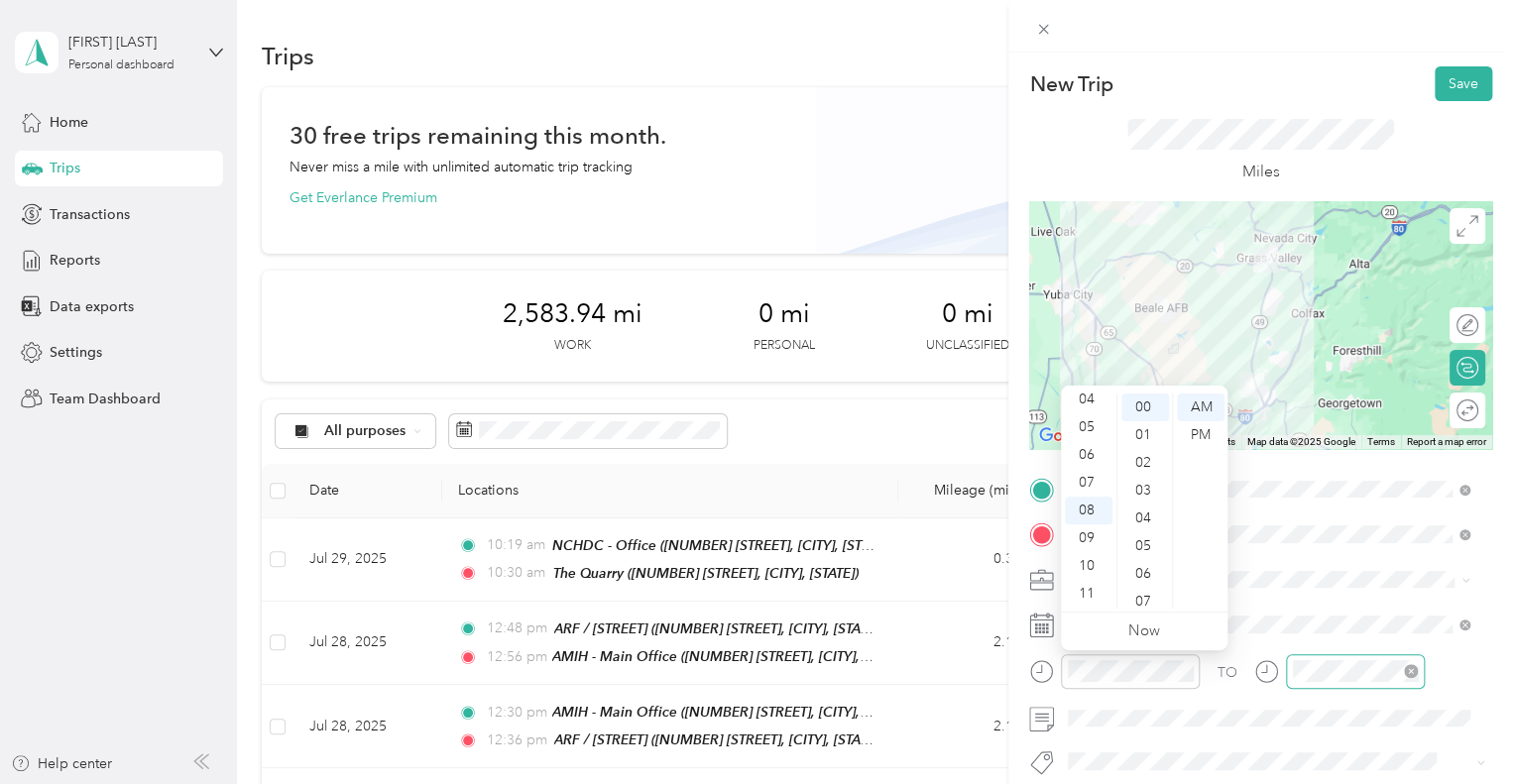 click at bounding box center (1355, 671) 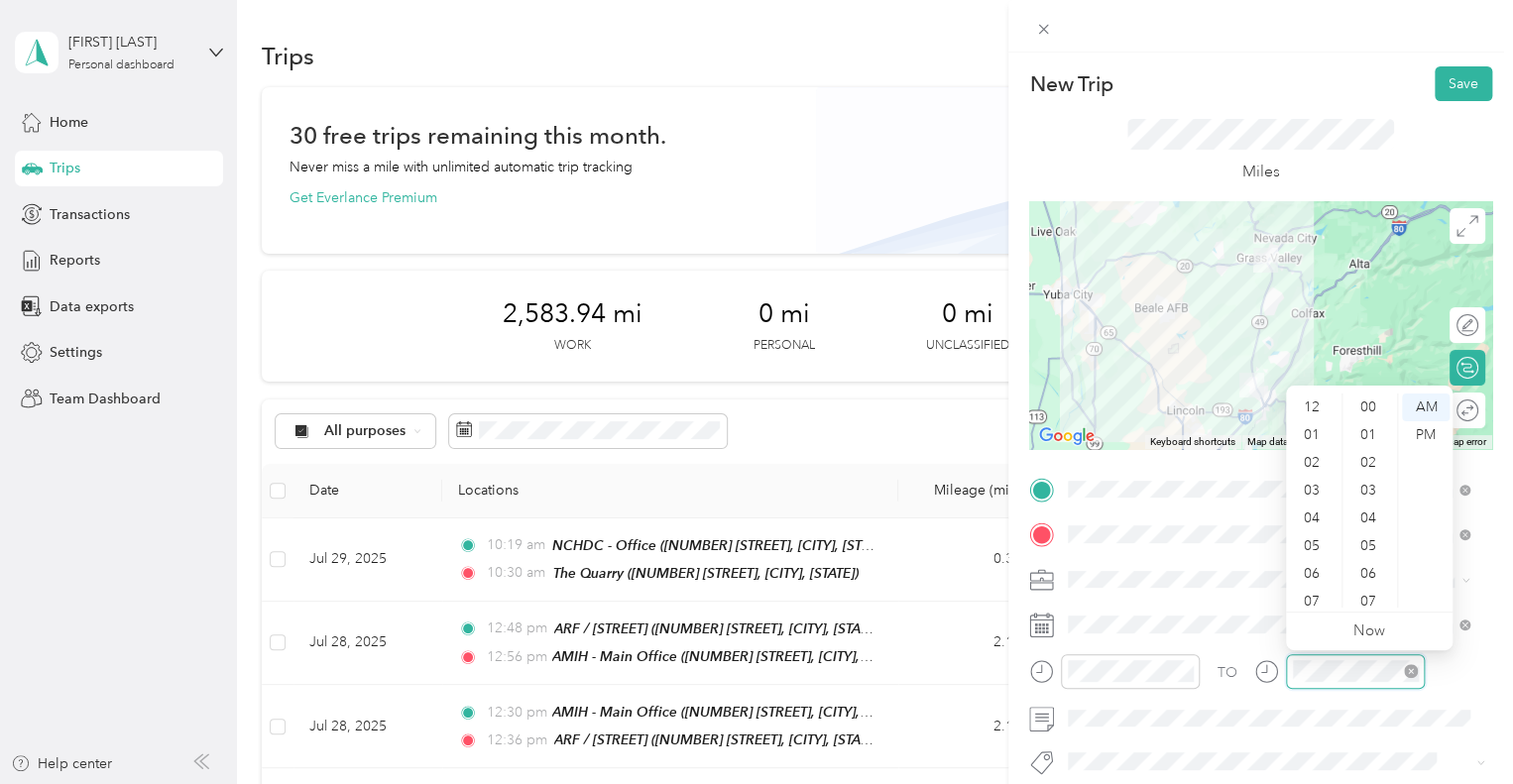 scroll, scrollTop: 580, scrollLeft: 0, axis: vertical 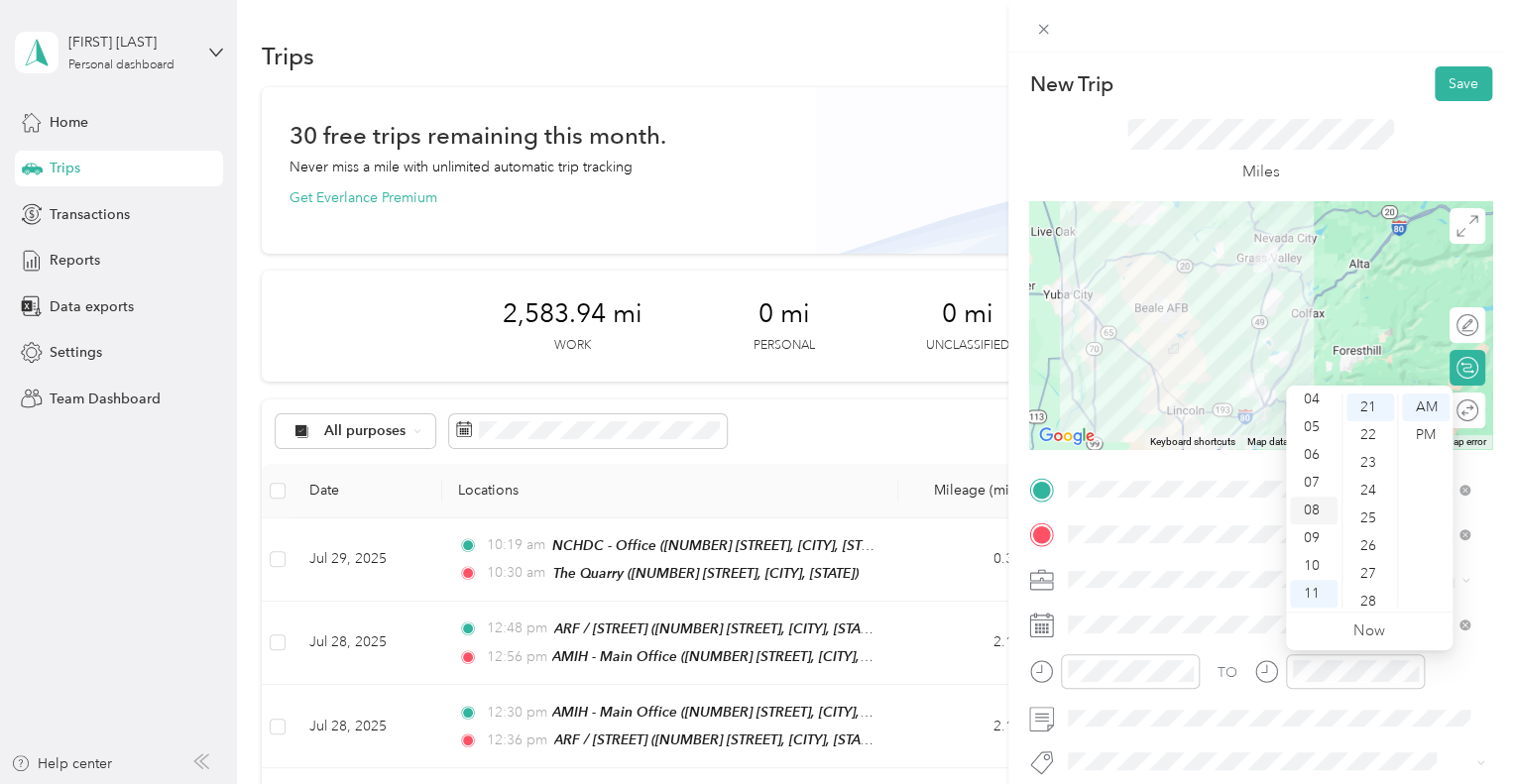 click on "08" at bounding box center (1314, 510) 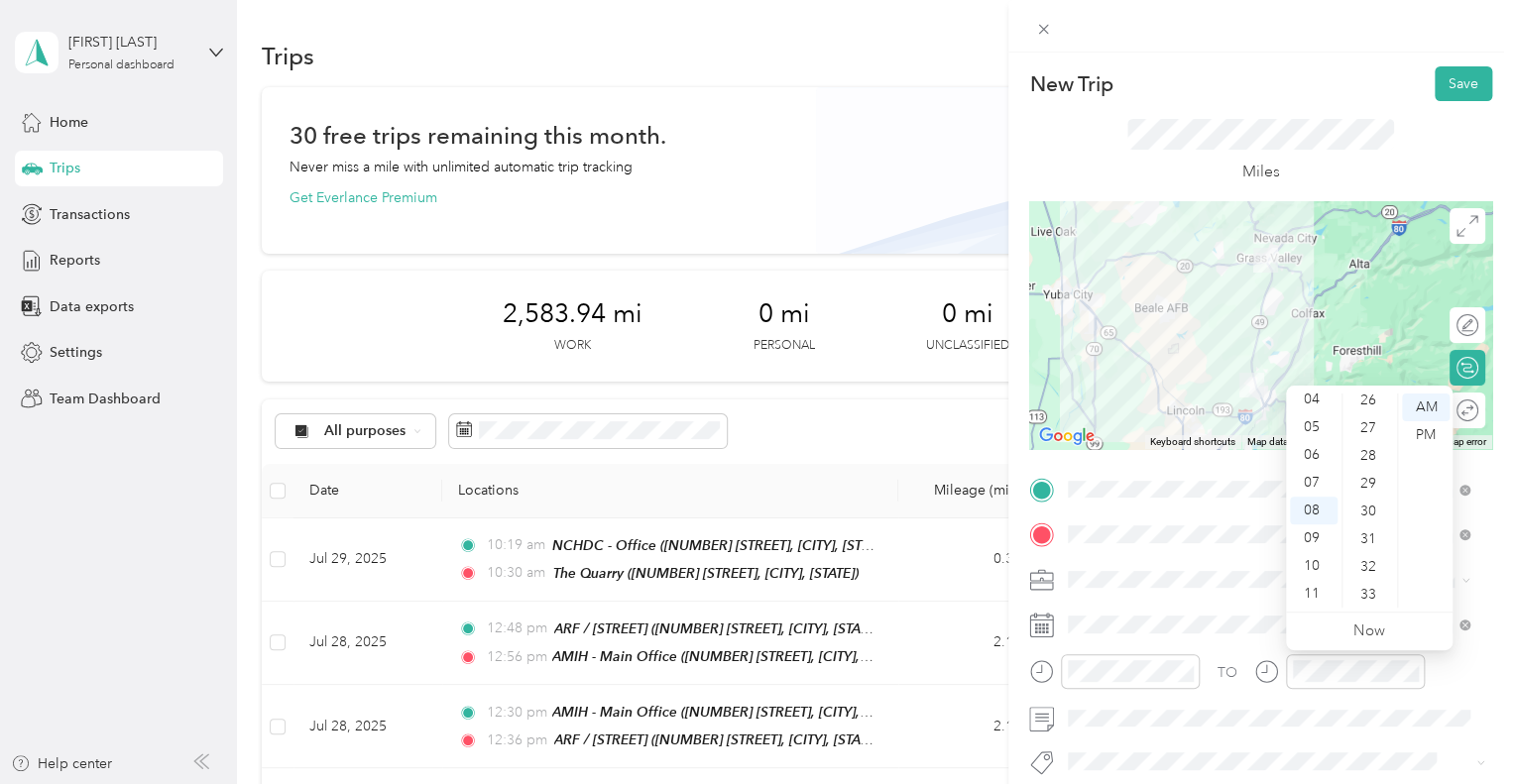 scroll, scrollTop: 741, scrollLeft: 0, axis: vertical 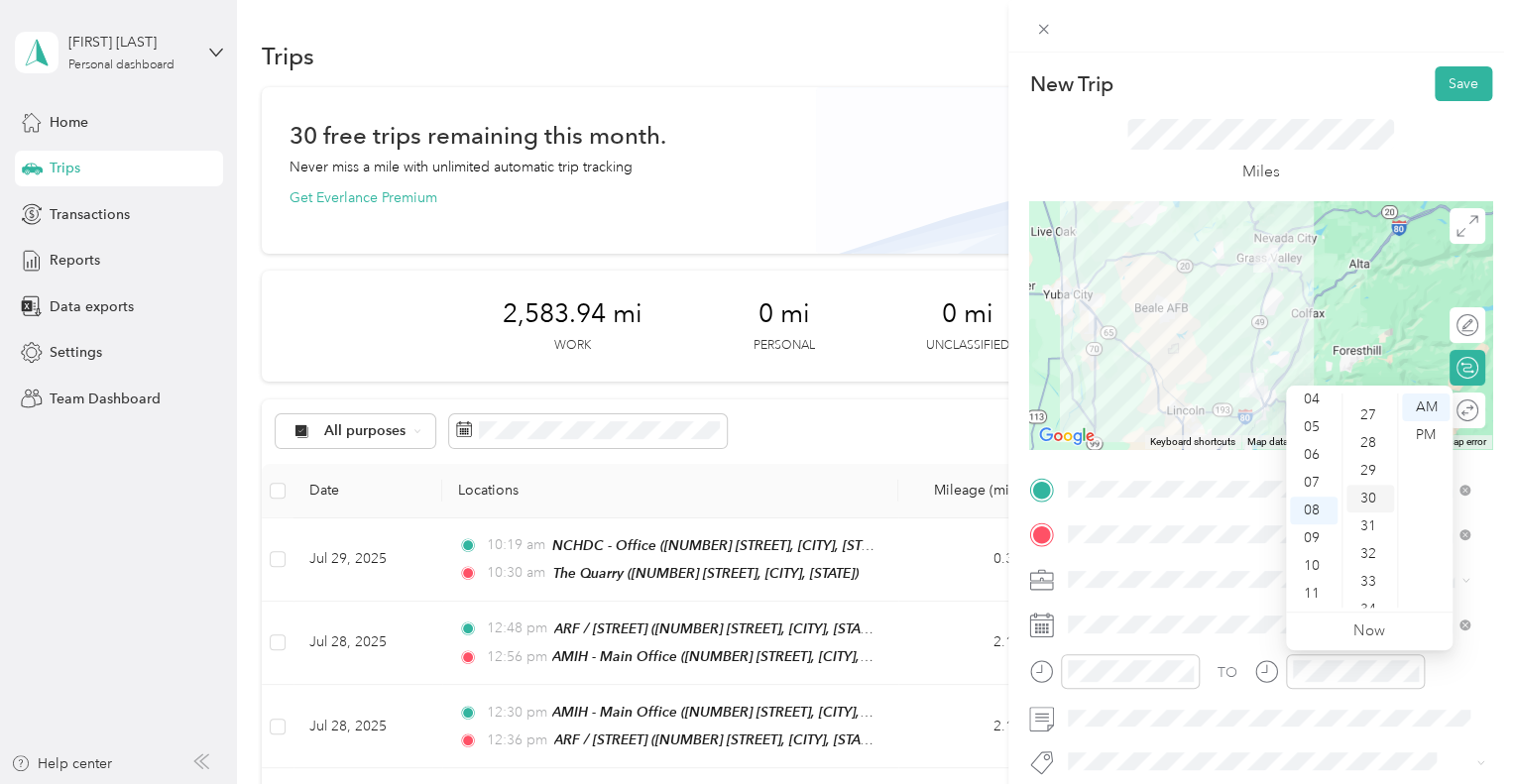 click on "30" at bounding box center [1370, 499] 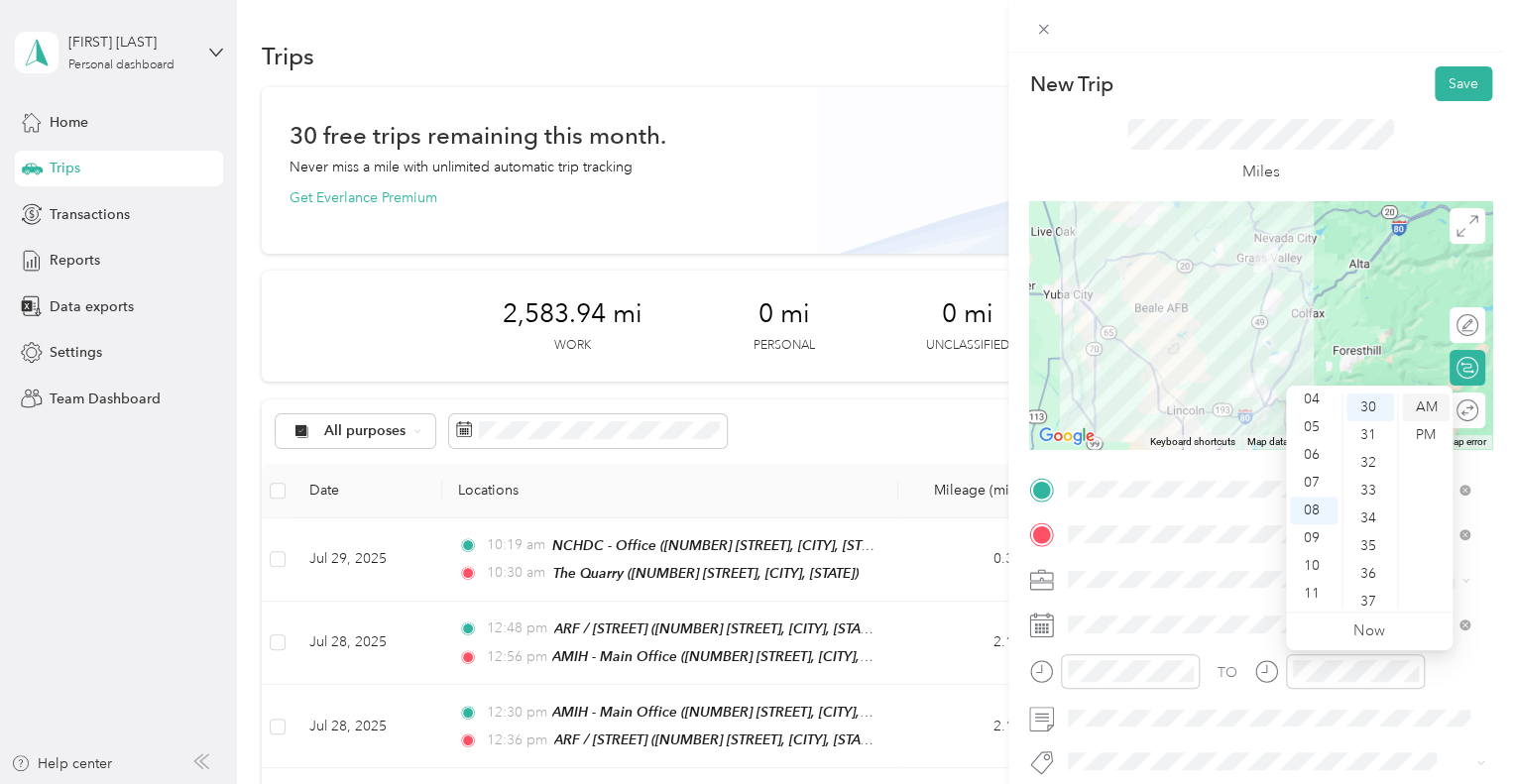 click on "AM" at bounding box center [1426, 407] 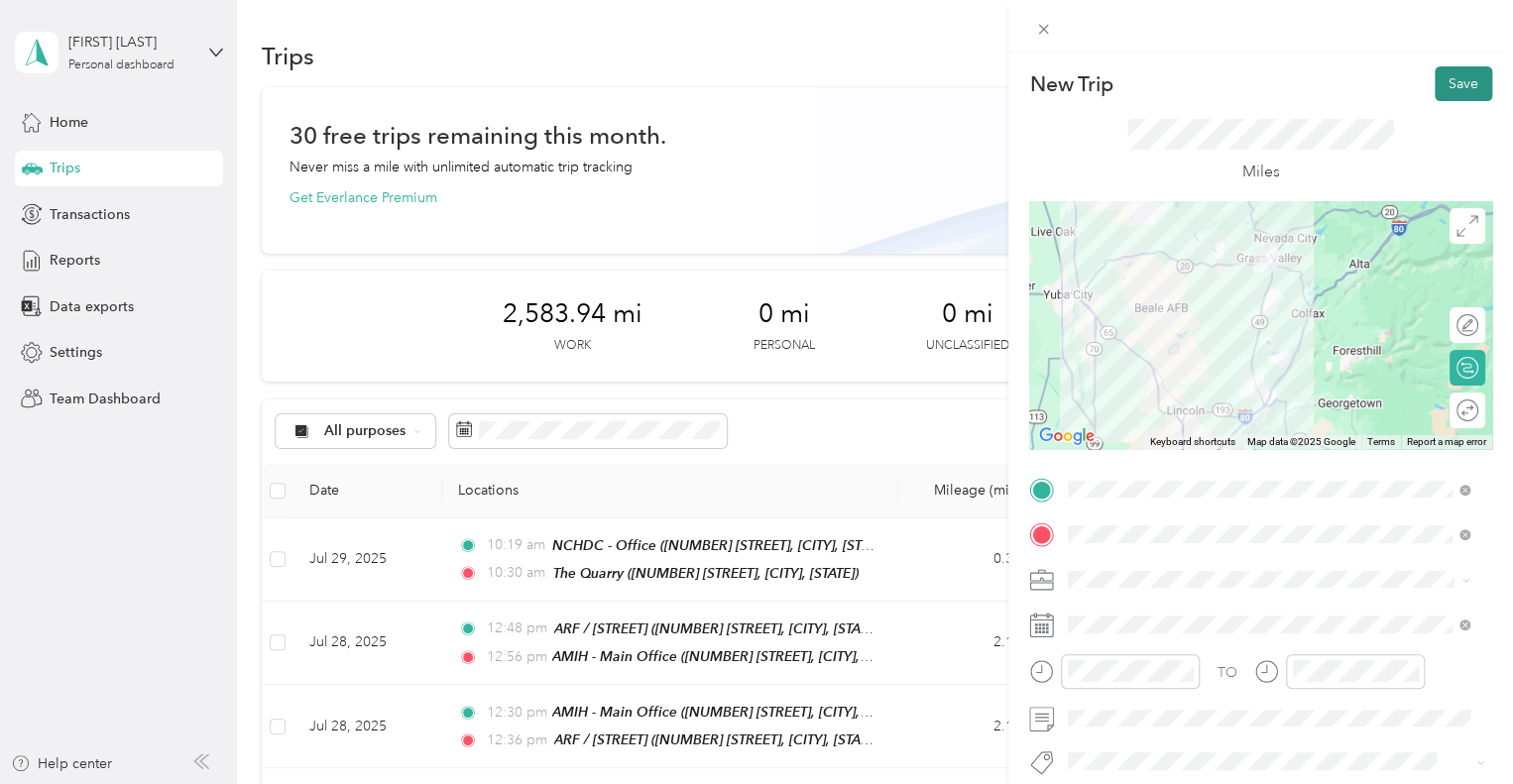 click on "Save" at bounding box center (1463, 83) 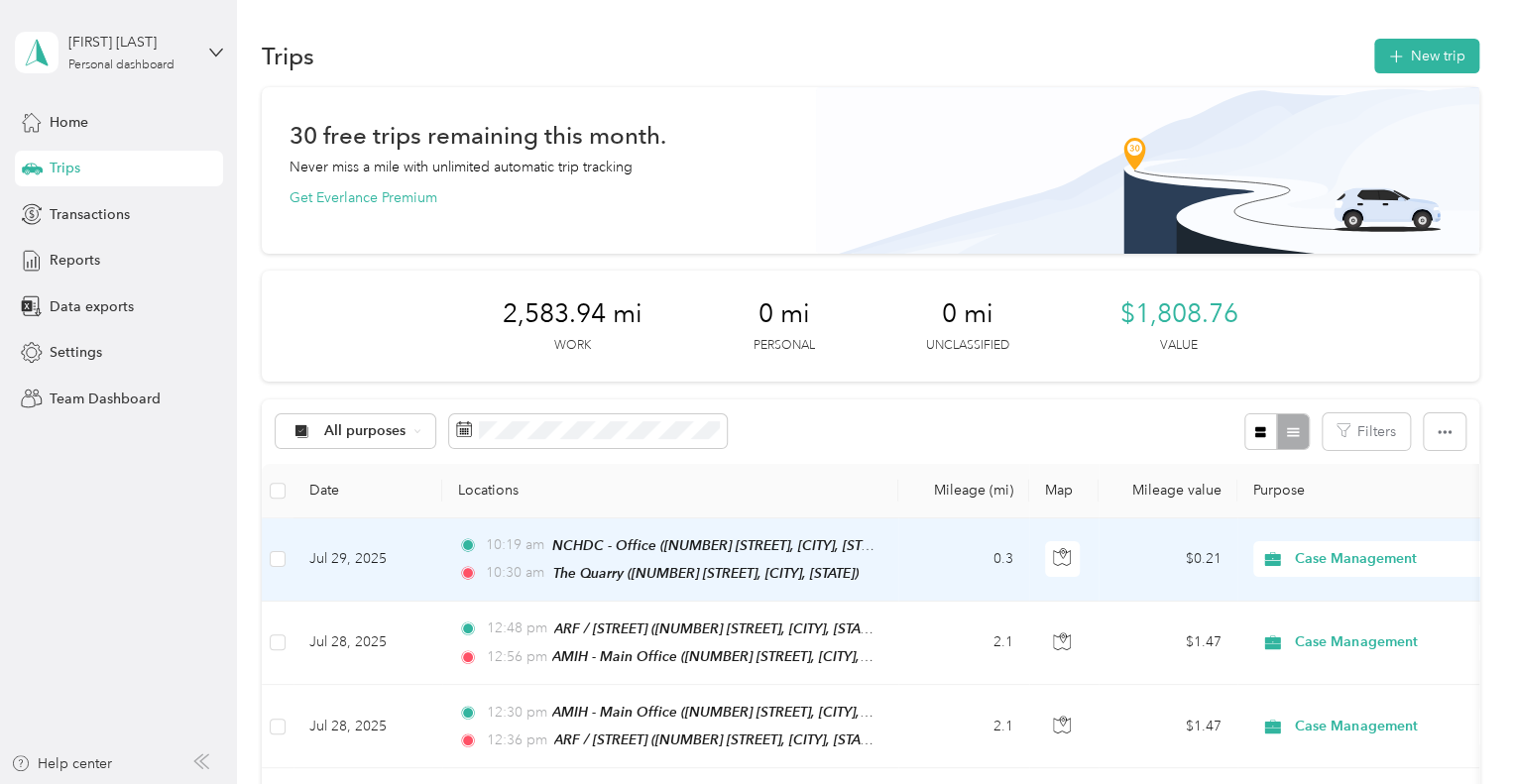 click on "0.3" at bounding box center (964, 560) 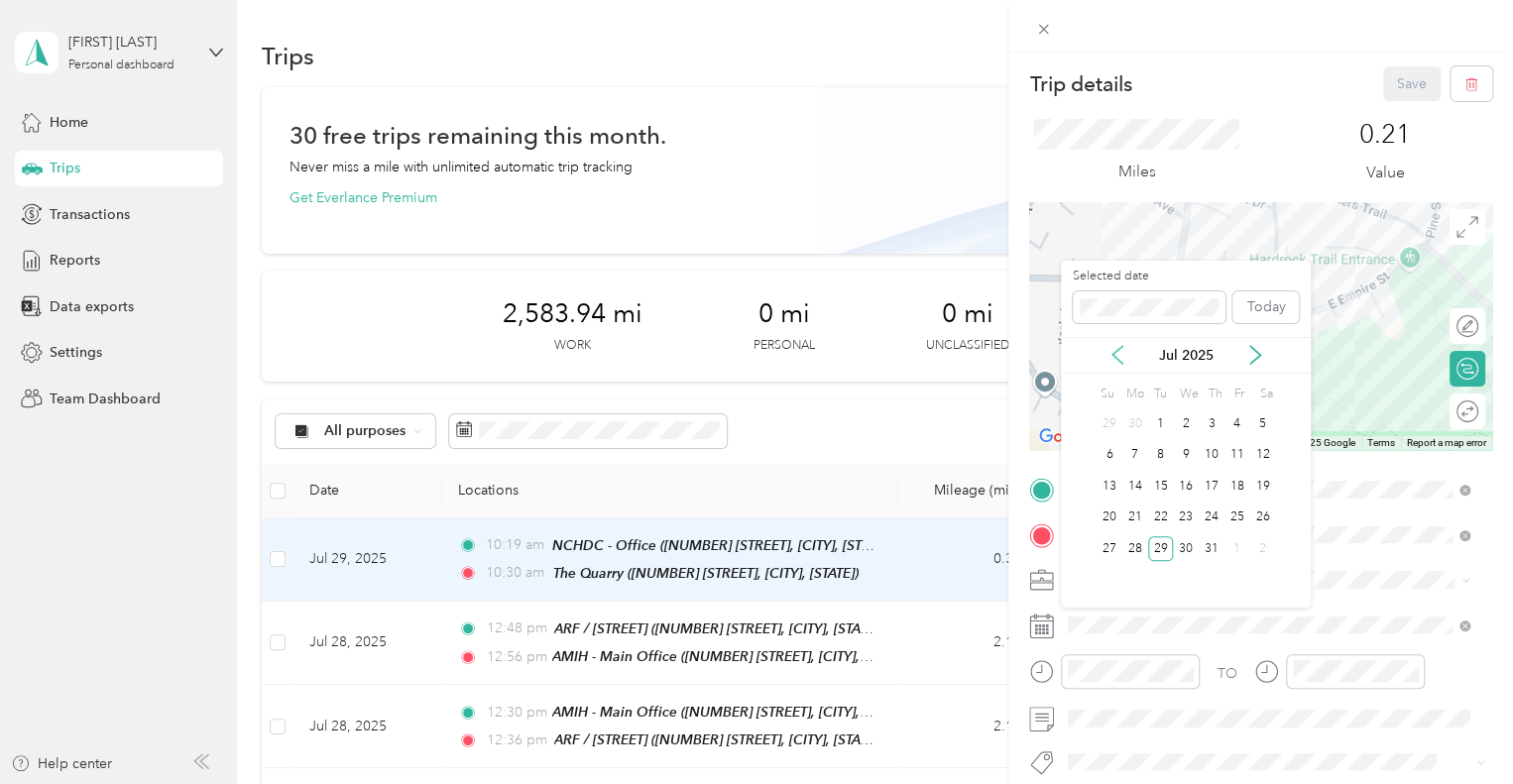 click 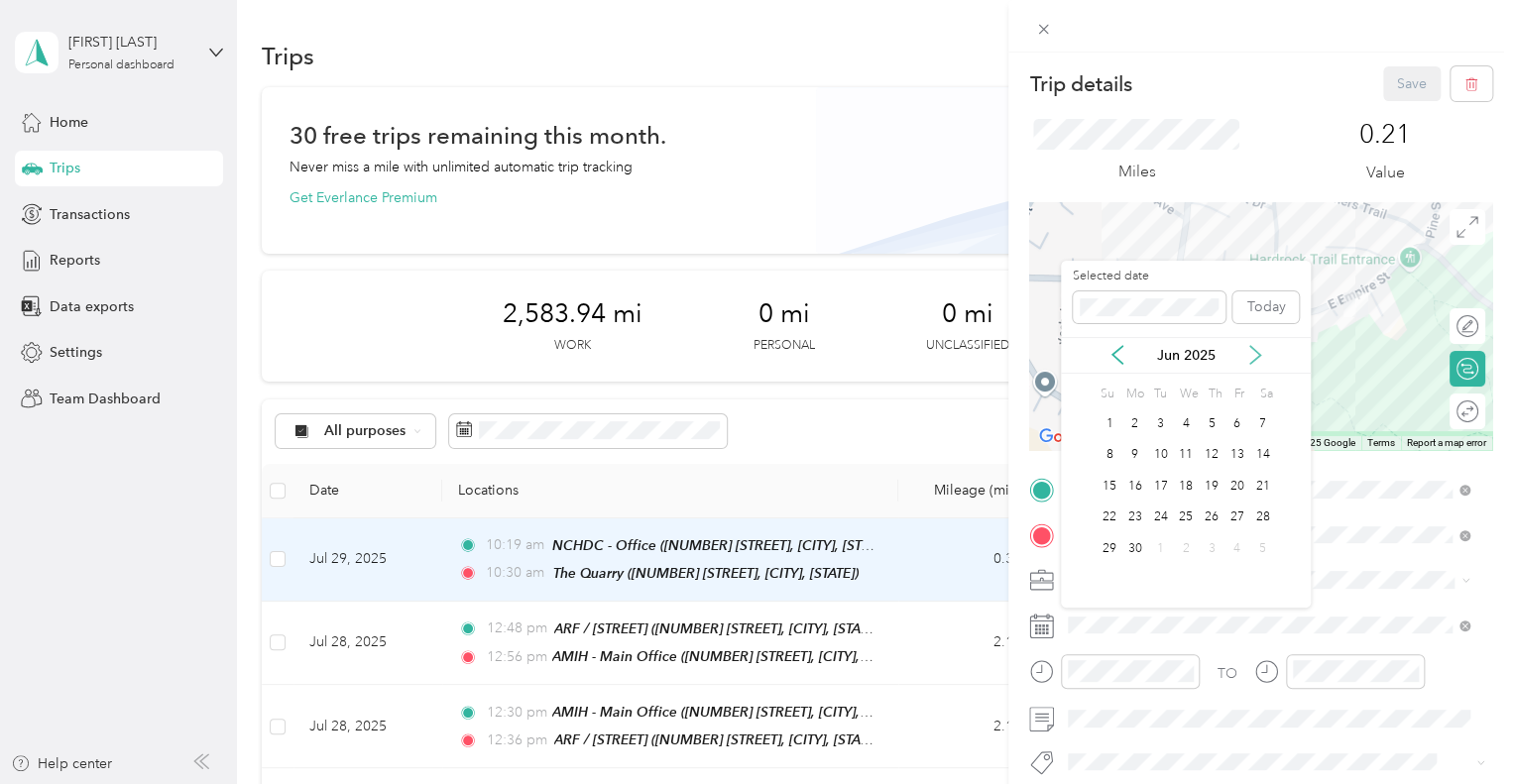click 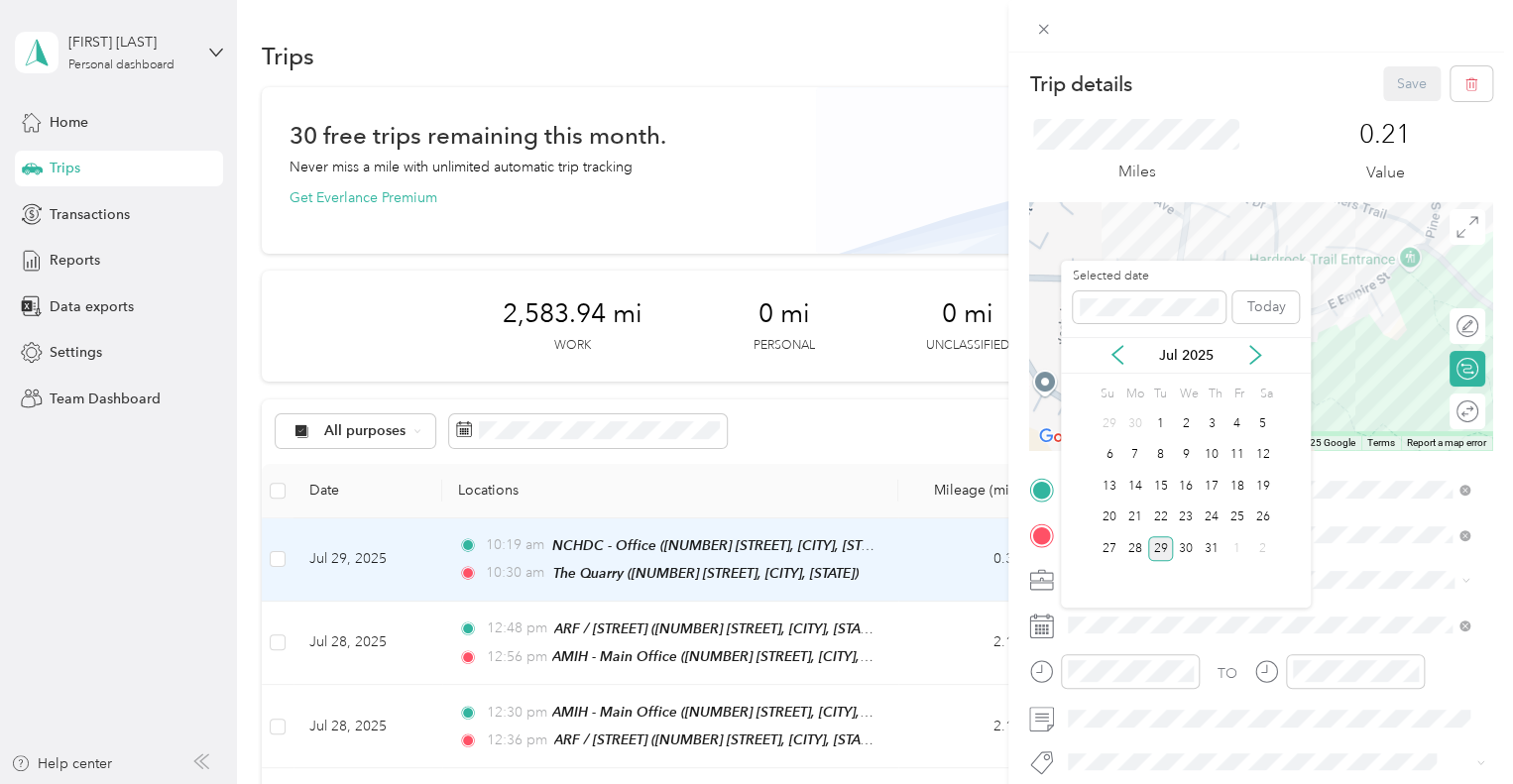 click on "29" at bounding box center [1161, 548] 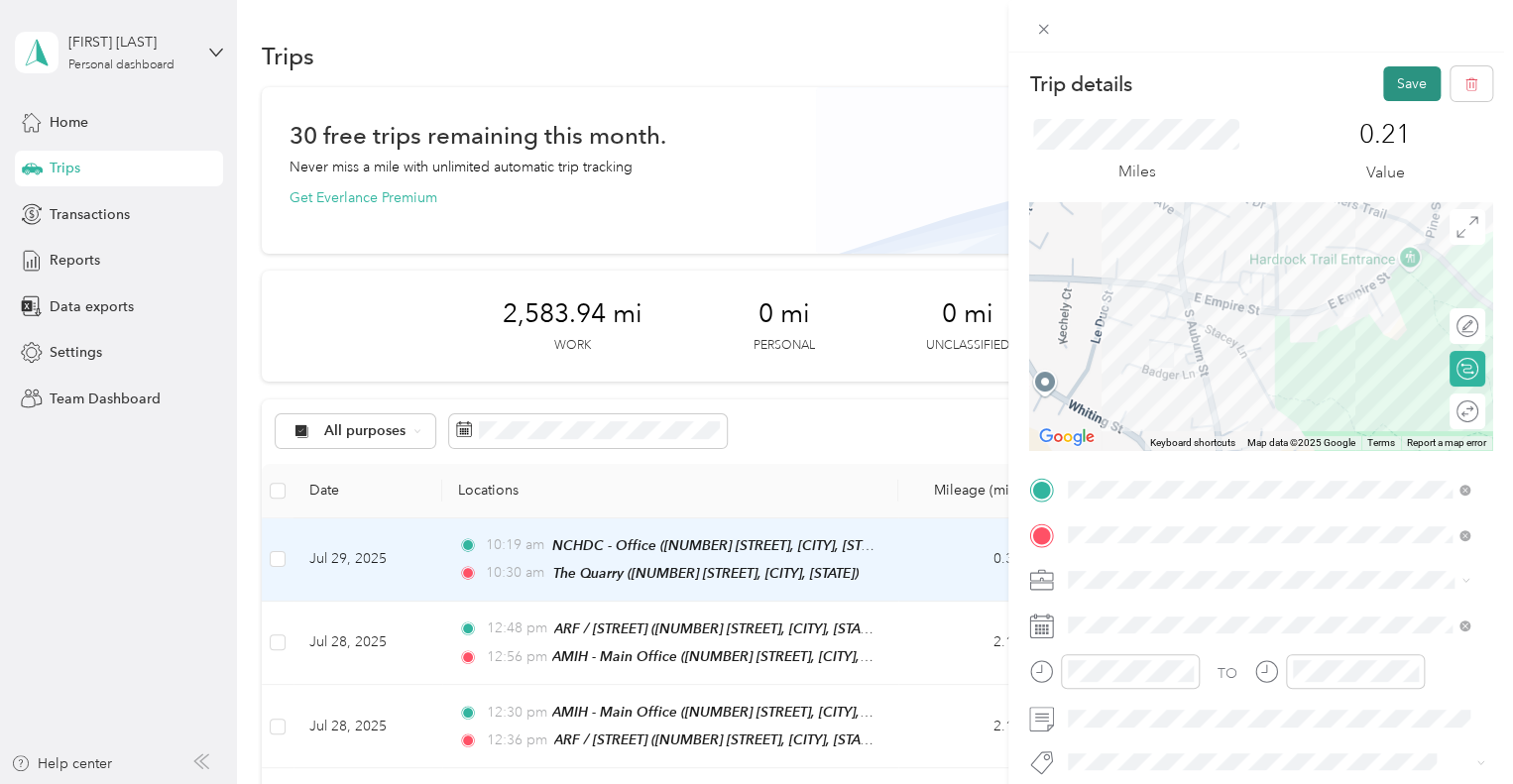 click on "Save" at bounding box center (1412, 83) 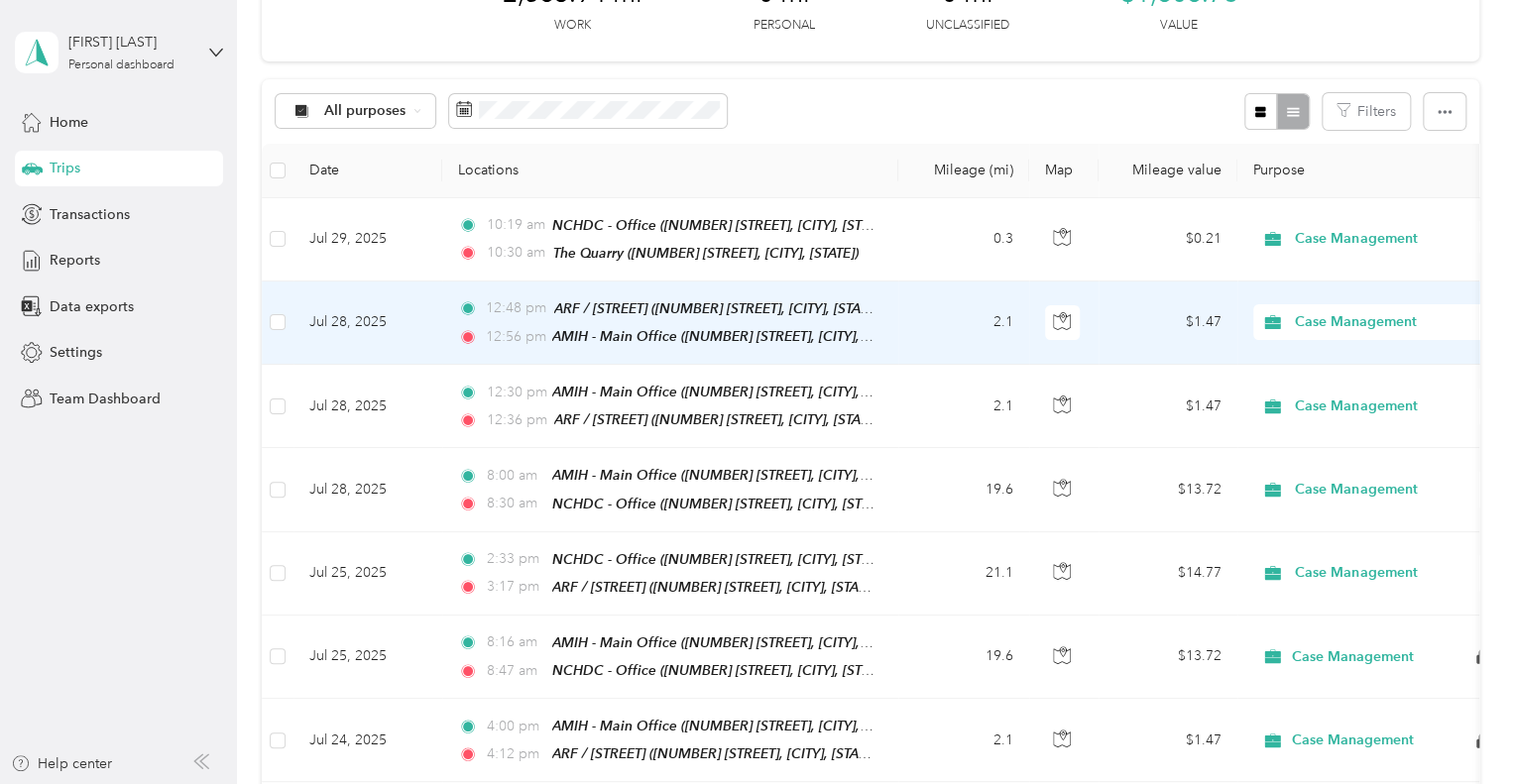 scroll, scrollTop: 321, scrollLeft: 0, axis: vertical 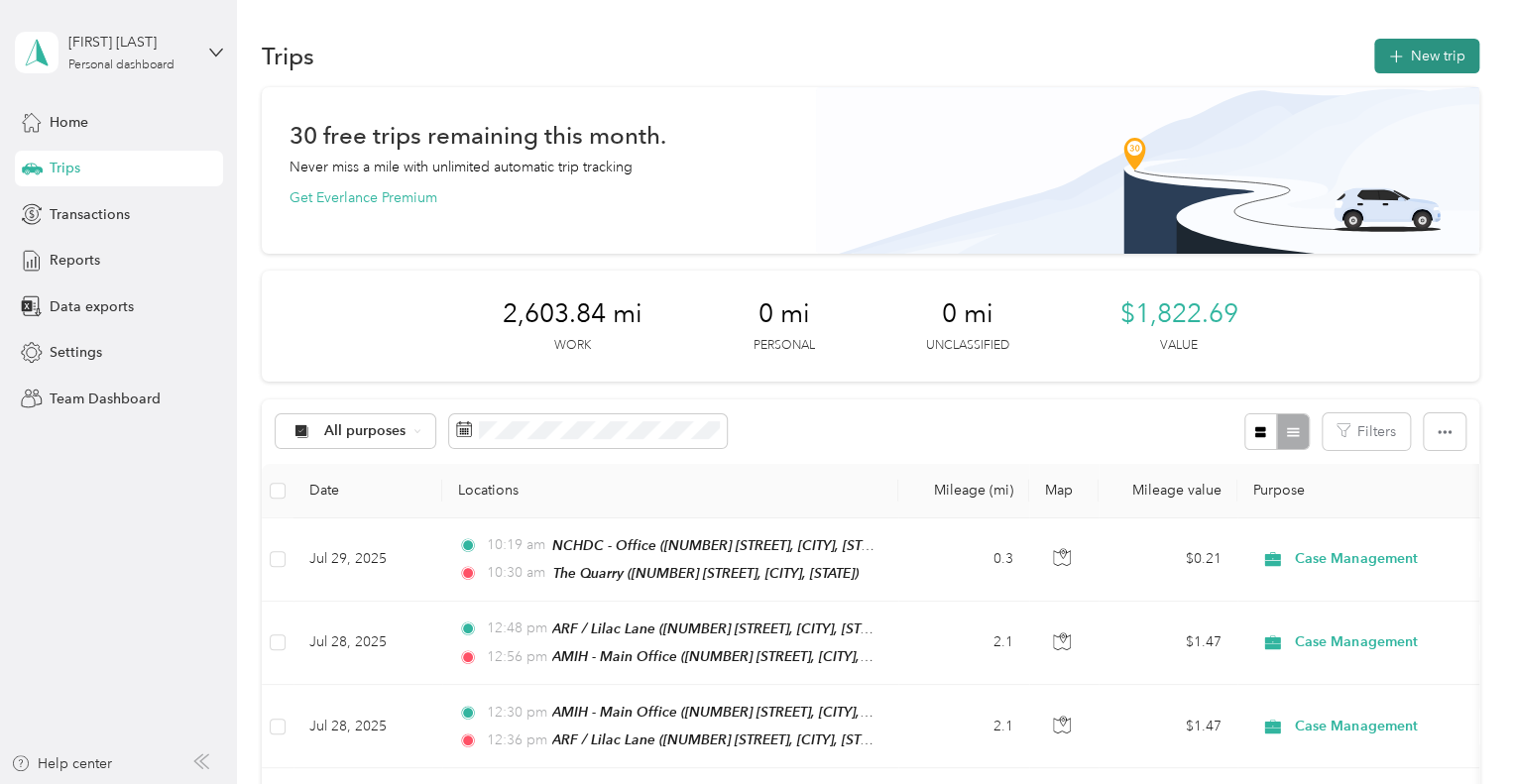 click on "New trip" at bounding box center [1427, 56] 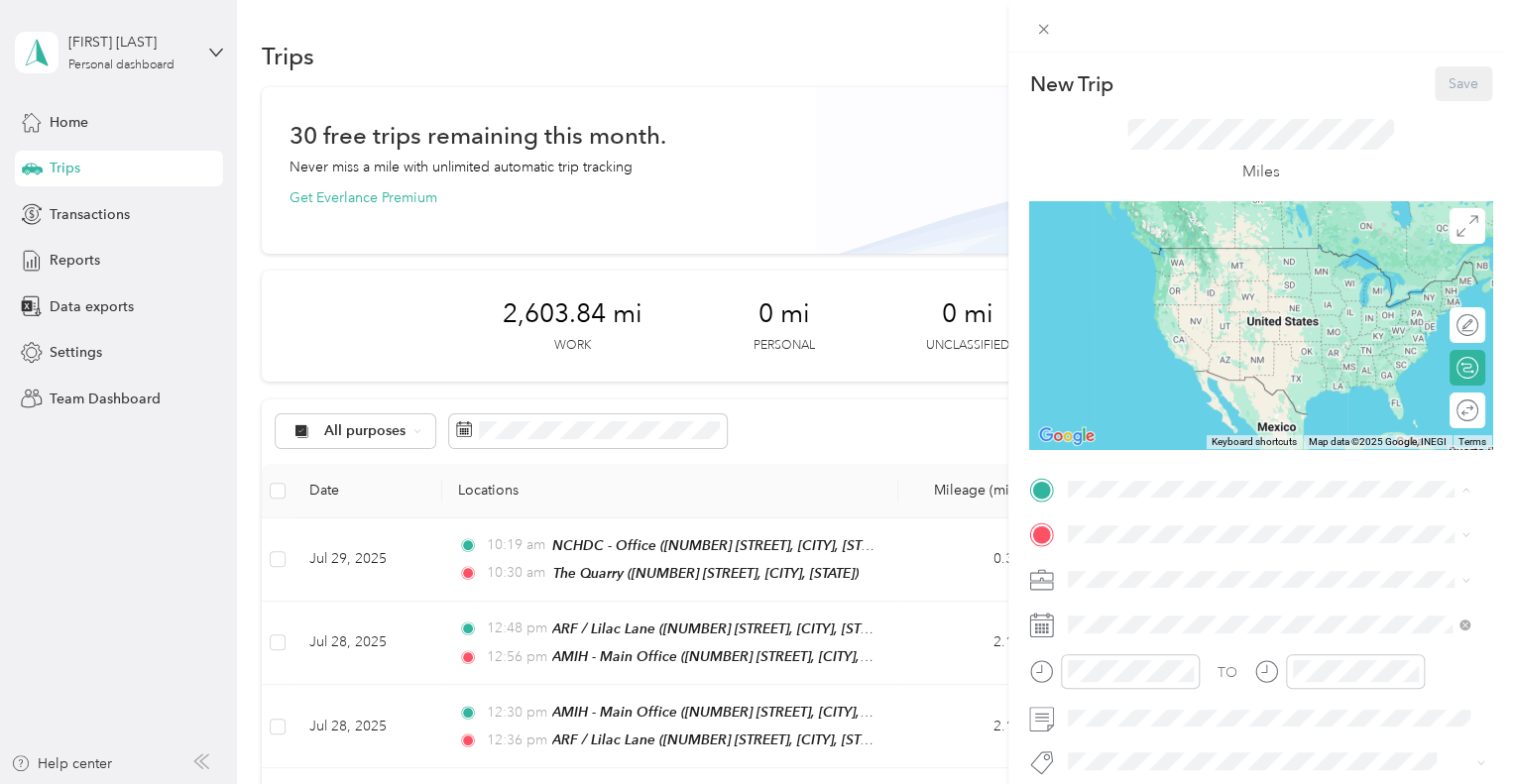 click on "New Trip Save This trip cannot be edited because it is either under review, approved, or paid. Contact your Team Manager to edit it. Miles ← Move left → Move right ↑ Move up ↓ Move down + Zoom in - Zoom out Home Jump left by 75% End Jump right by 75% Page Up Jump up by 75% Page Down Jump down by 75% Keyboard shortcuts Map Data Map data ©2025 Google, INEGI Map data ©2025 Google, INEGI 1000 km  Click to toggle between metric and imperial units Terms Report a map error Edit route Calculate route Round trip TO Add photo" at bounding box center [756, 392] 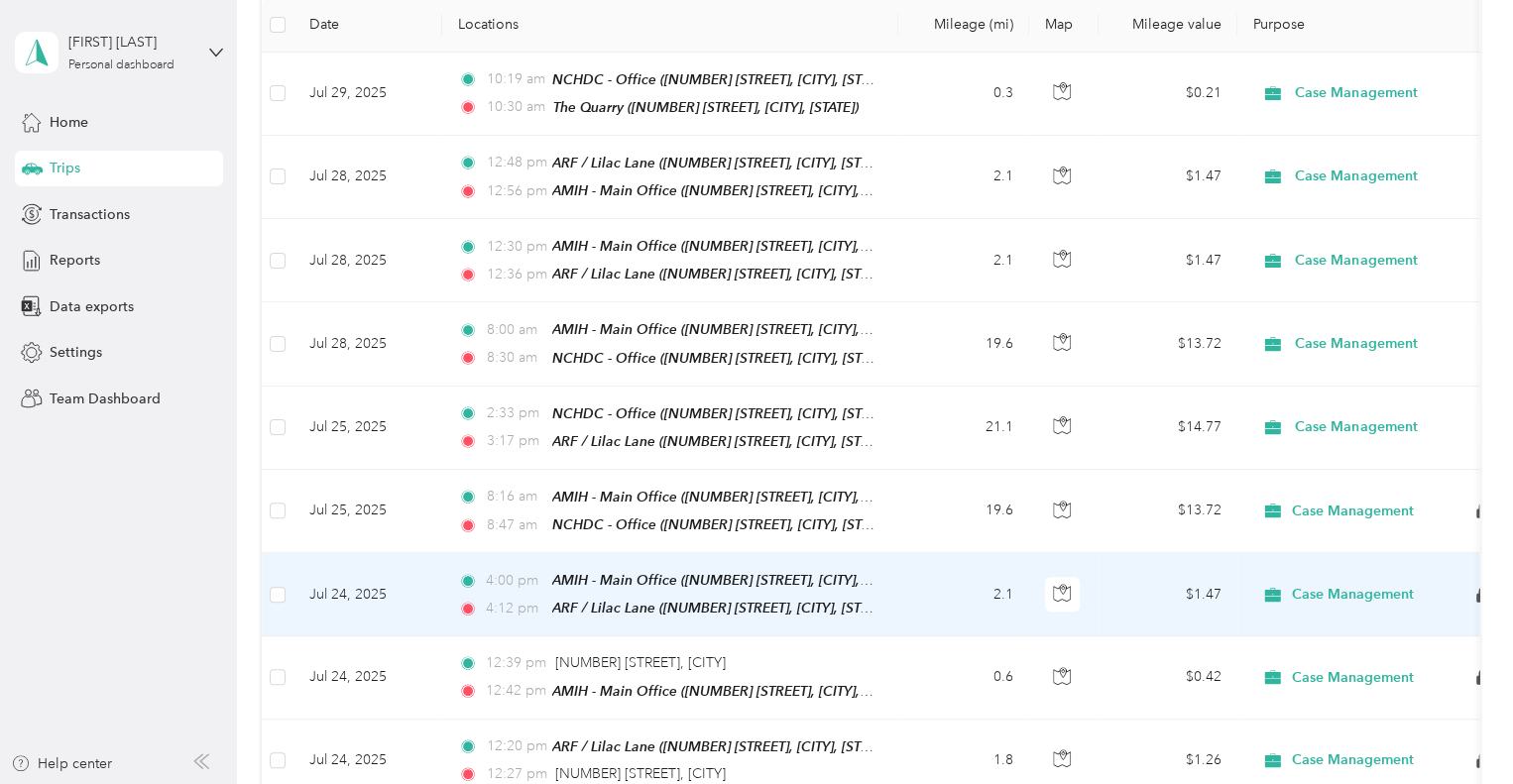 scroll, scrollTop: 0, scrollLeft: 0, axis: both 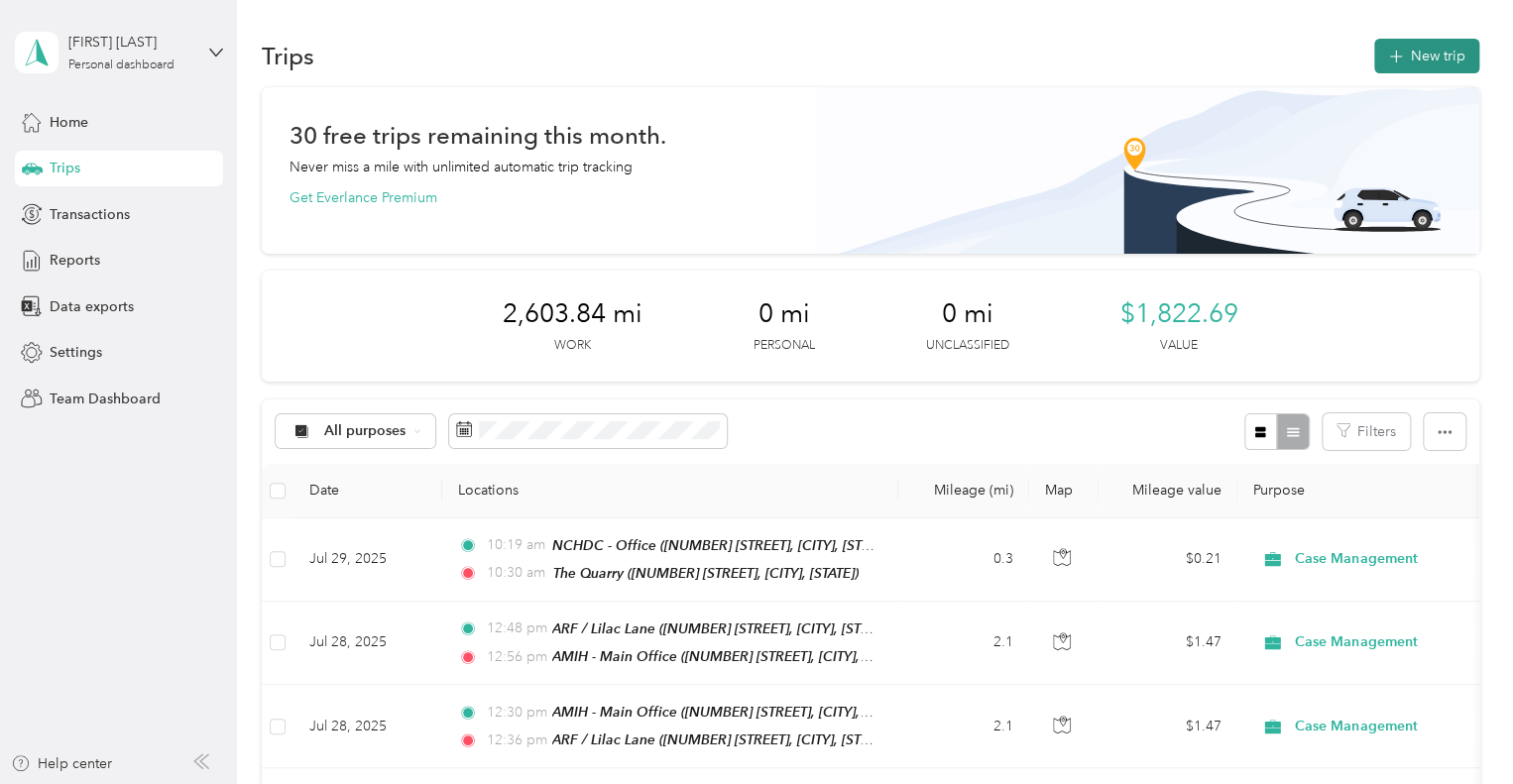 click on "New trip" at bounding box center [1427, 56] 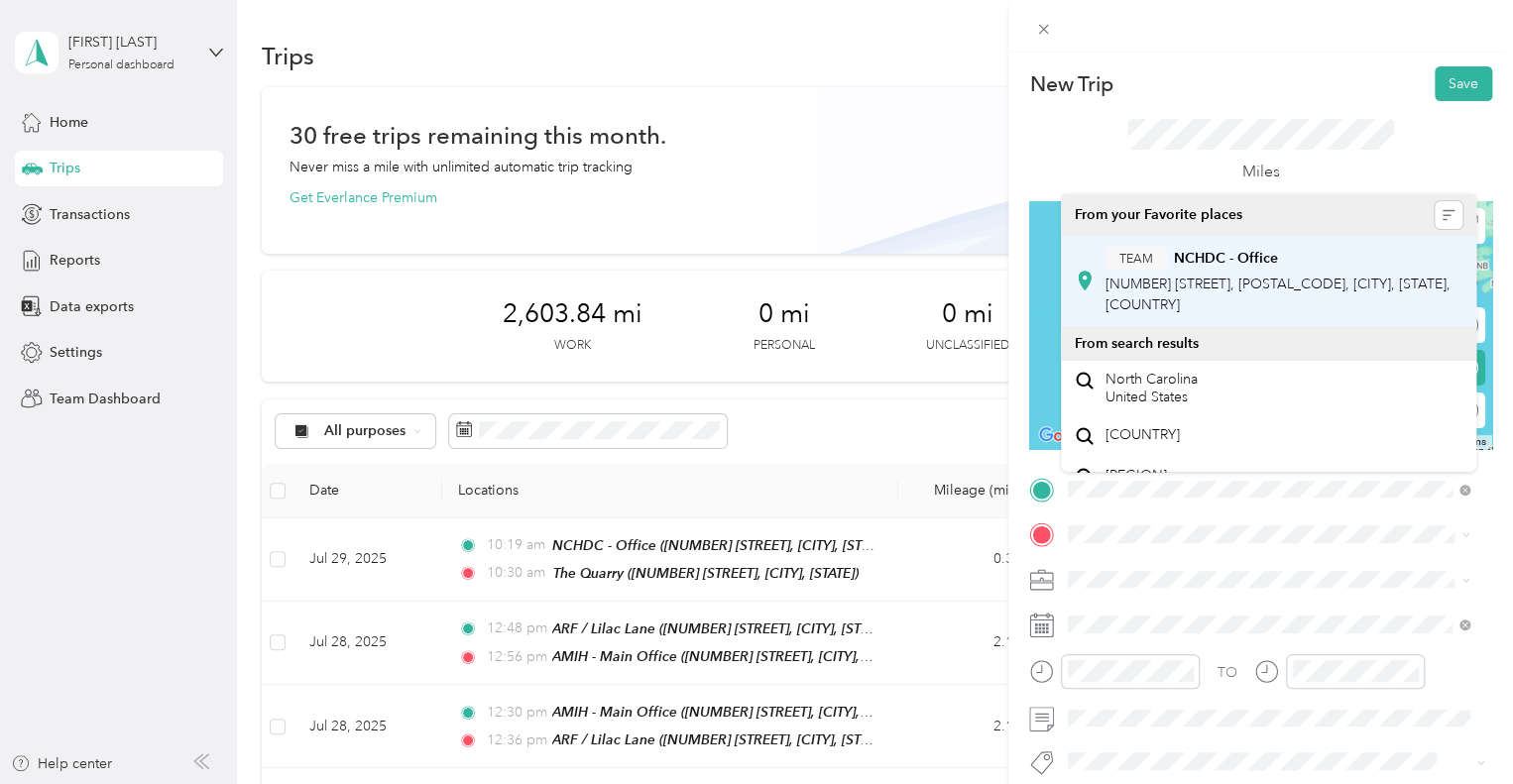 click on "[NUMBER] [STREET], [POSTAL_CODE], [CITY], [STATE], [COUNTRY]" at bounding box center [1278, 294] 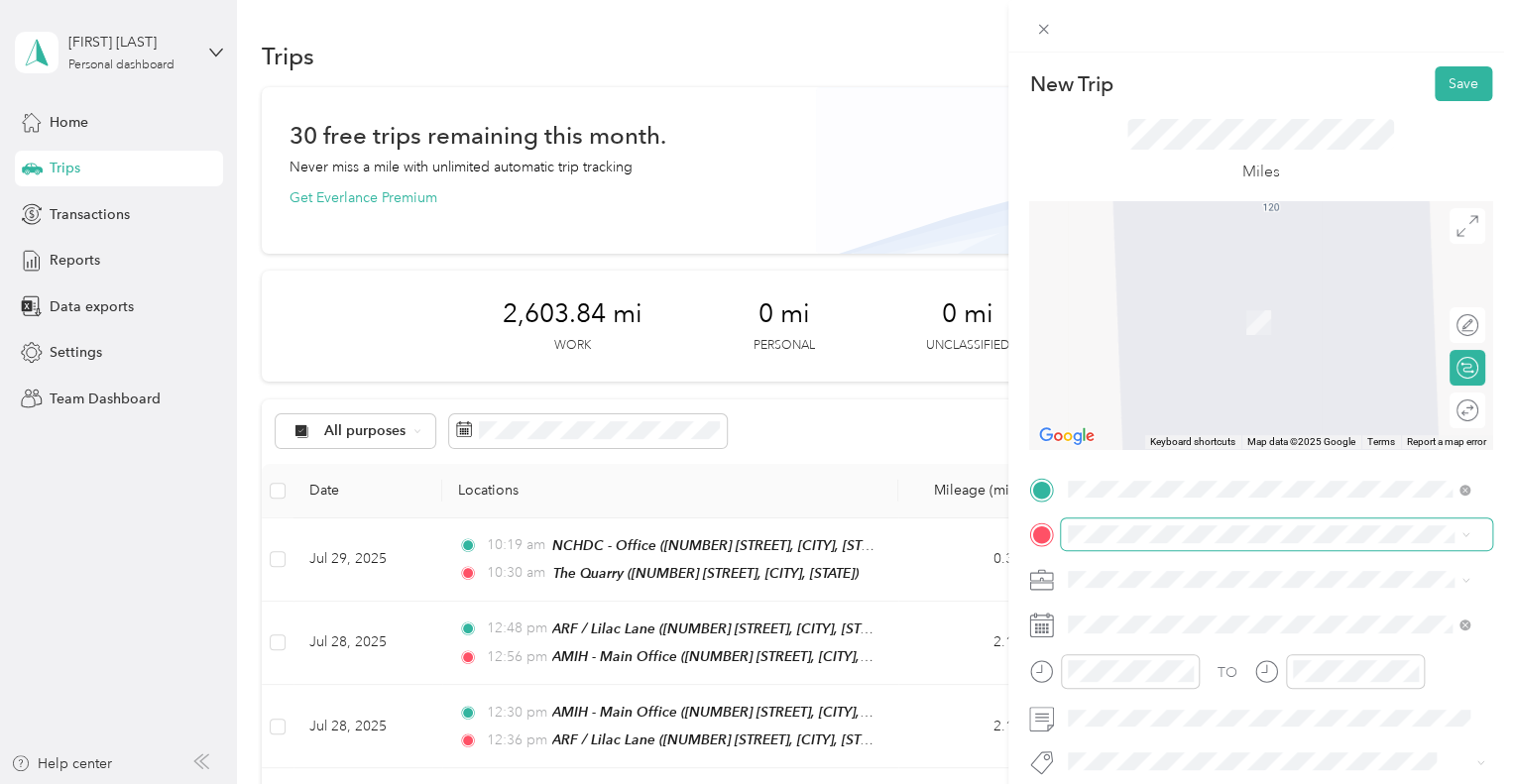click at bounding box center [1276, 534] 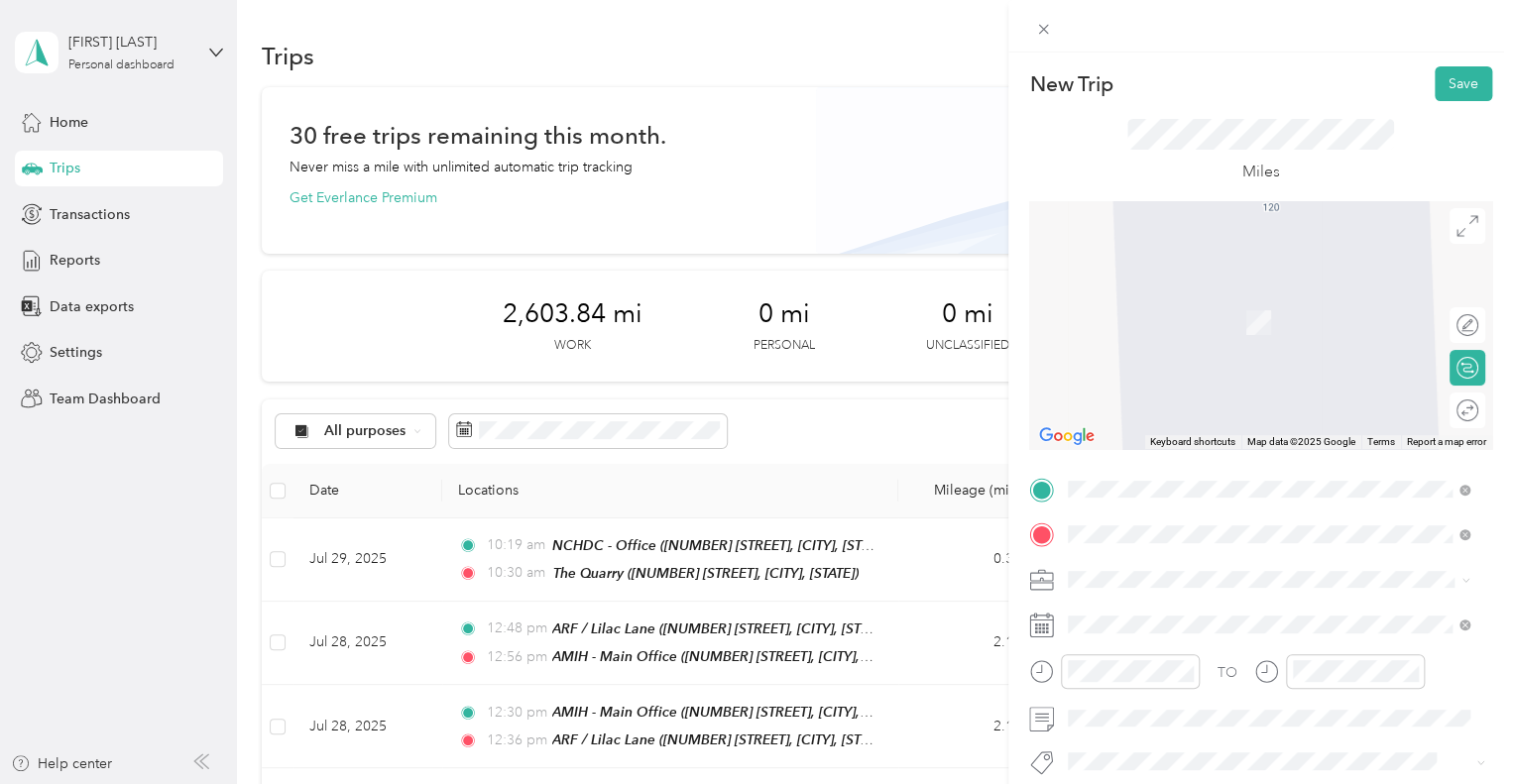 click on "TEAM The Quarry [NUMBER] [STREET], [POSTAL_CODE], [CITY], [STATE], [COUNTRY]" at bounding box center (1284, 326) 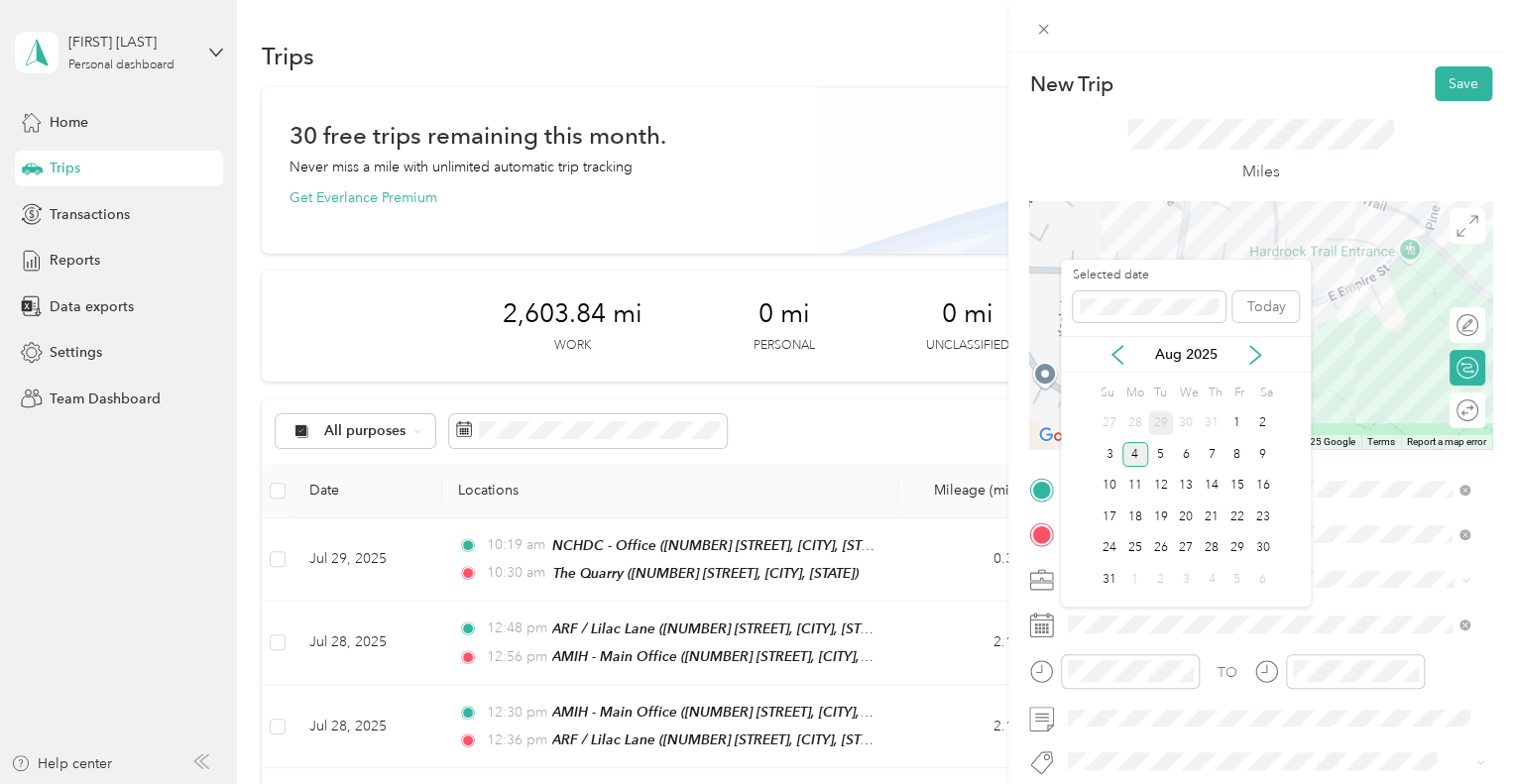 click on "29" at bounding box center (1161, 423) 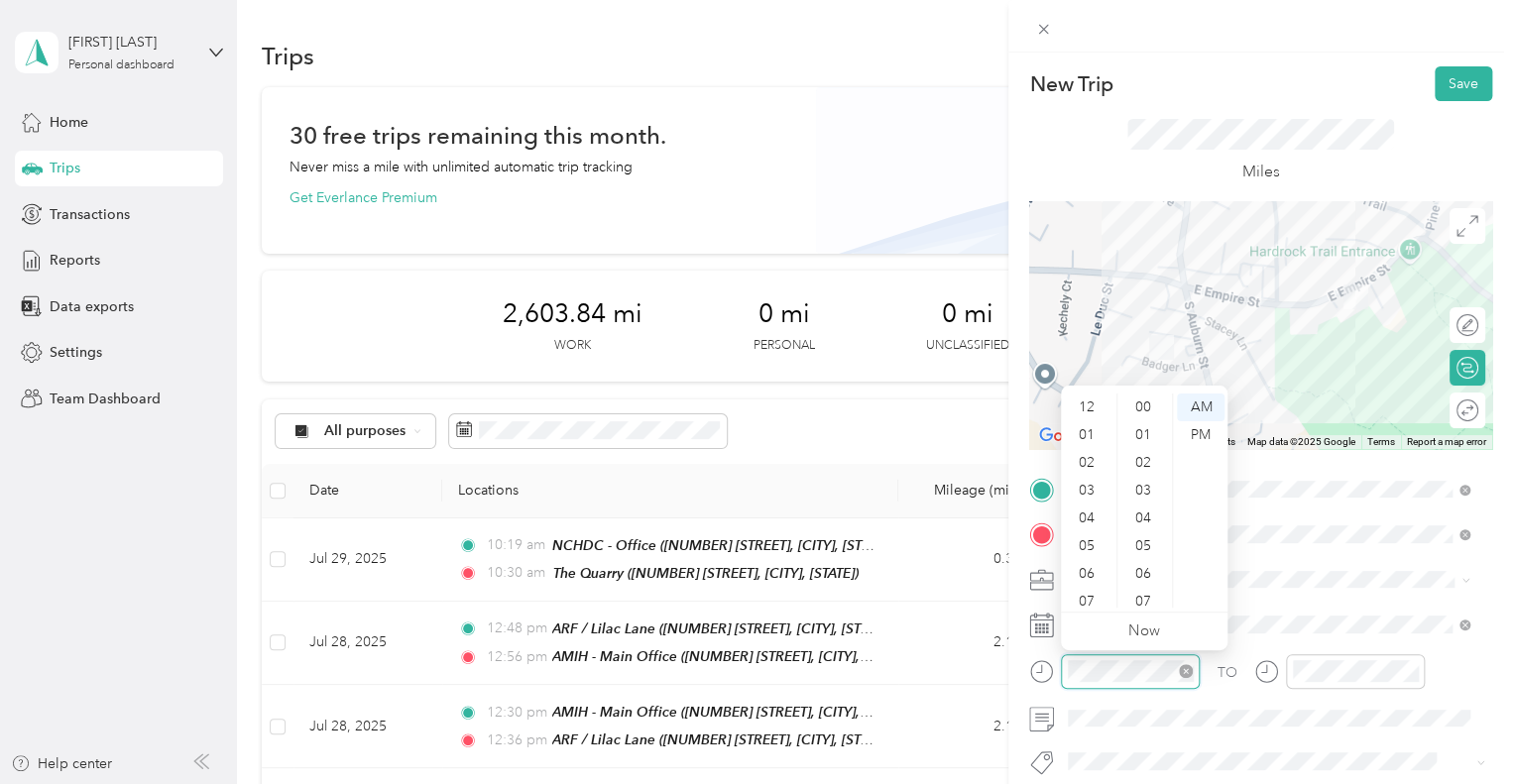 scroll, scrollTop: 611, scrollLeft: 0, axis: vertical 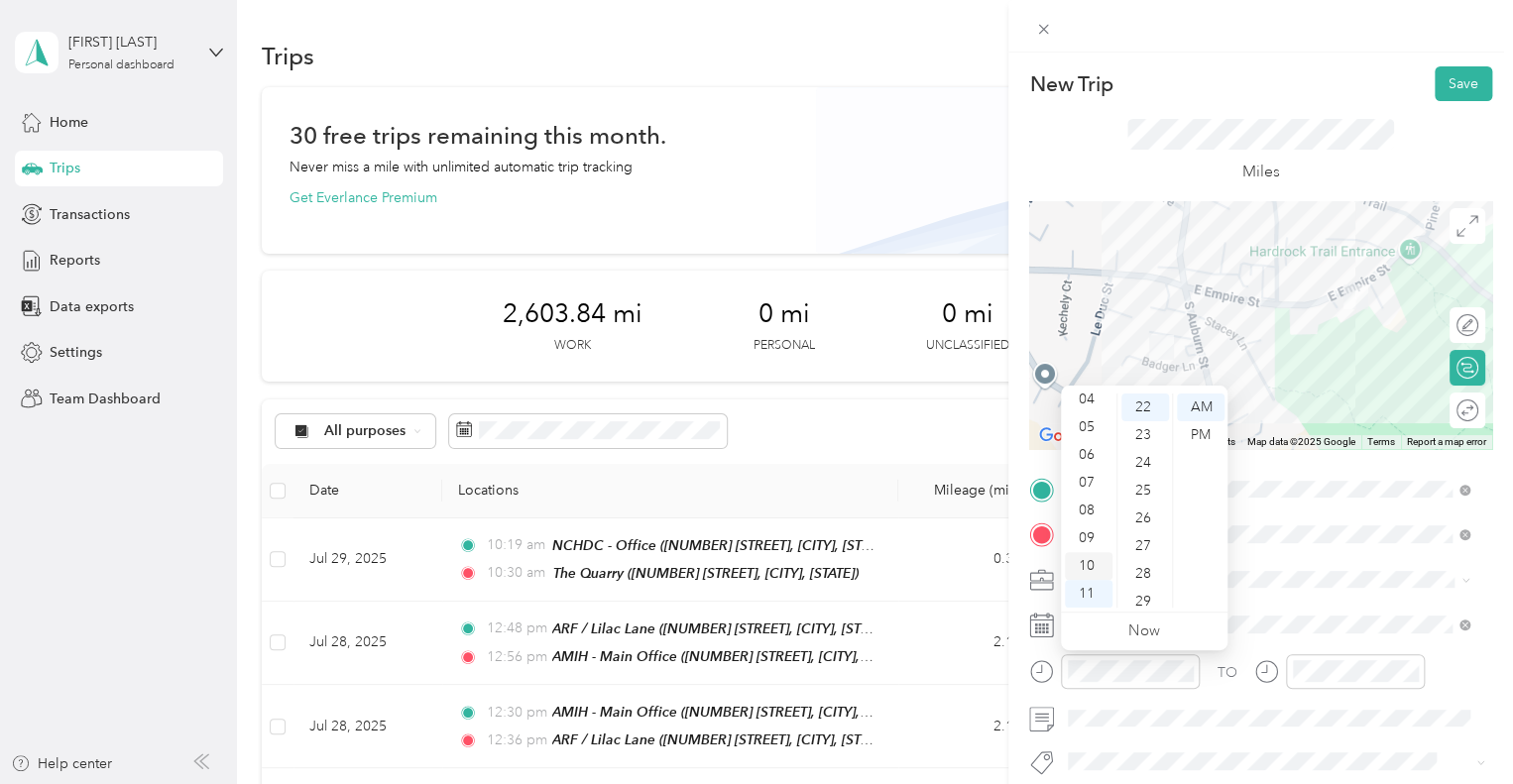 click on "10" at bounding box center [1089, 566] 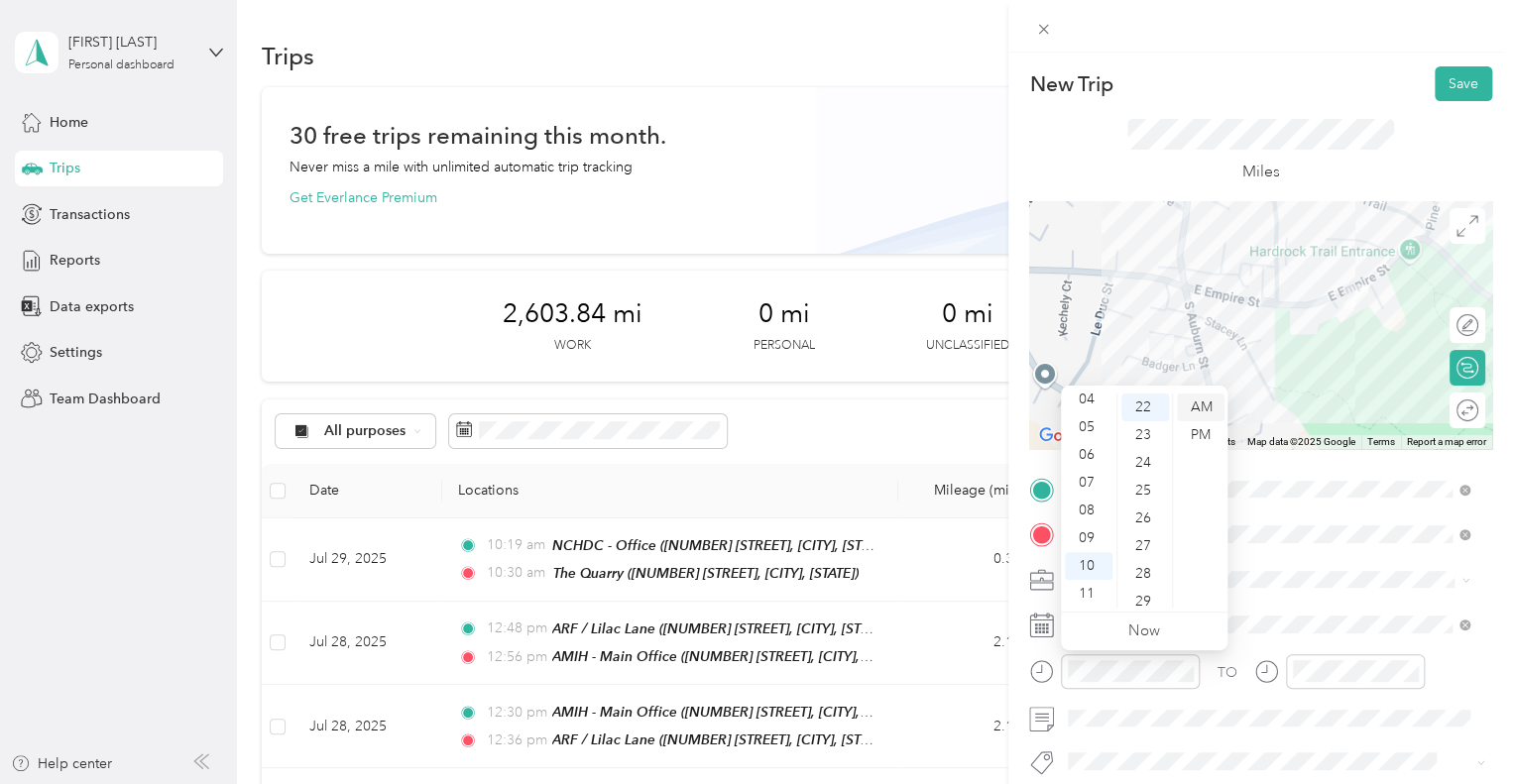 click on "AM" at bounding box center (1201, 407) 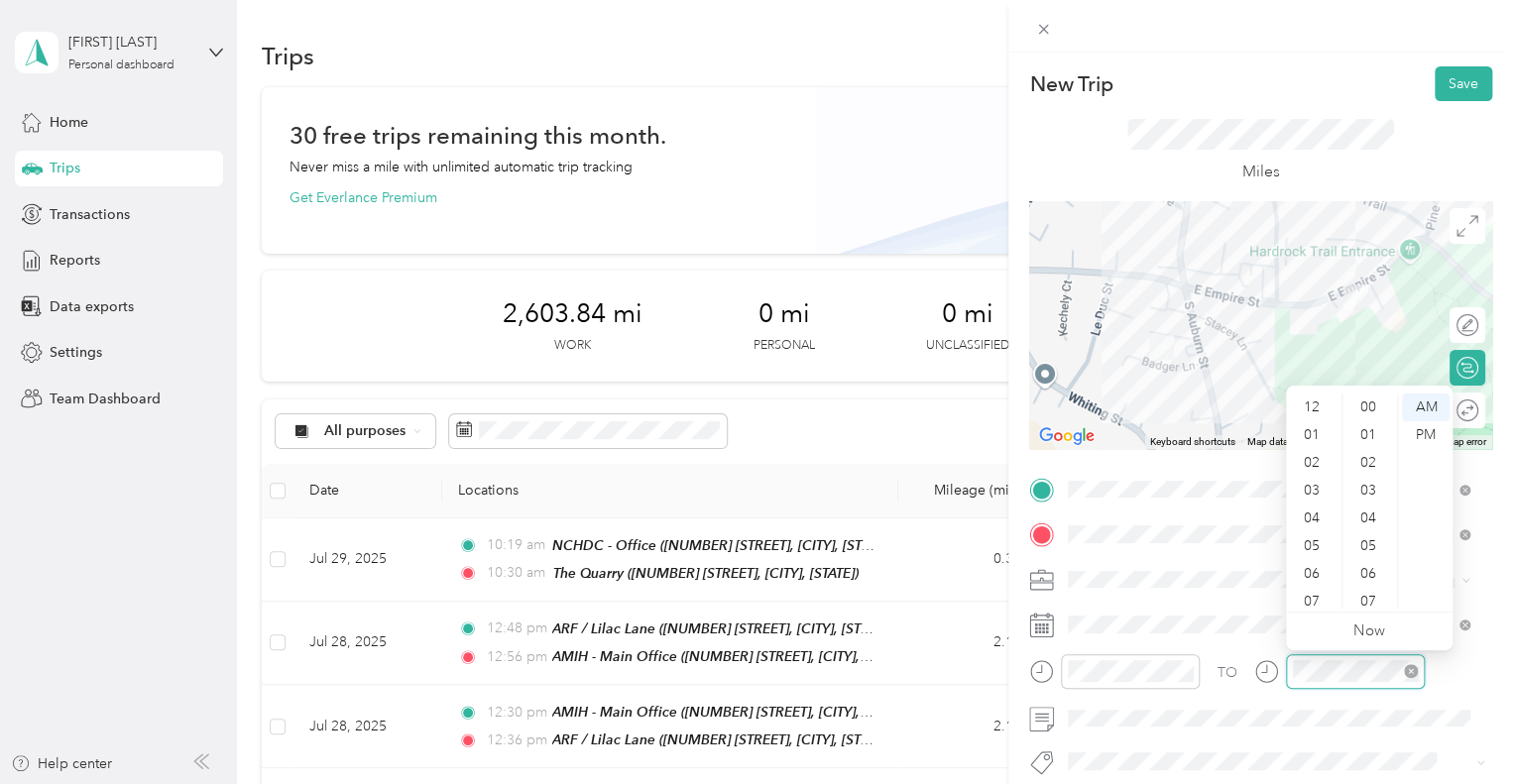 scroll, scrollTop: 611, scrollLeft: 0, axis: vertical 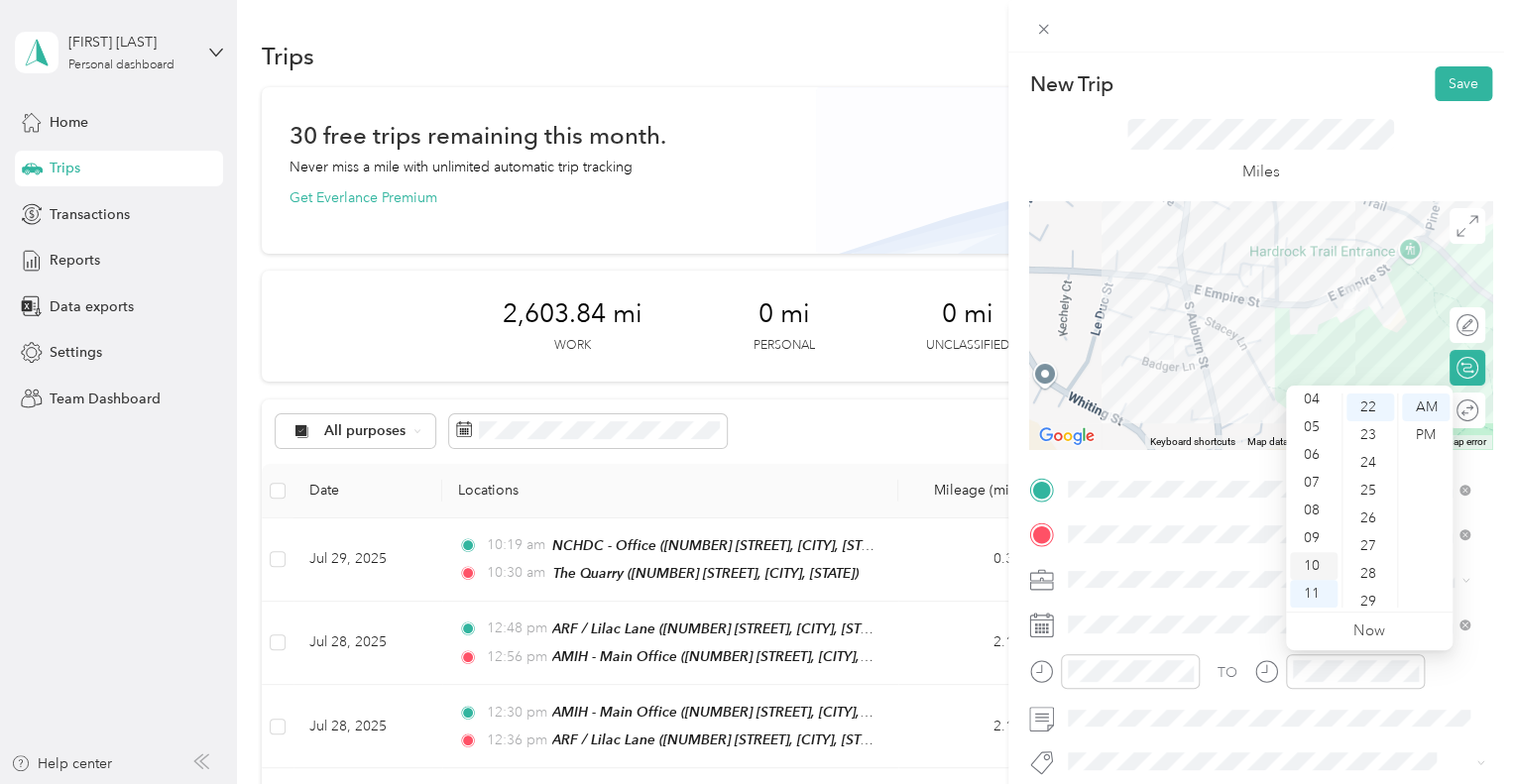 click on "10" at bounding box center [1314, 566] 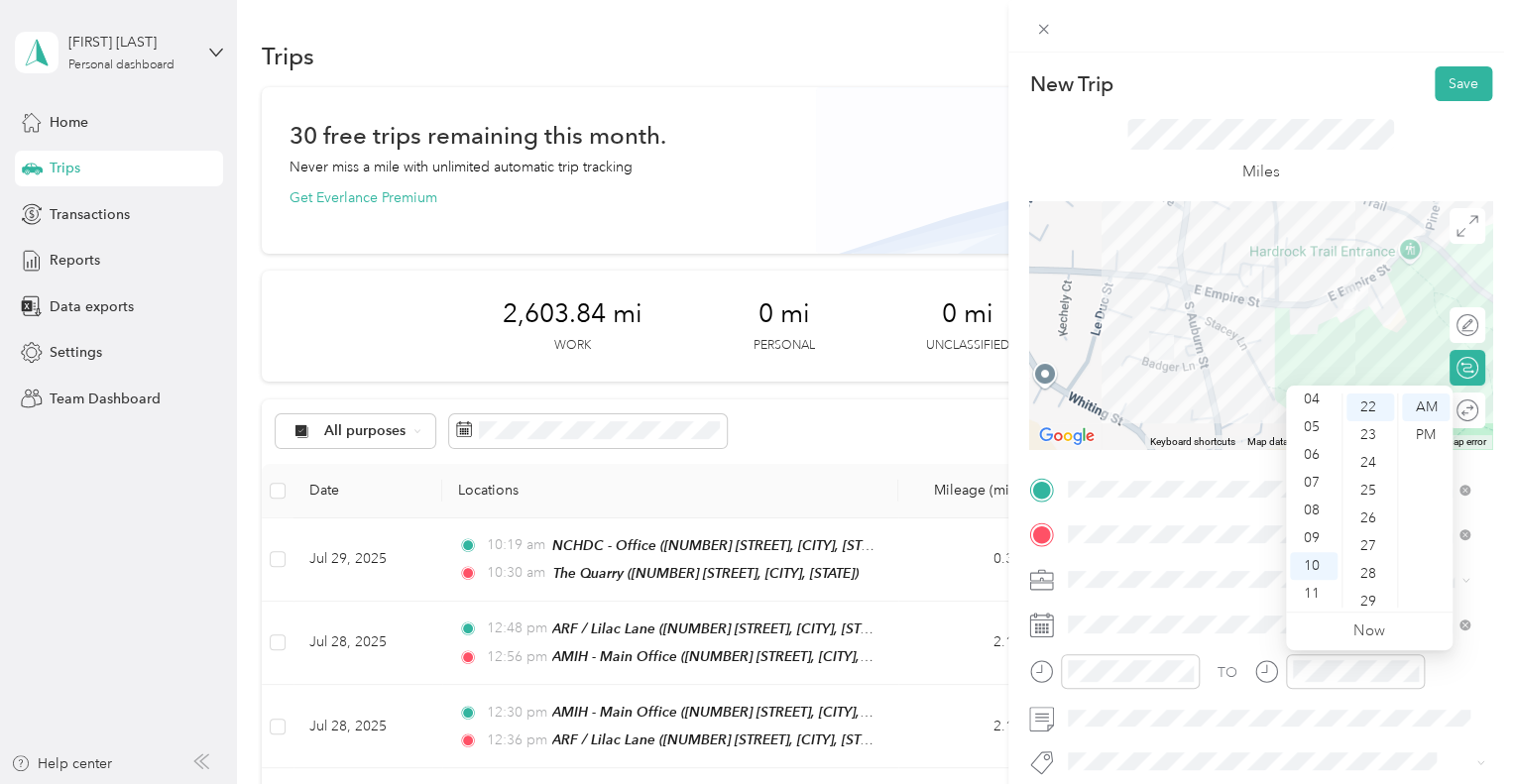 scroll, scrollTop: 650, scrollLeft: 0, axis: vertical 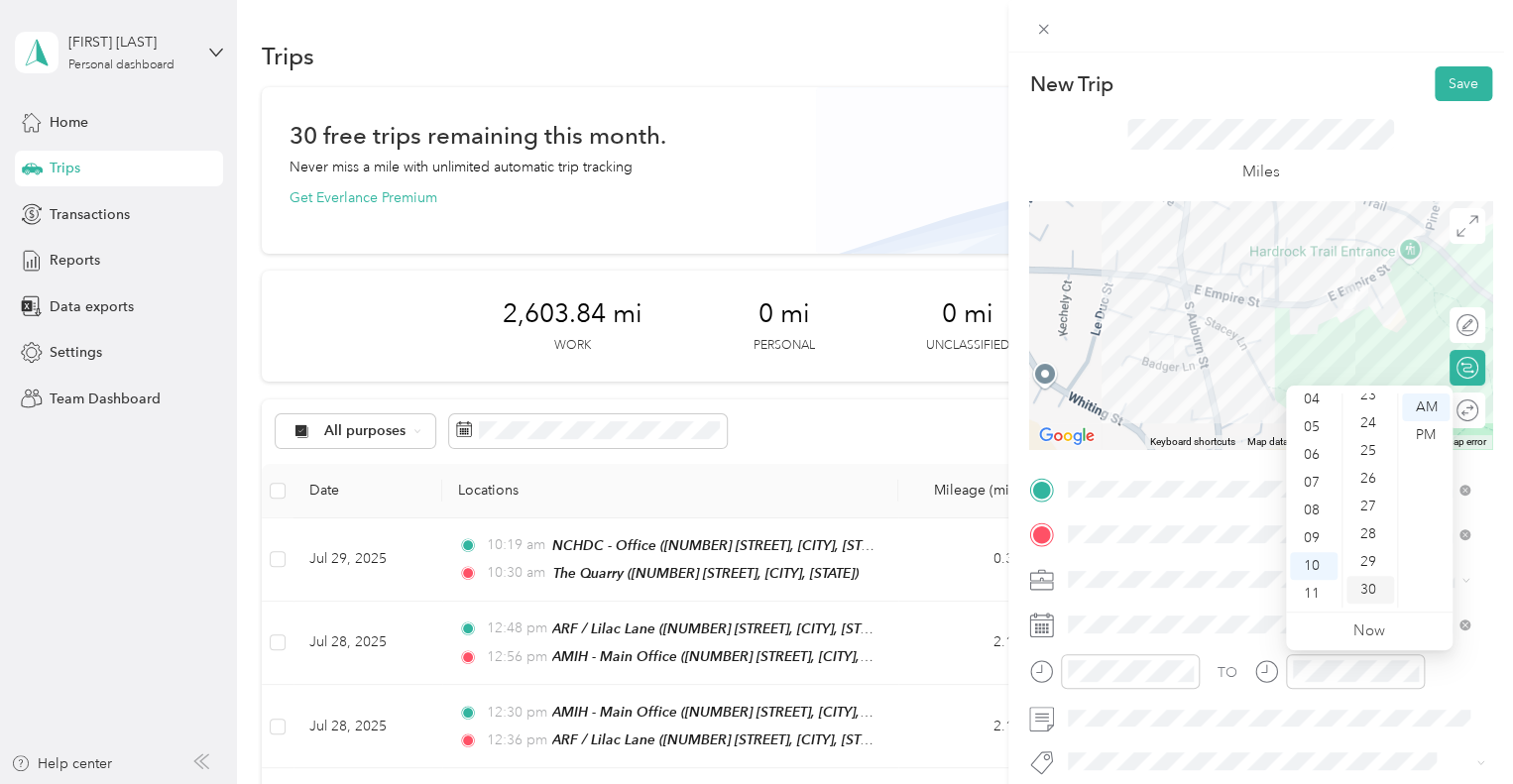 click on "30" at bounding box center [1370, 590] 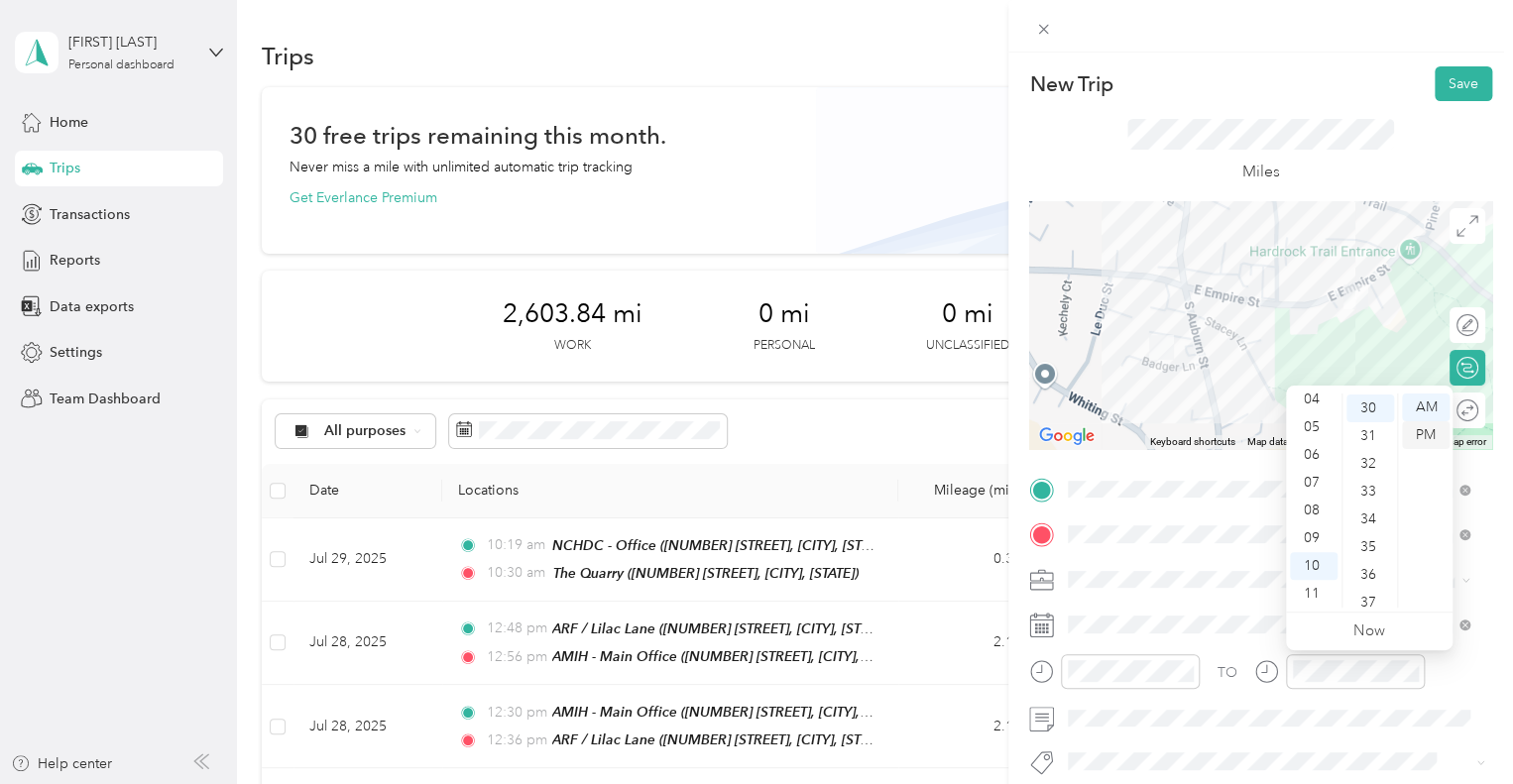 scroll, scrollTop: 833, scrollLeft: 0, axis: vertical 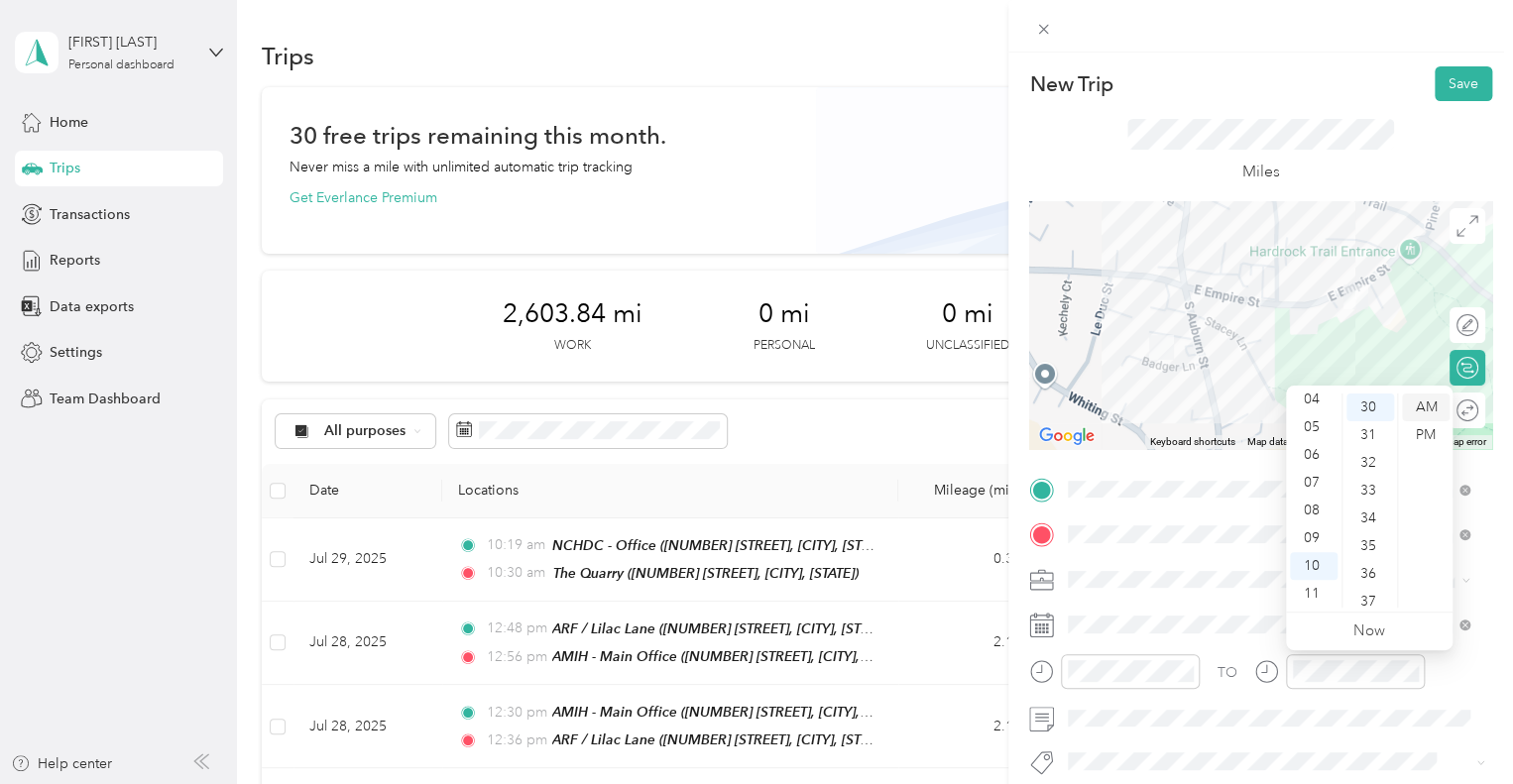 click on "AM" at bounding box center (1426, 407) 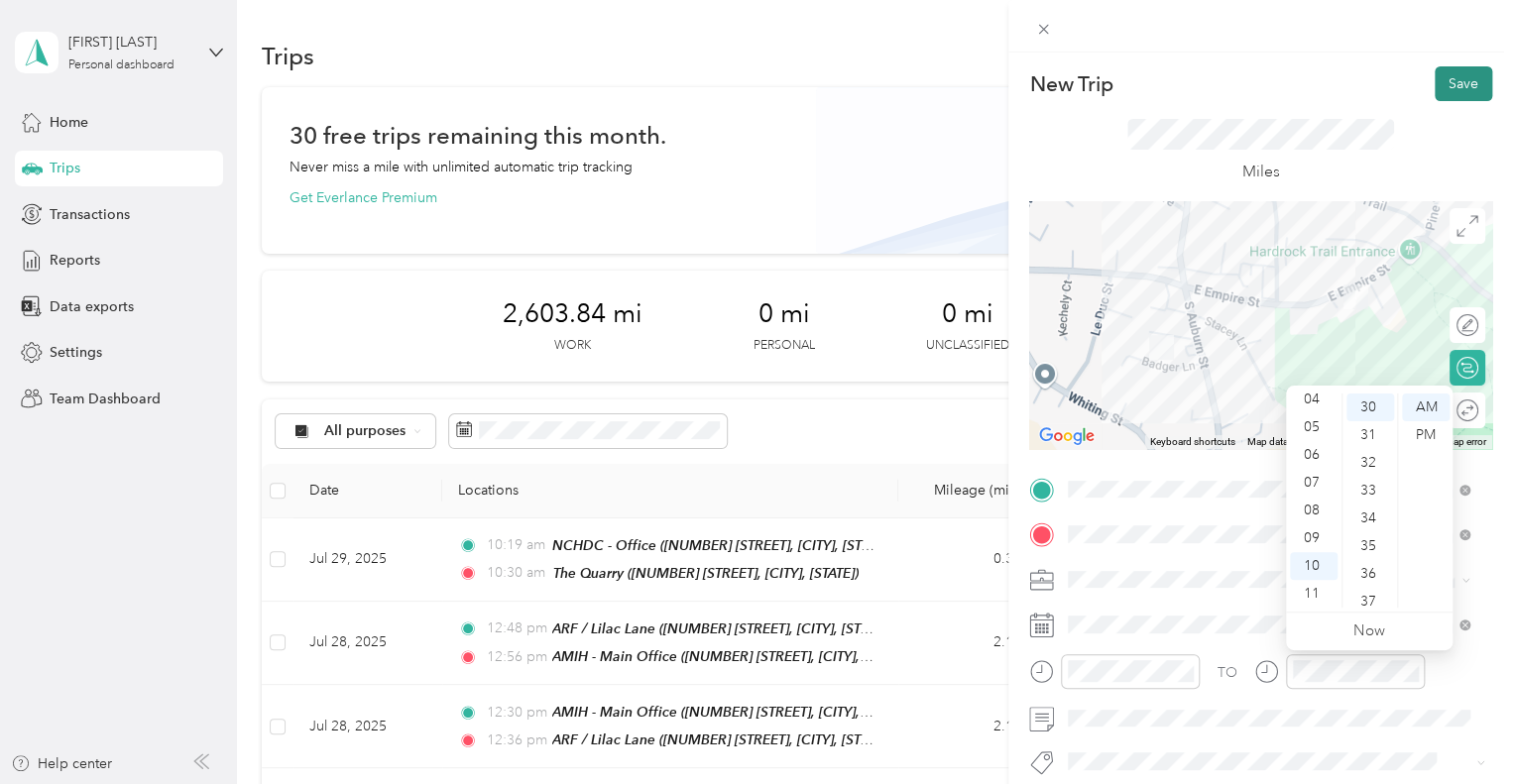 click on "Save" at bounding box center [1463, 83] 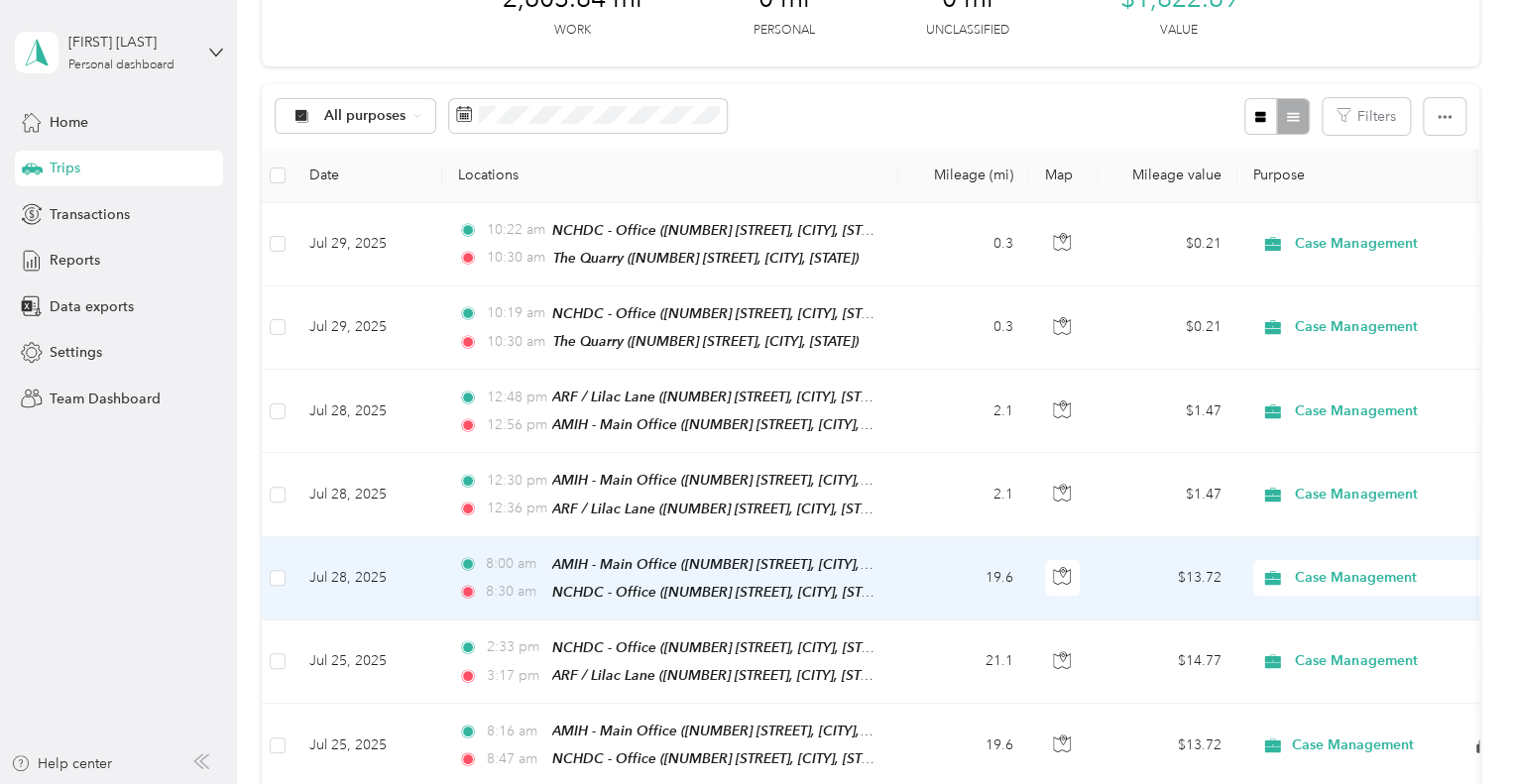 scroll, scrollTop: 266, scrollLeft: 0, axis: vertical 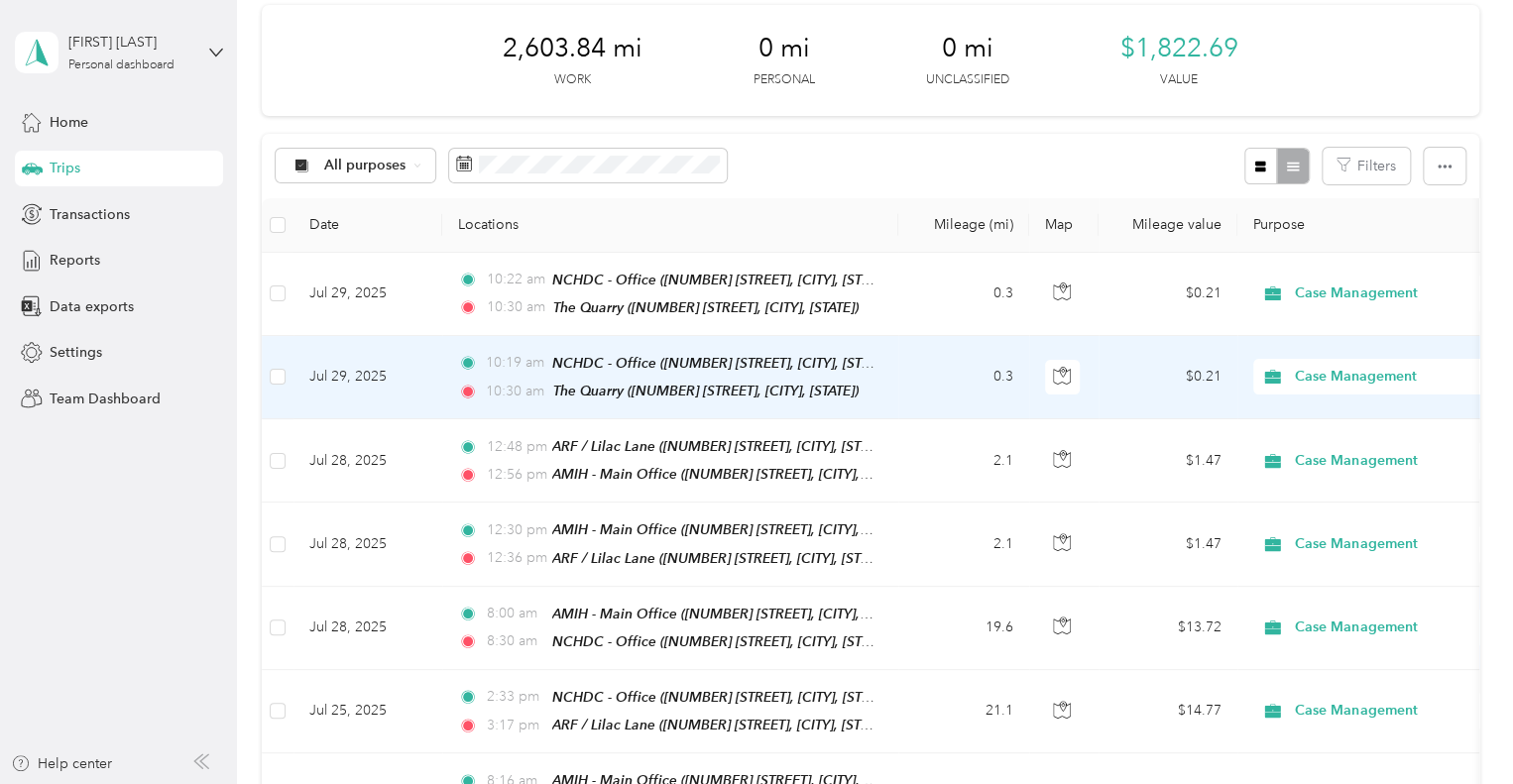 click on "0.3" at bounding box center [964, 378] 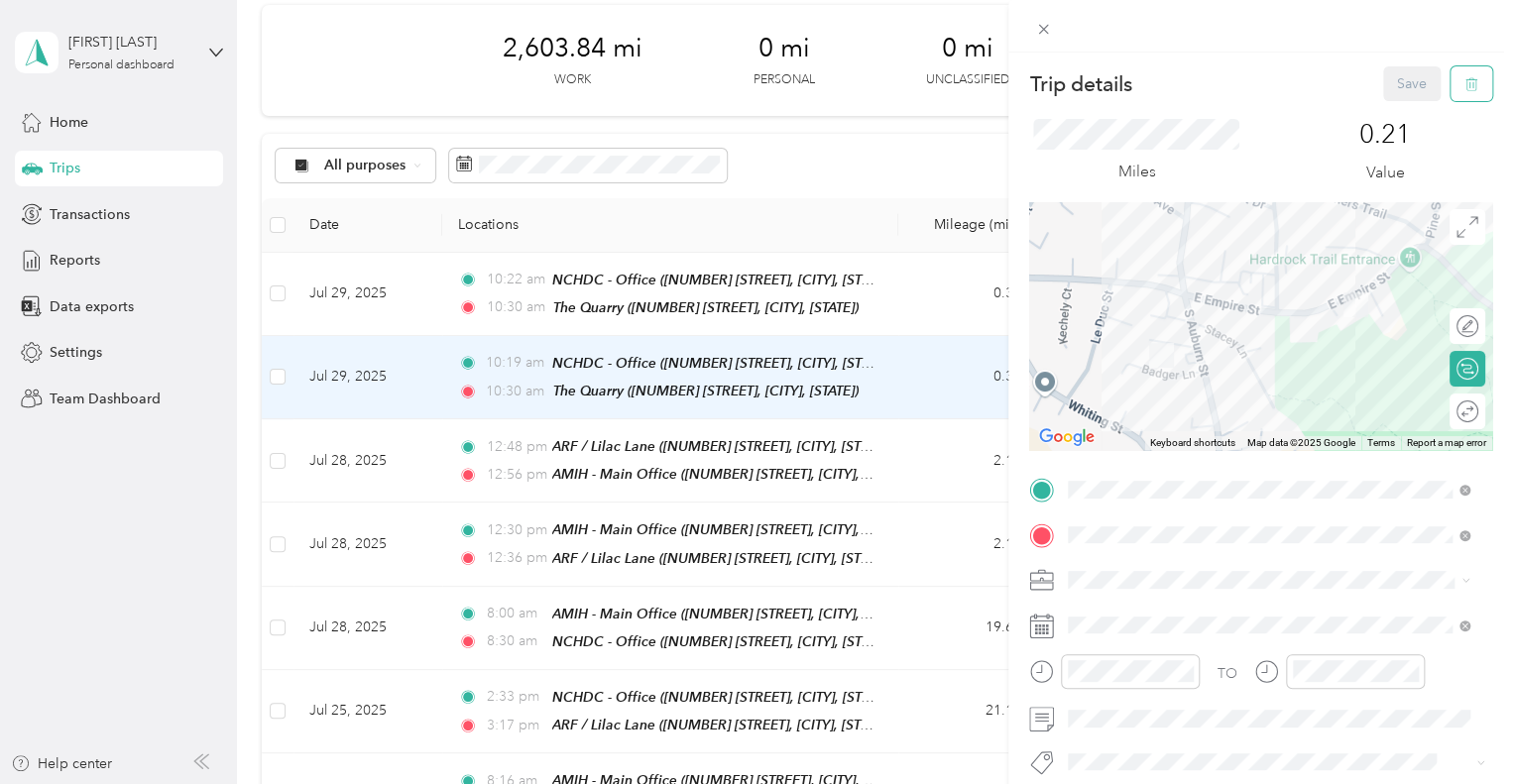 click 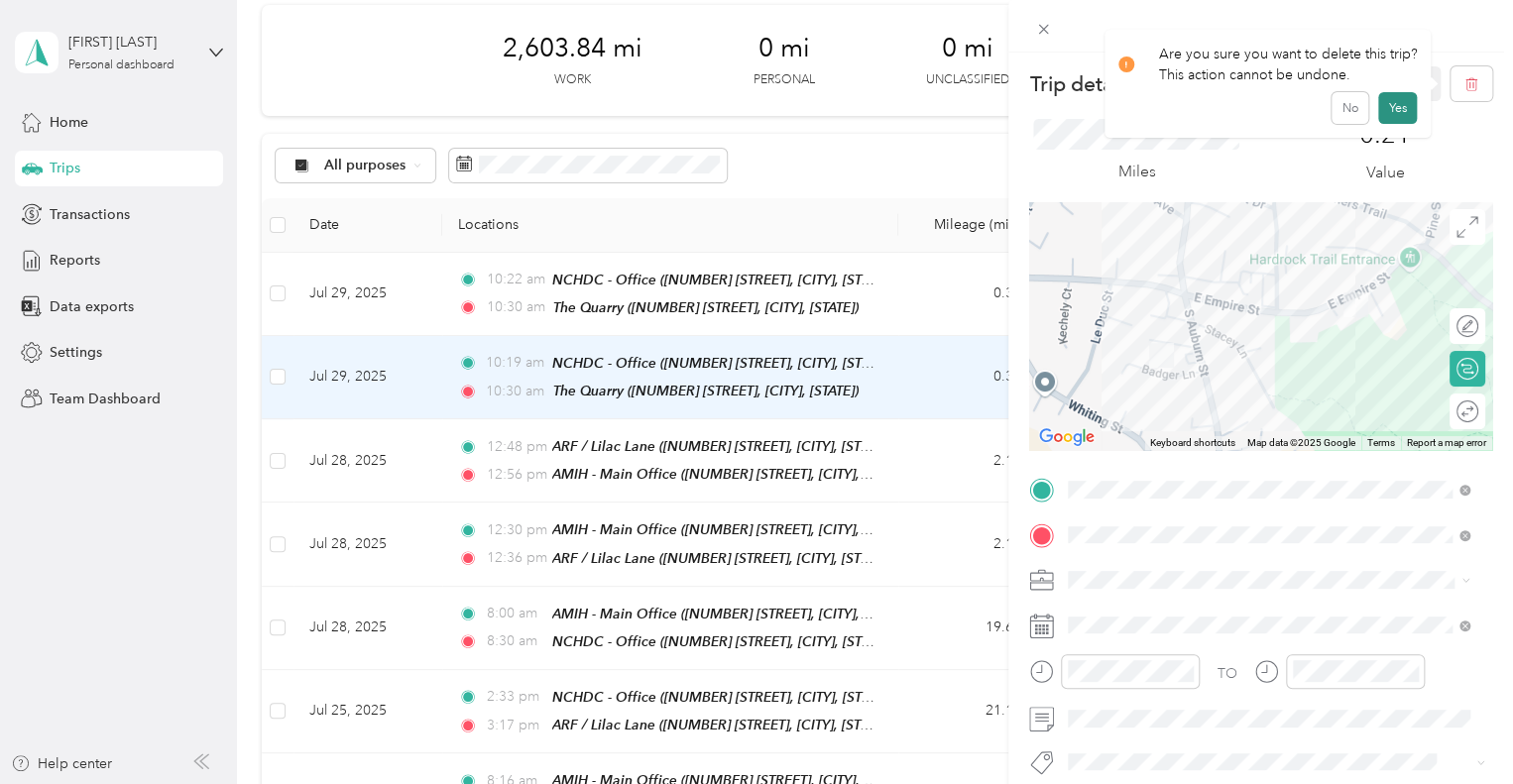 click on "Yes" at bounding box center [1397, 108] 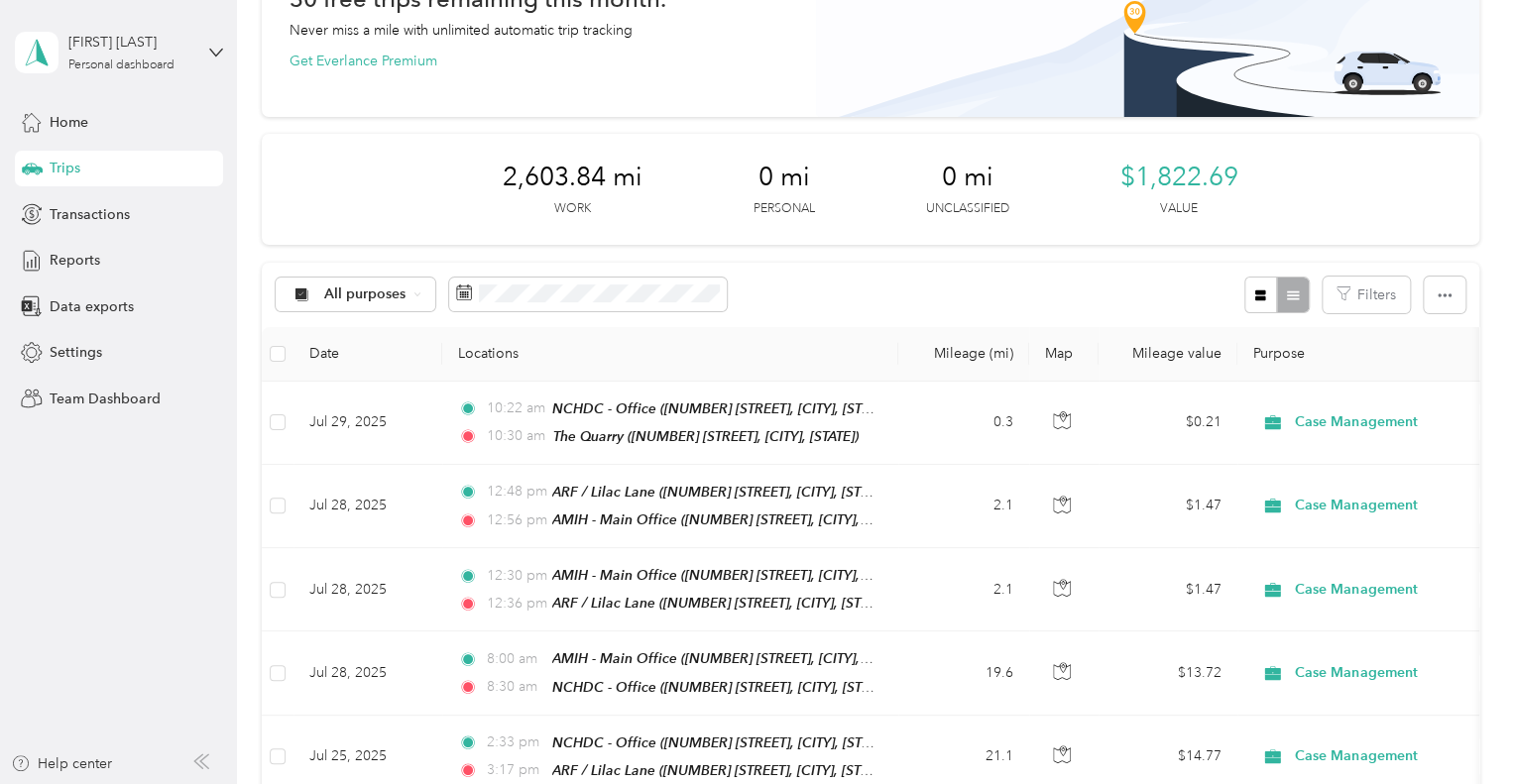 scroll, scrollTop: 0, scrollLeft: 0, axis: both 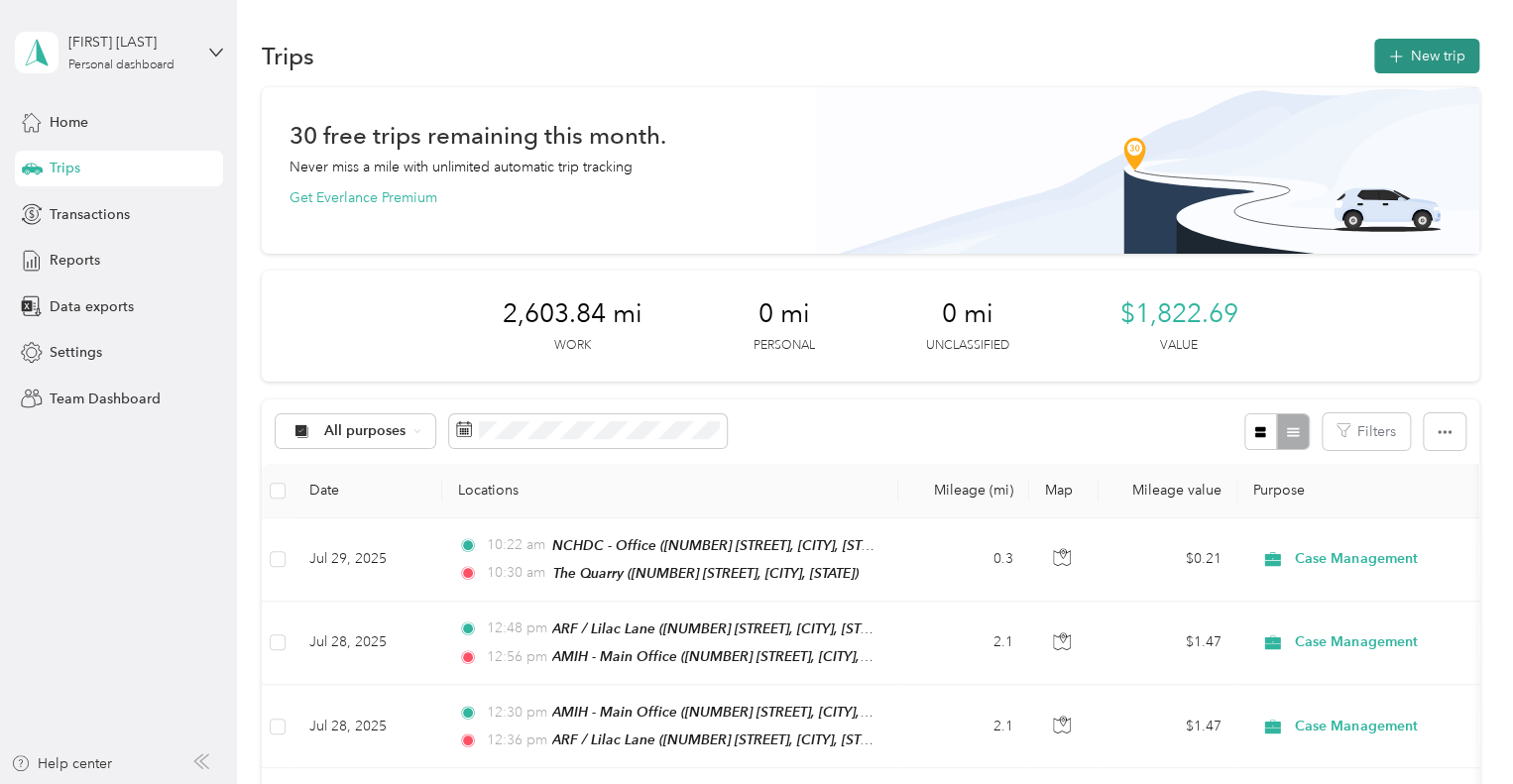 click on "New trip" at bounding box center [1427, 56] 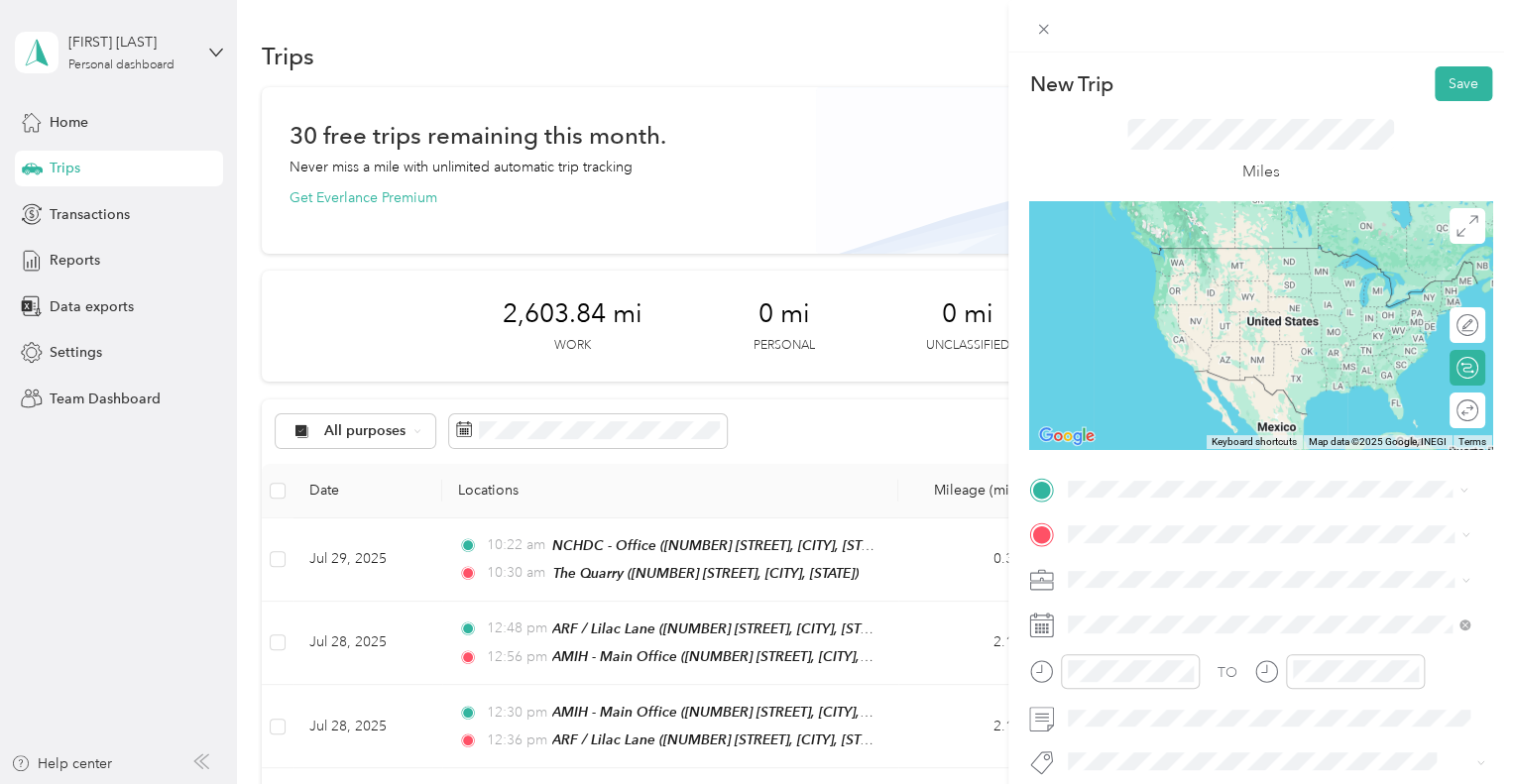 click on "[NUMBER] [STREET], [POSTAL_CODE], [CITY], [STATE], [COUNTRY]" at bounding box center (1278, 294) 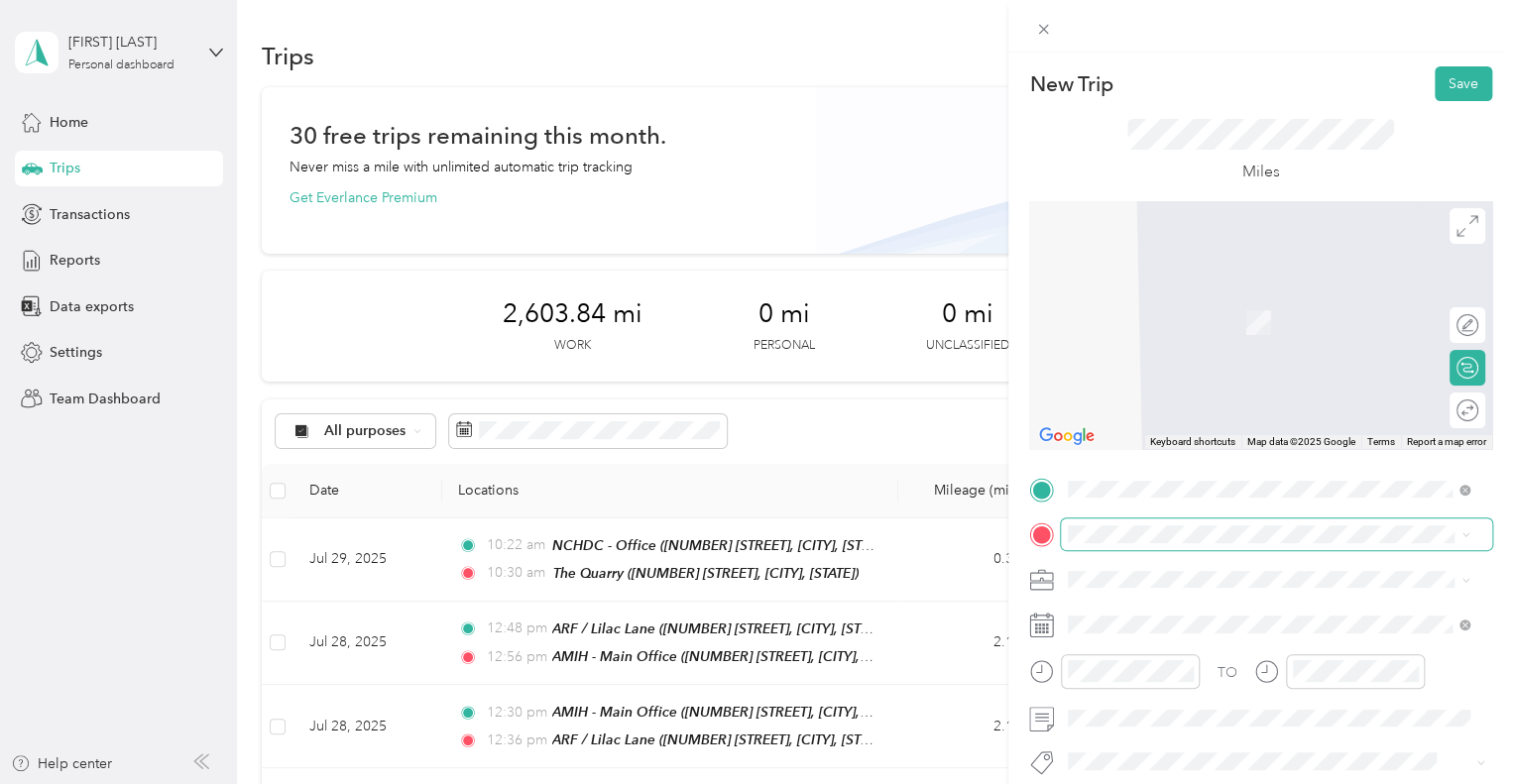click at bounding box center [1276, 534] 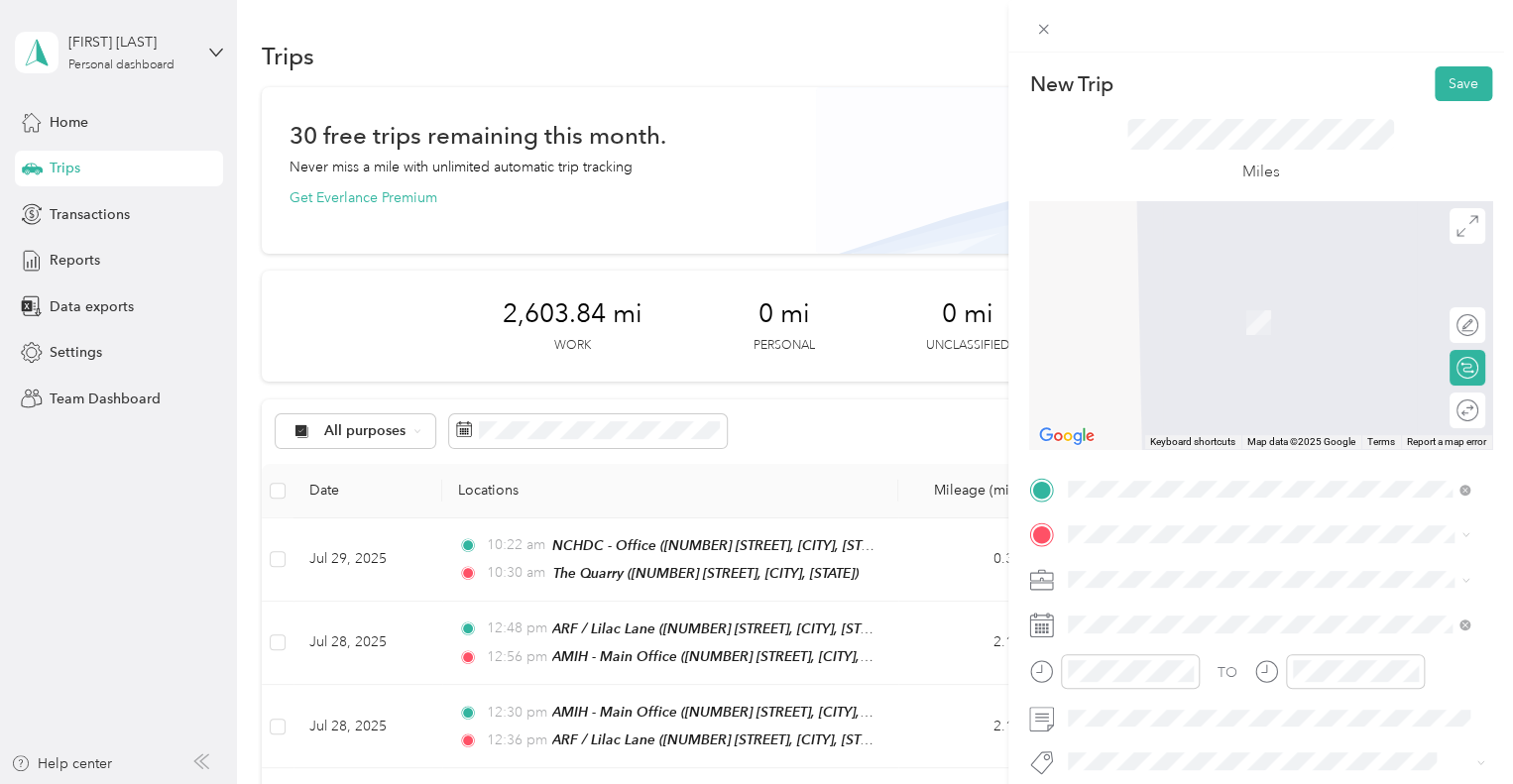 click on "TEAM NCHDC - Office [NUMBER] [STREET], [POSTAL_CODE], [CITY], [STATE], [COUNTRY]" at bounding box center (1284, 324) 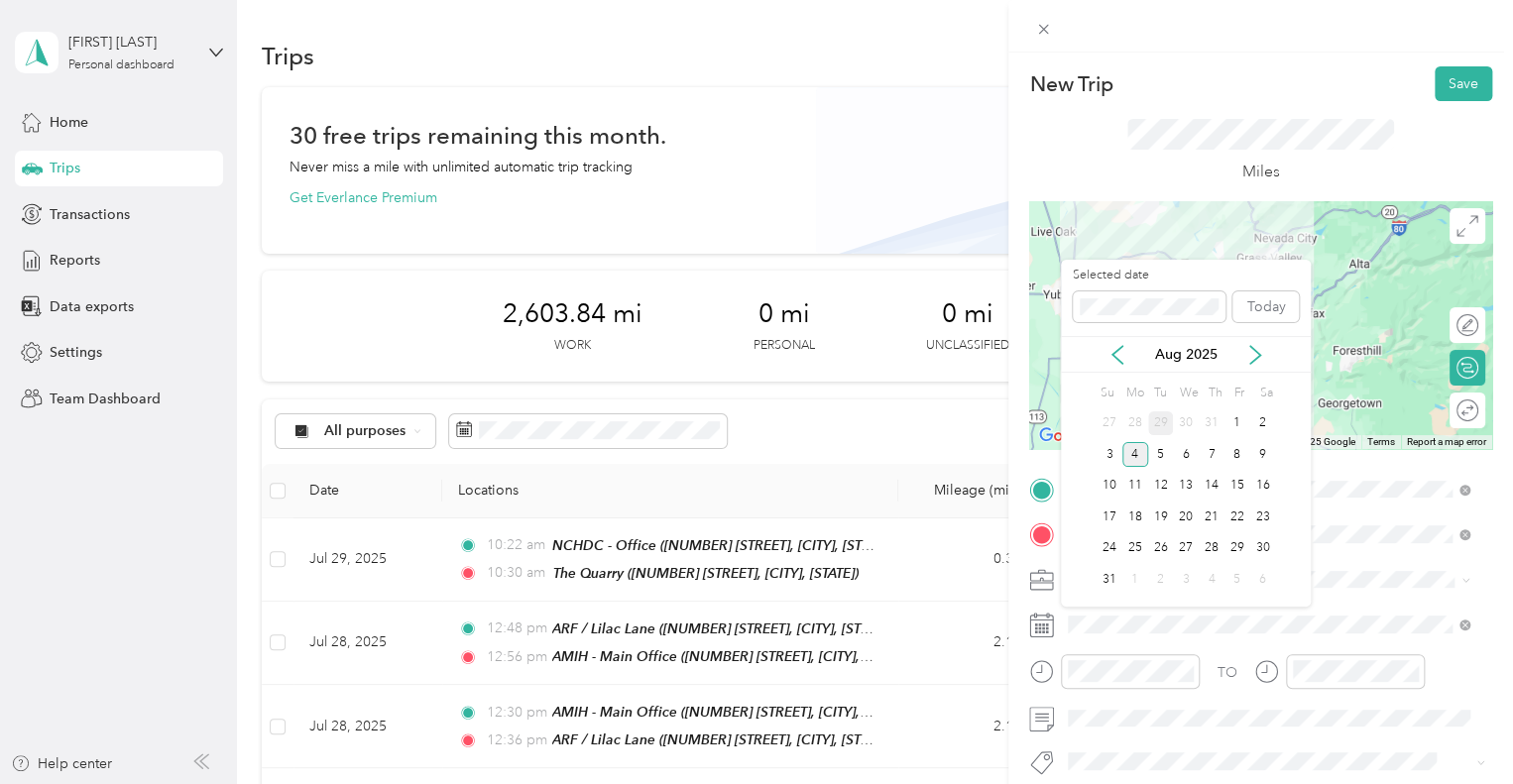 click on "29" at bounding box center [1161, 423] 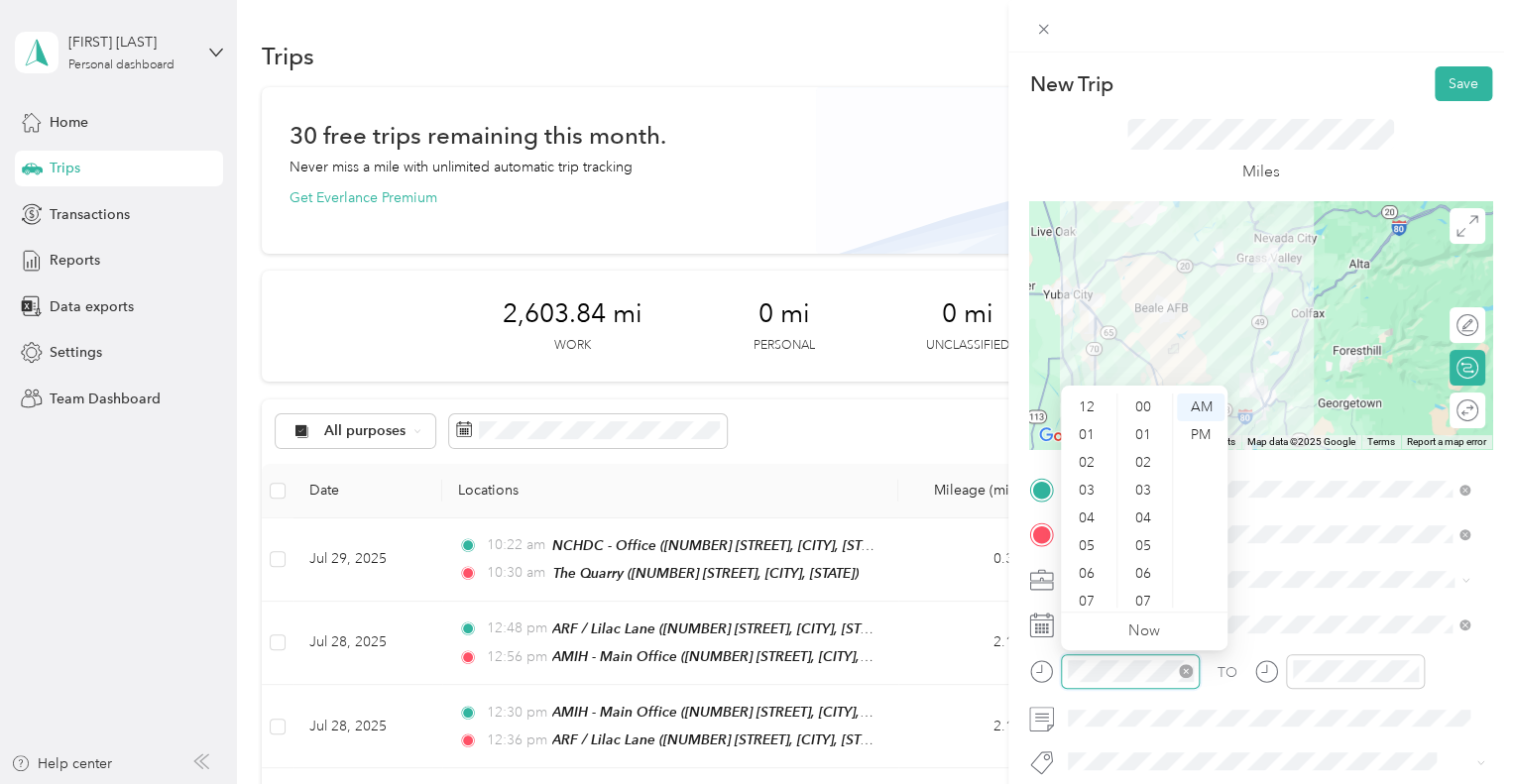 scroll, scrollTop: 666, scrollLeft: 0, axis: vertical 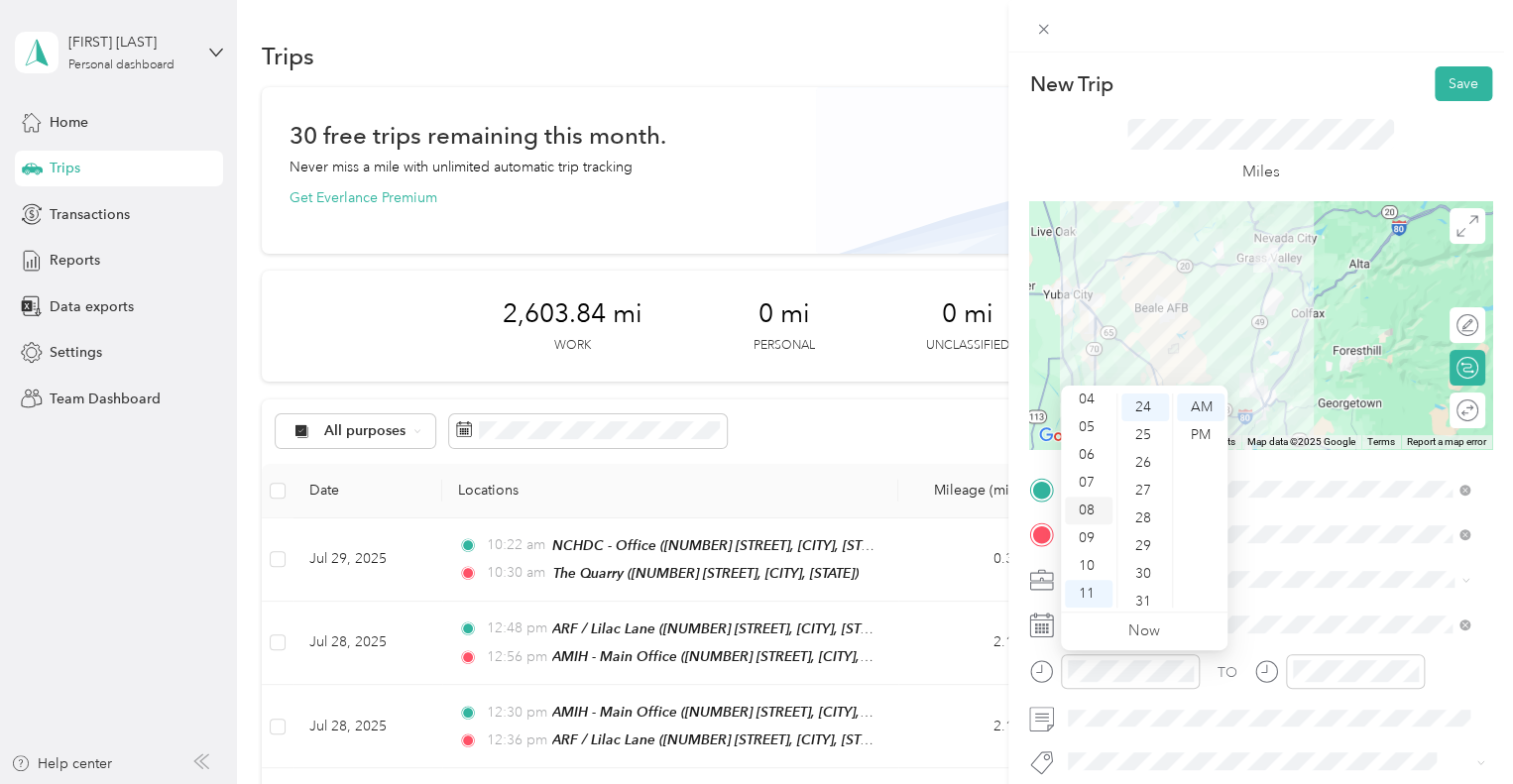 click on "08" at bounding box center (1089, 510) 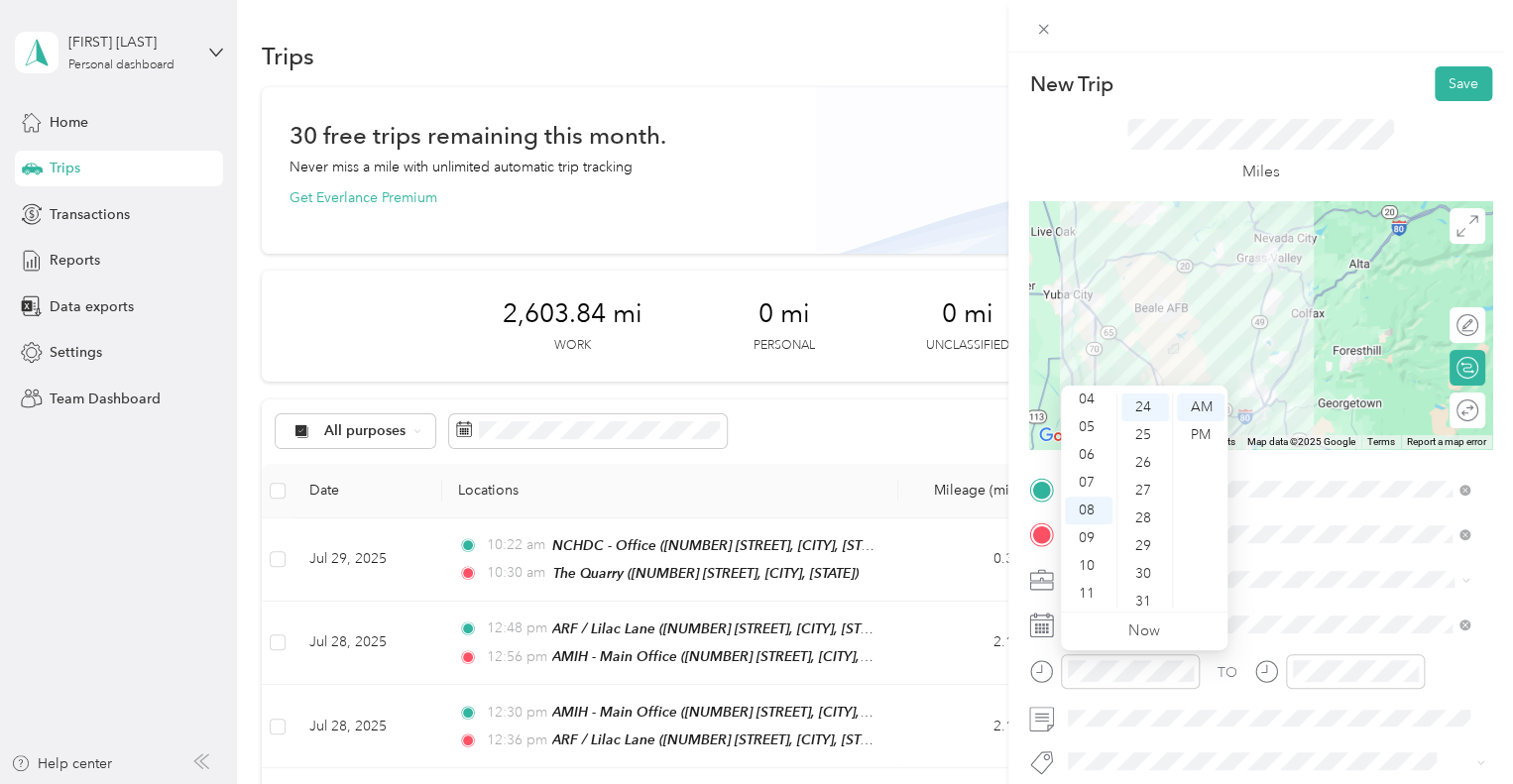 scroll, scrollTop: 0, scrollLeft: 0, axis: both 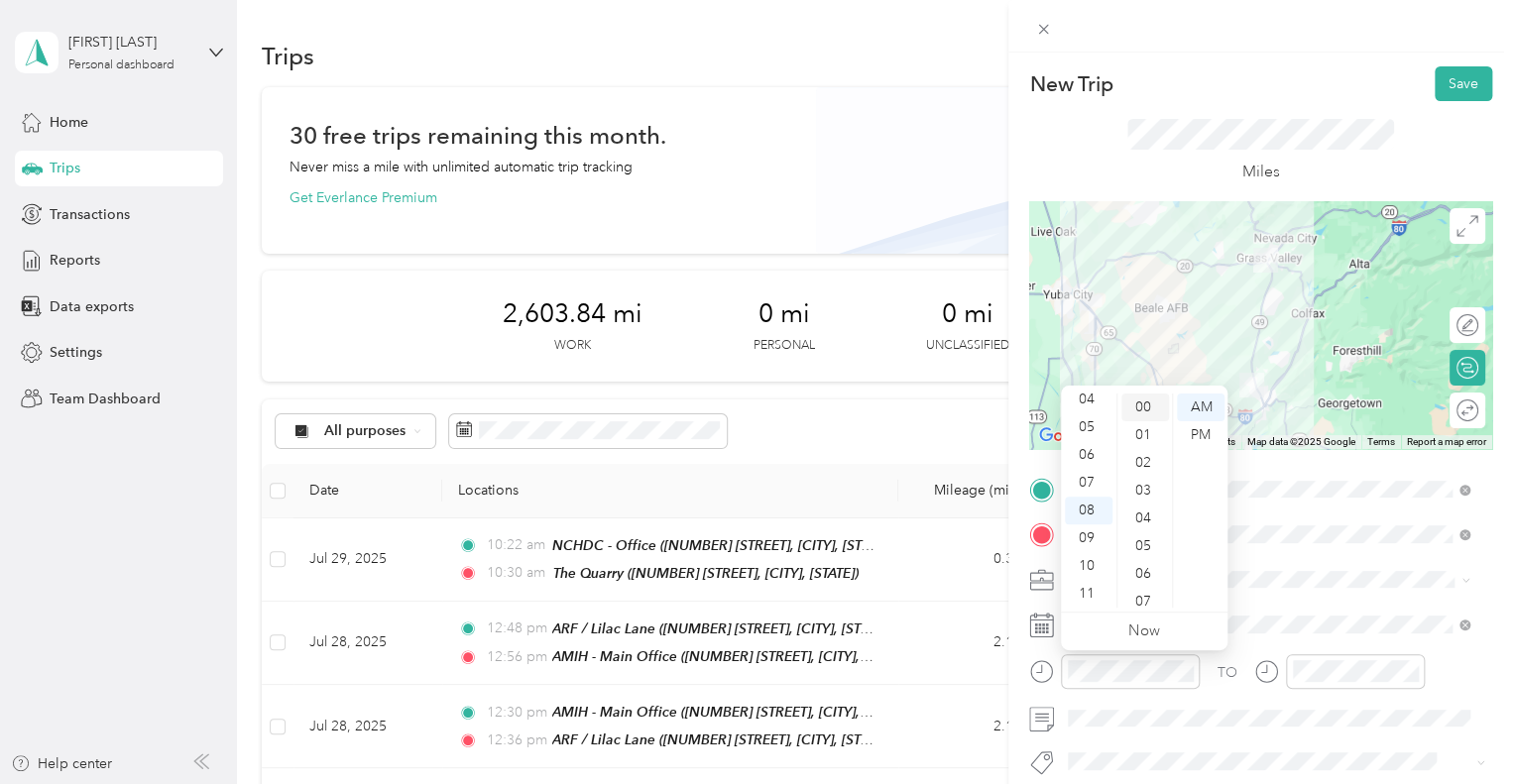 click on "00" at bounding box center (1145, 407) 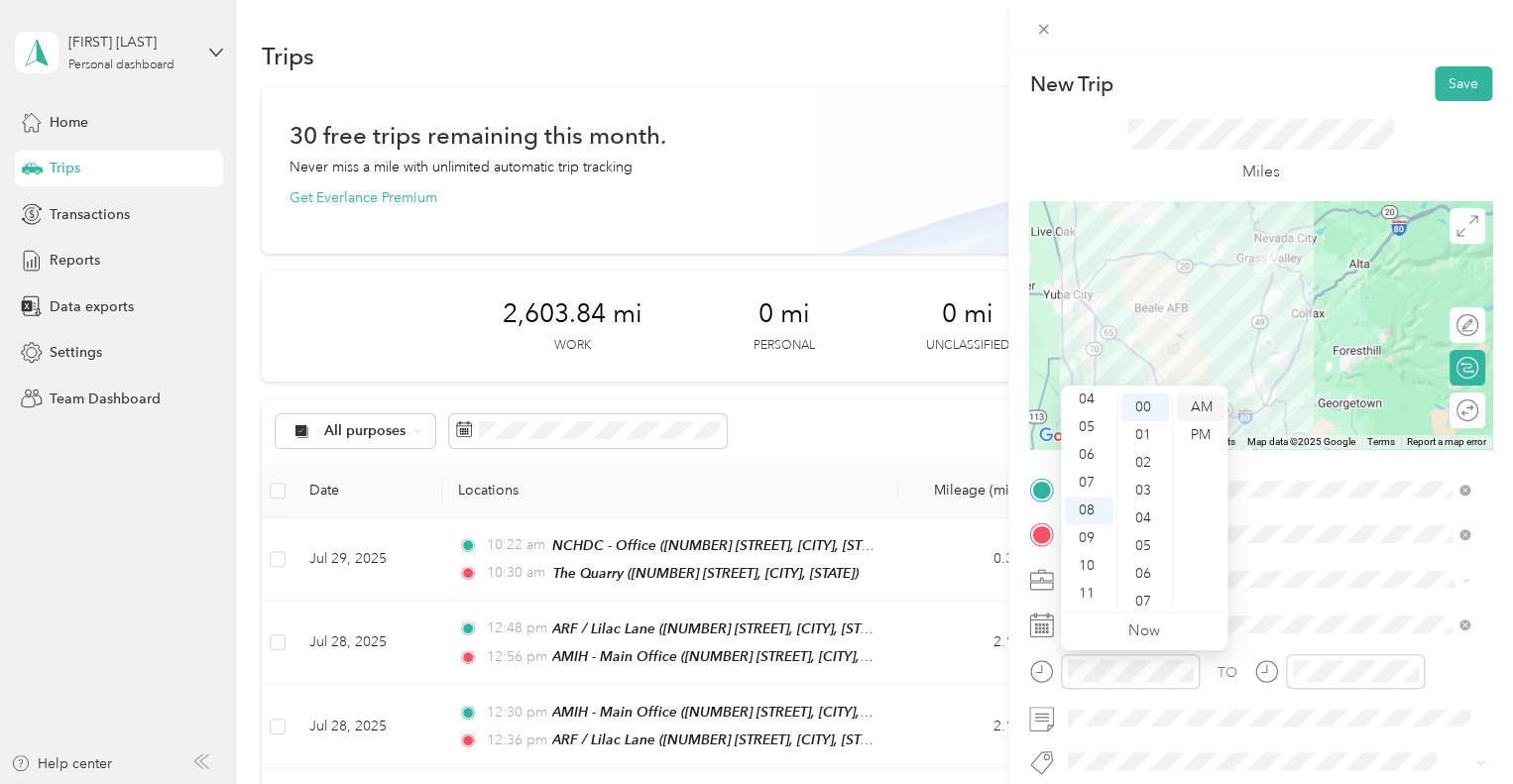 click on "AM" at bounding box center [1201, 407] 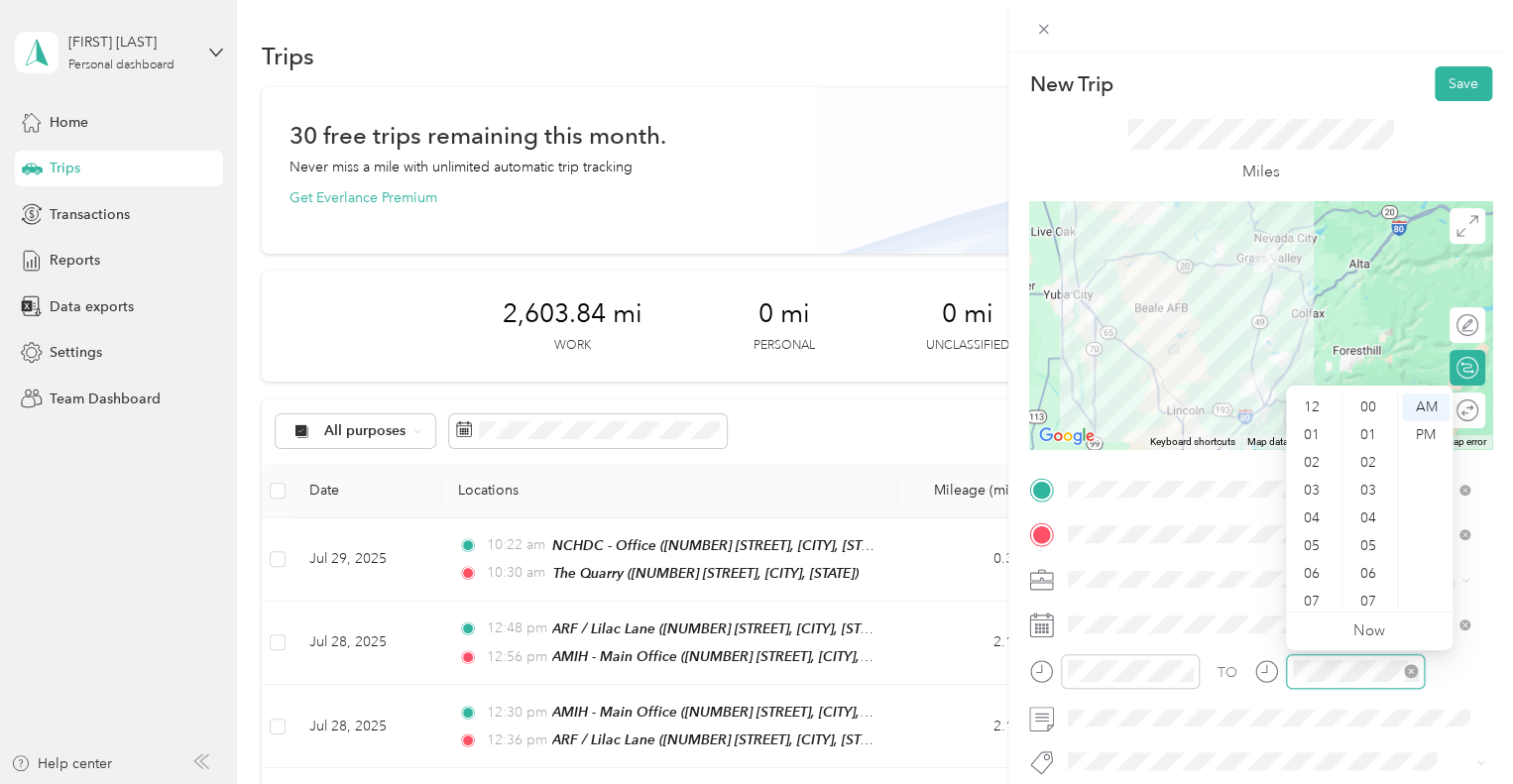 scroll, scrollTop: 666, scrollLeft: 0, axis: vertical 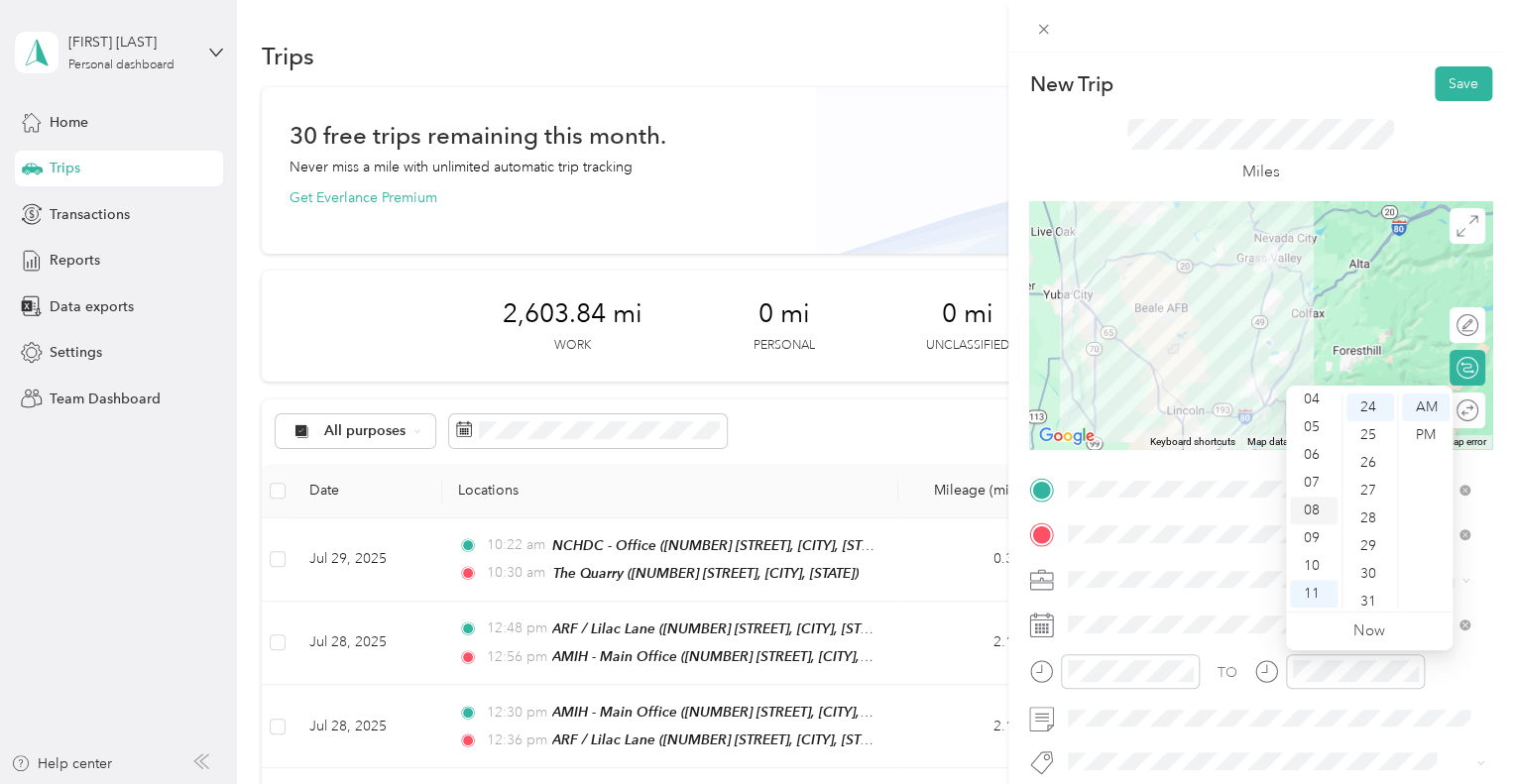 click on "08" at bounding box center (1314, 510) 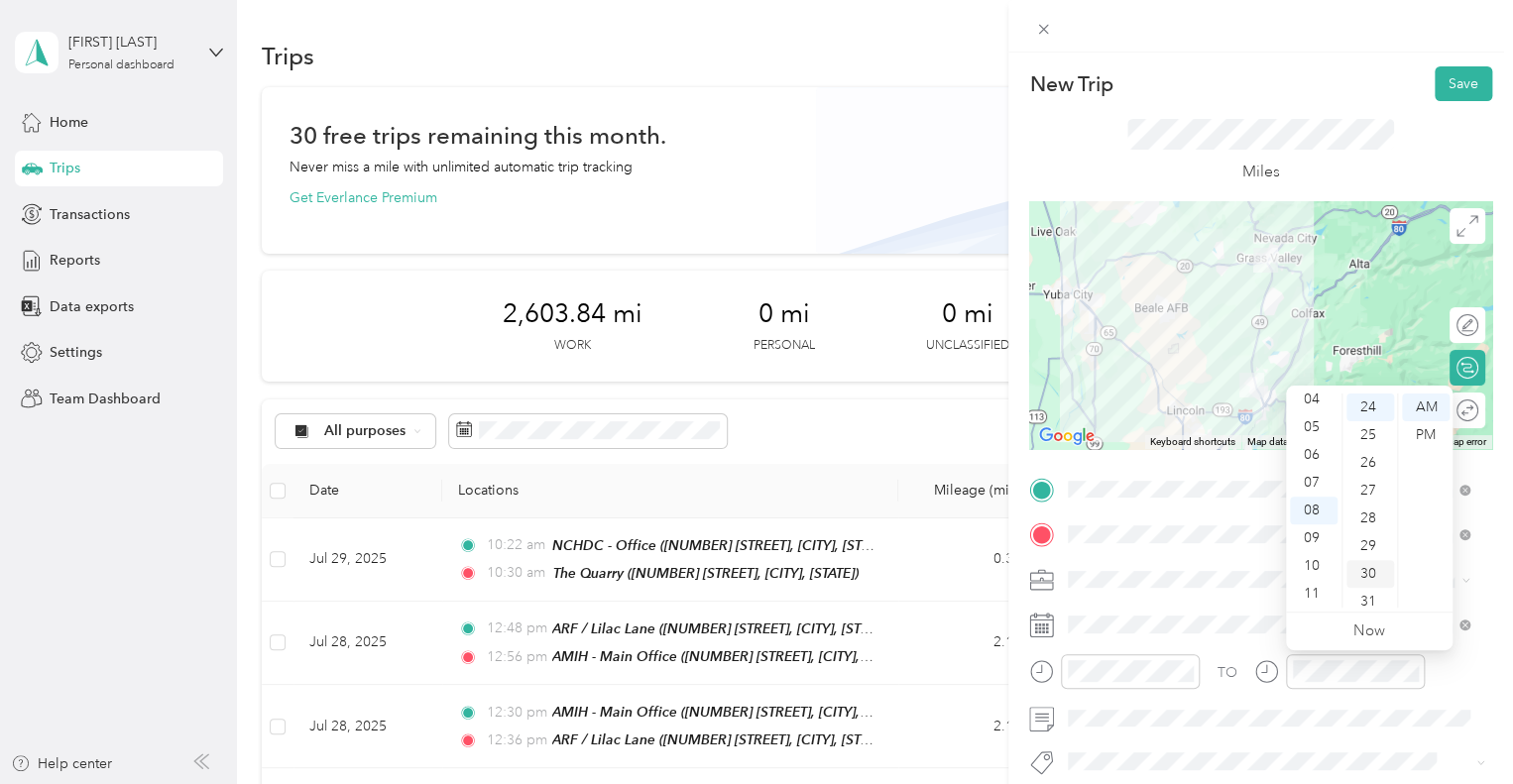 click on "30" at bounding box center (1370, 574) 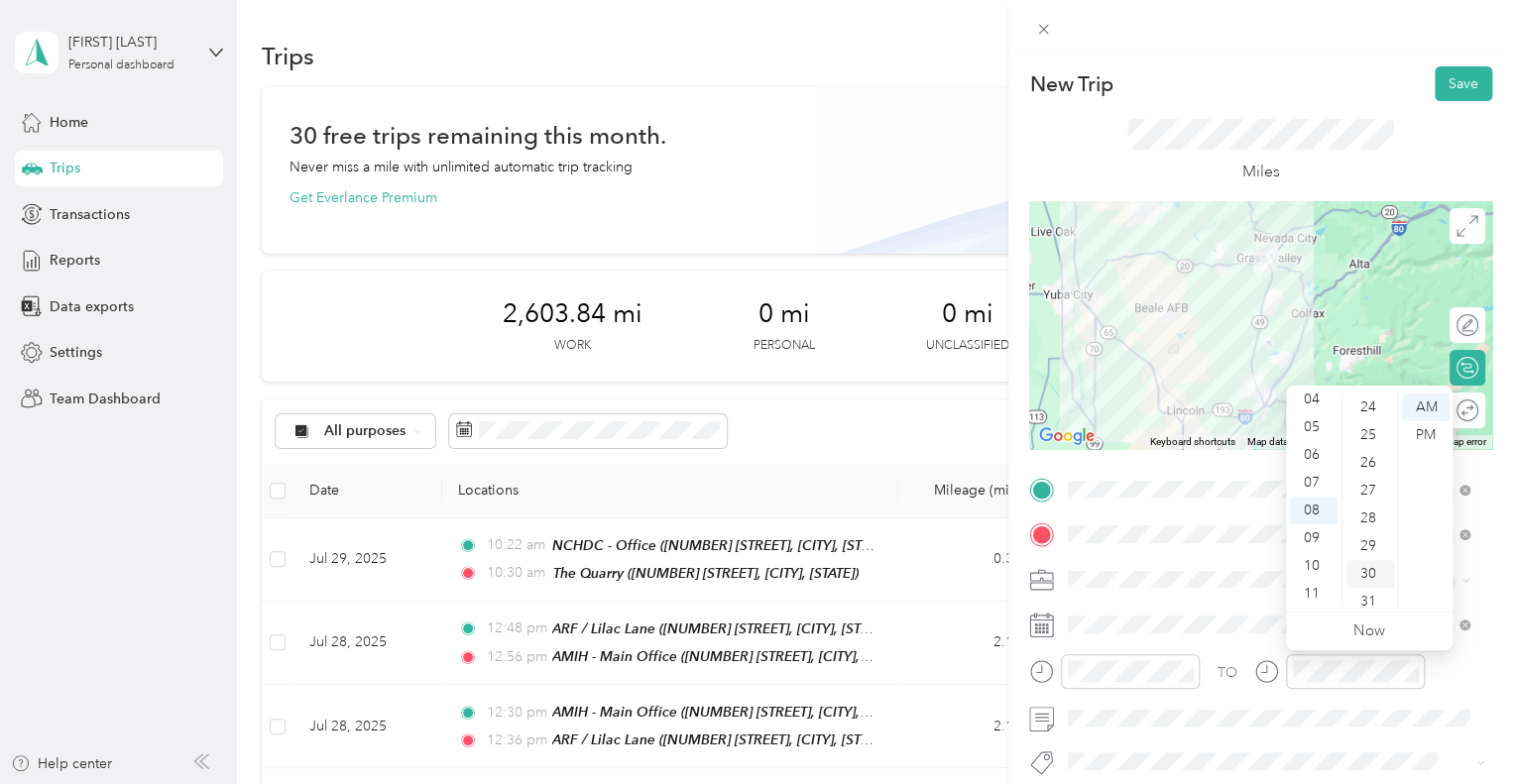 scroll, scrollTop: 833, scrollLeft: 0, axis: vertical 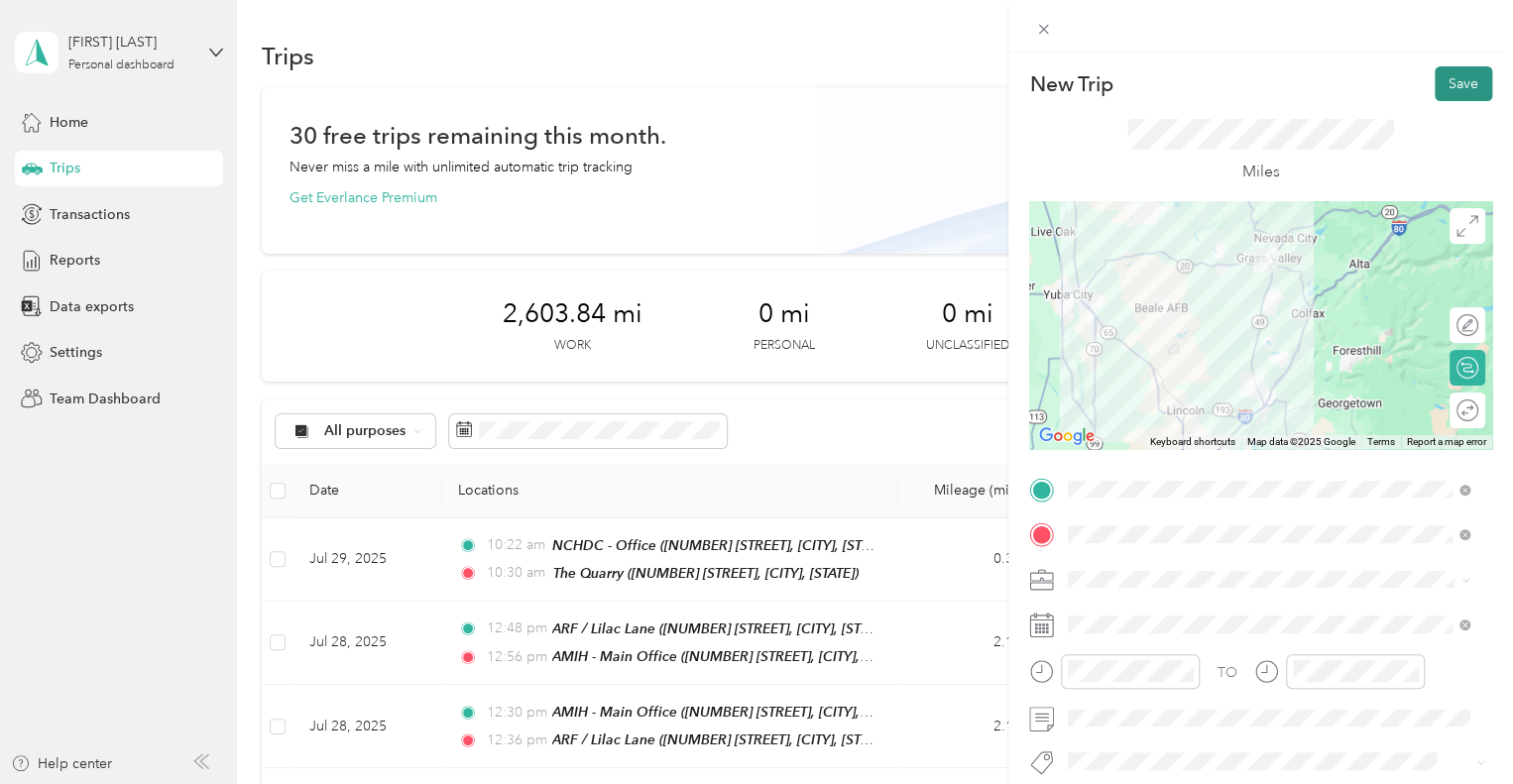 click on "Save" at bounding box center (1463, 83) 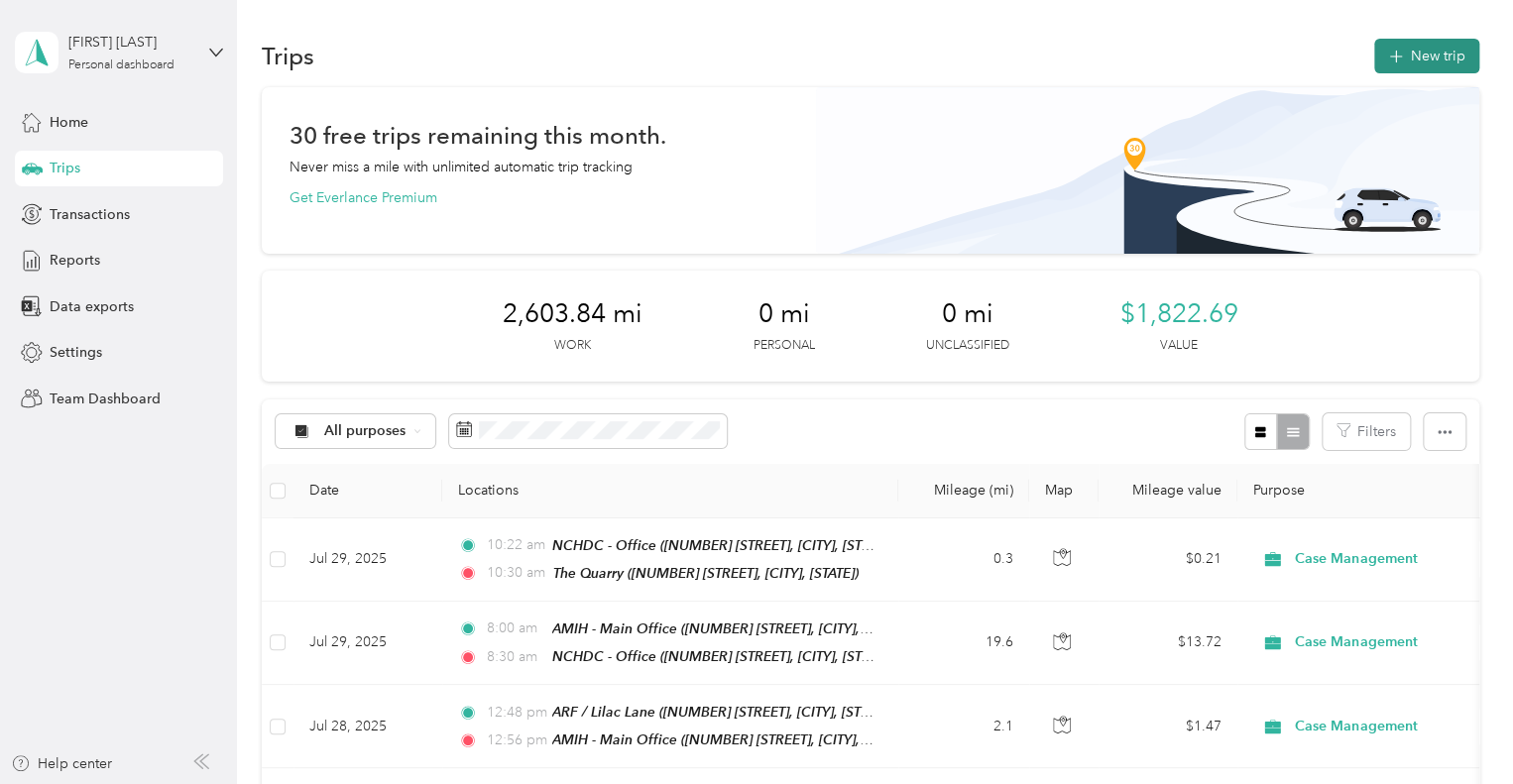 click on "New trip" at bounding box center (1427, 56) 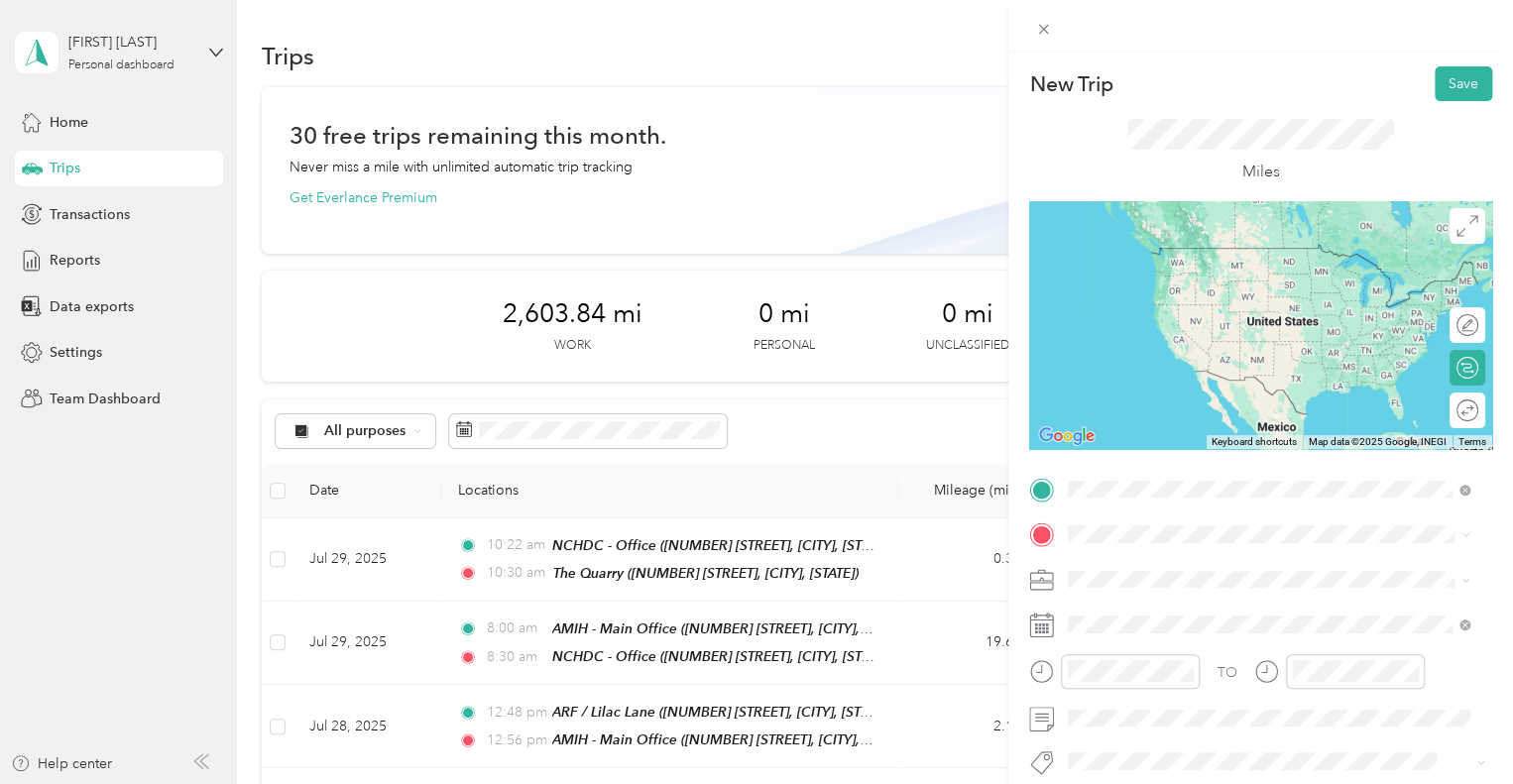 click on "The Quarry" at bounding box center [1210, 259] 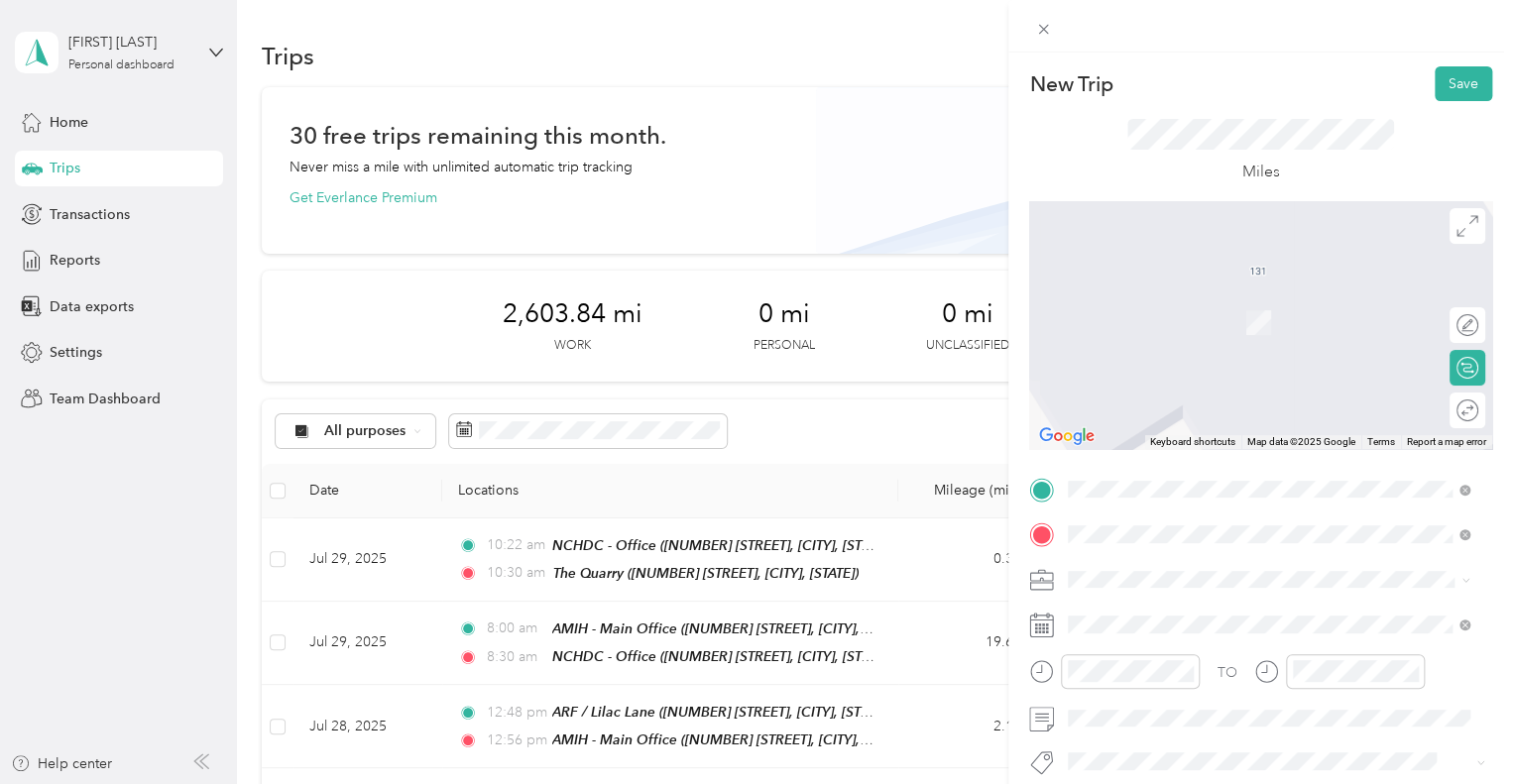 click on "TEAM NCHDC - Office [NUMBER] [STREET], [POSTAL_CODE], [CITY], [STATE], [COUNTRY]" at bounding box center (1284, 326) 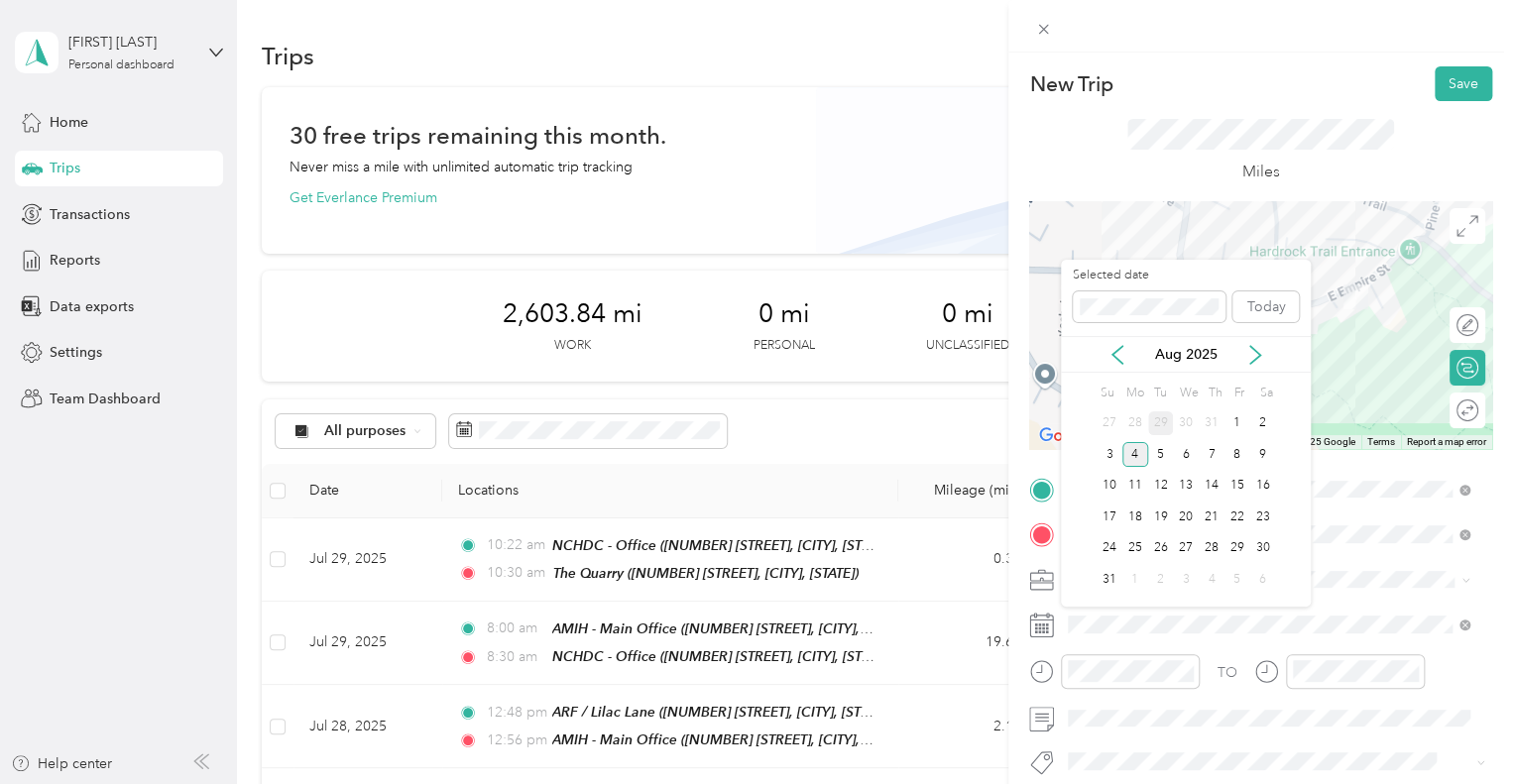 click on "29" at bounding box center (1161, 423) 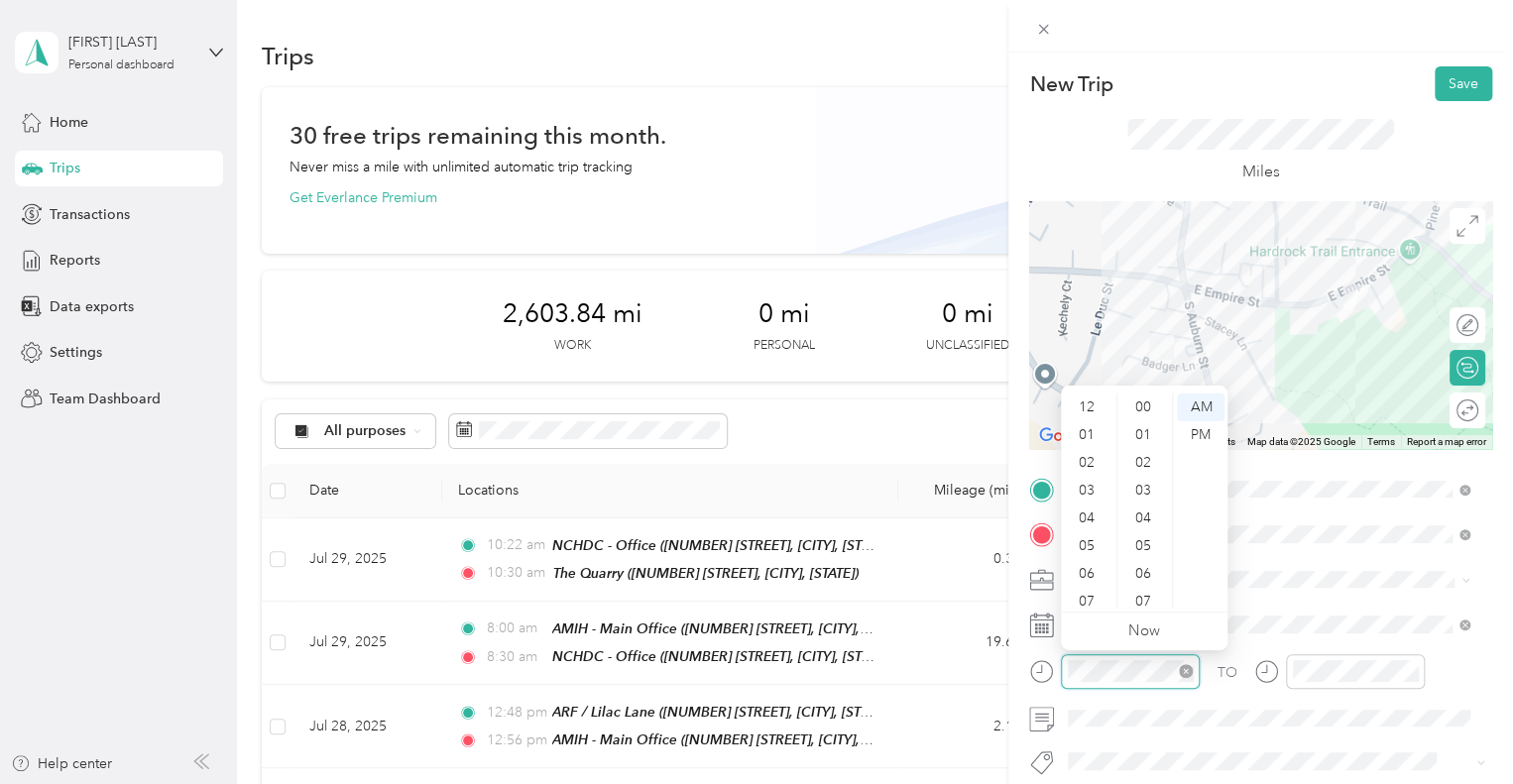 scroll, scrollTop: 666, scrollLeft: 0, axis: vertical 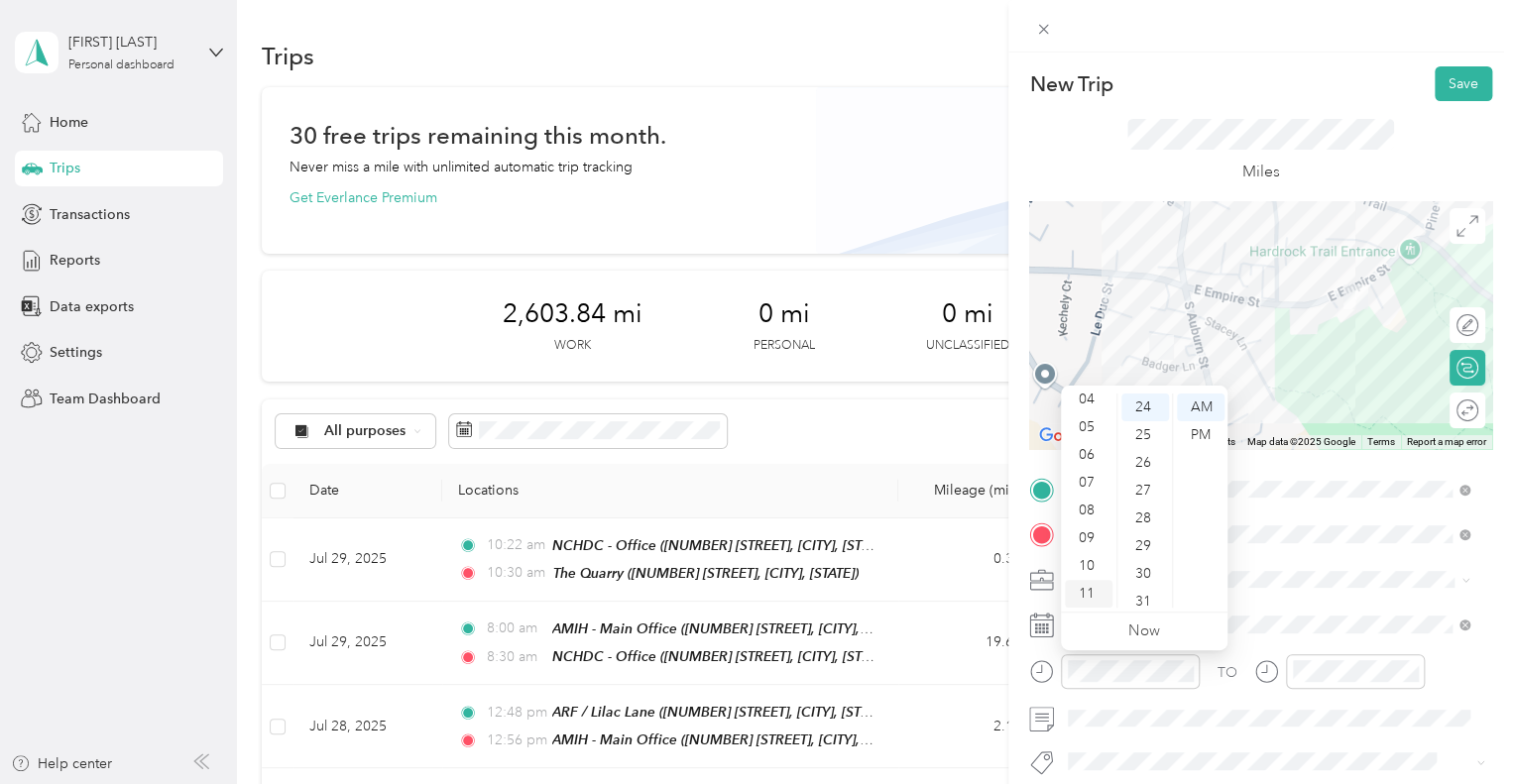 click on "11" at bounding box center [1089, 594] 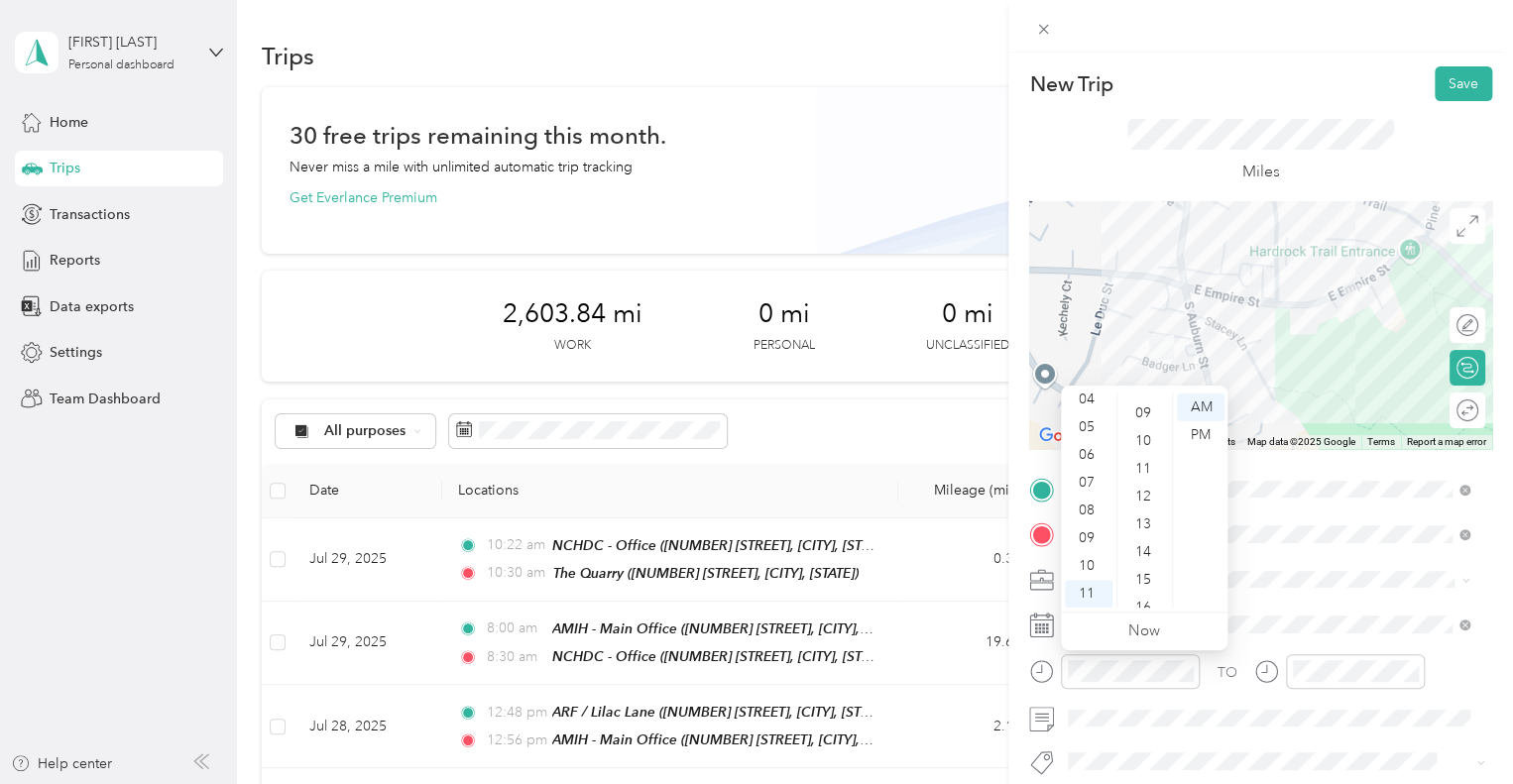 scroll, scrollTop: 237, scrollLeft: 0, axis: vertical 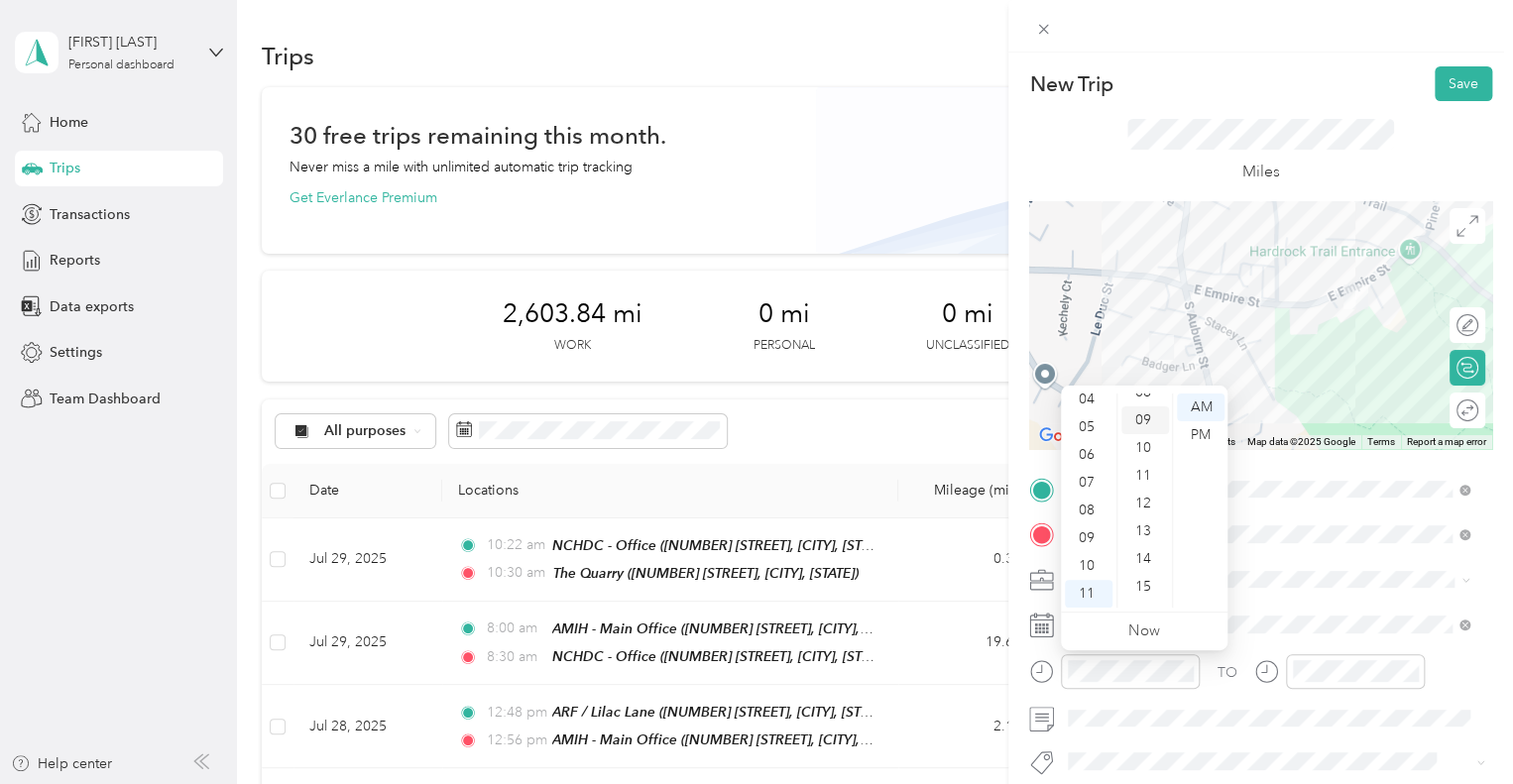 click on "09" at bounding box center (1145, 420) 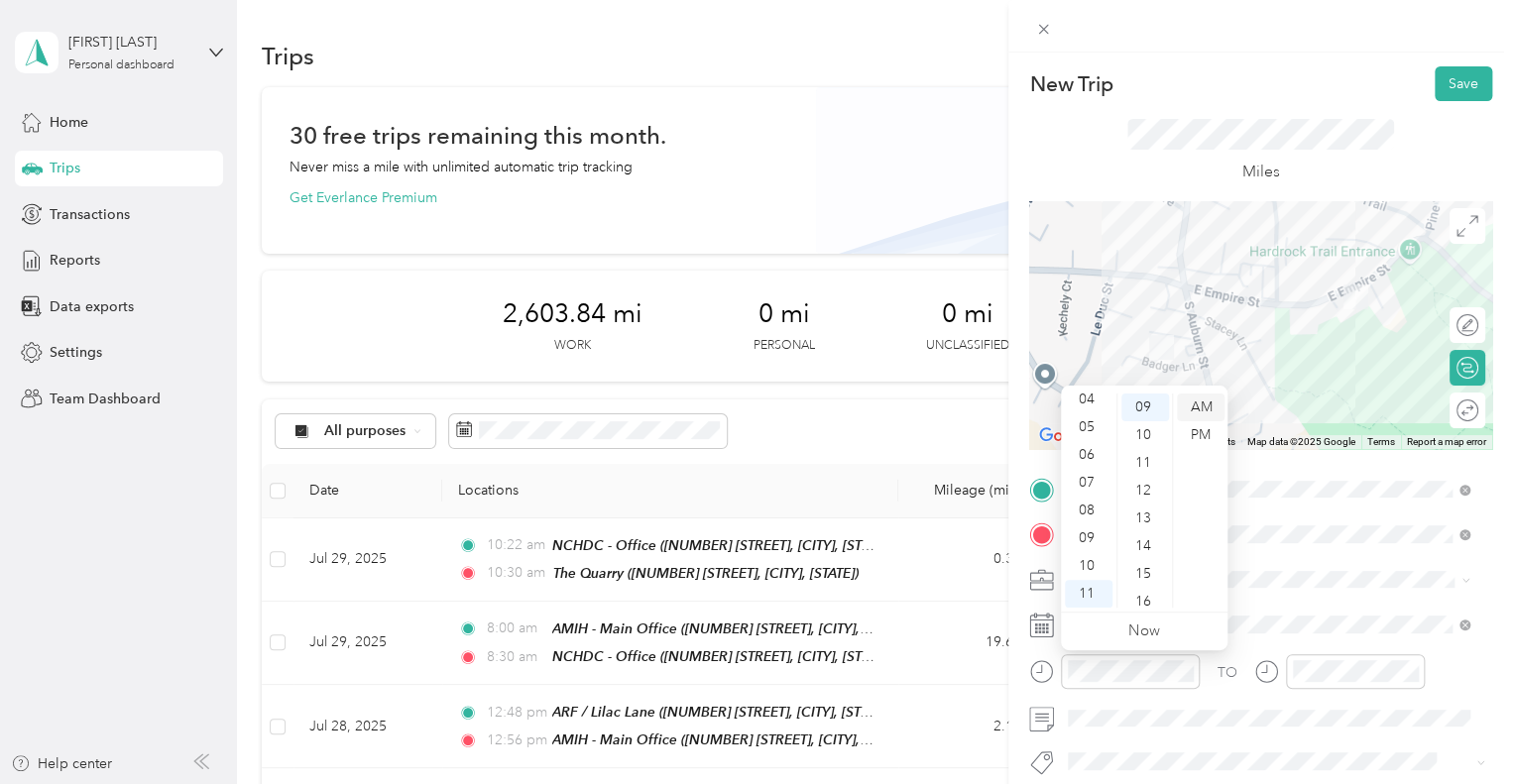 click on "AM" at bounding box center (1201, 407) 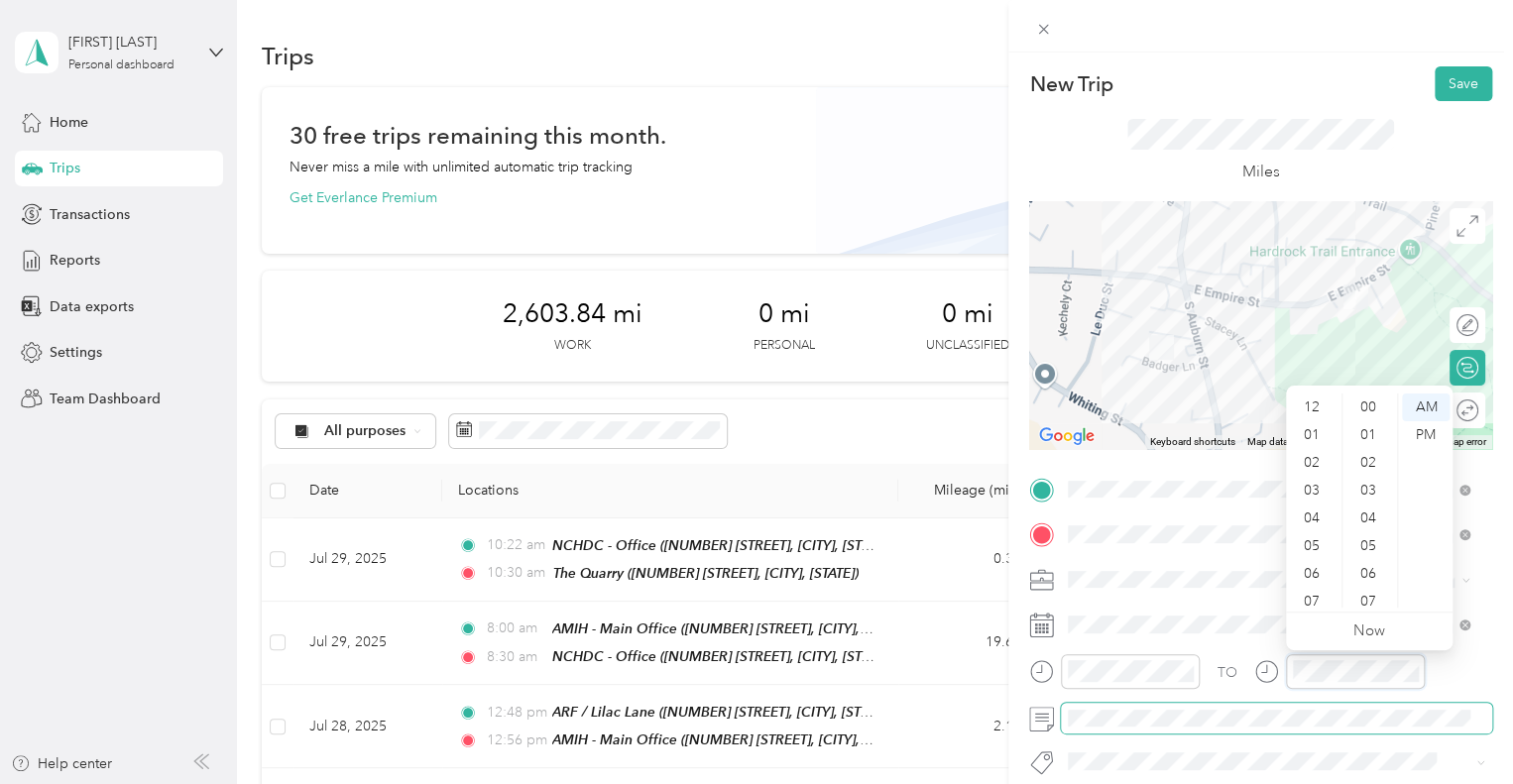 scroll, scrollTop: 666, scrollLeft: 0, axis: vertical 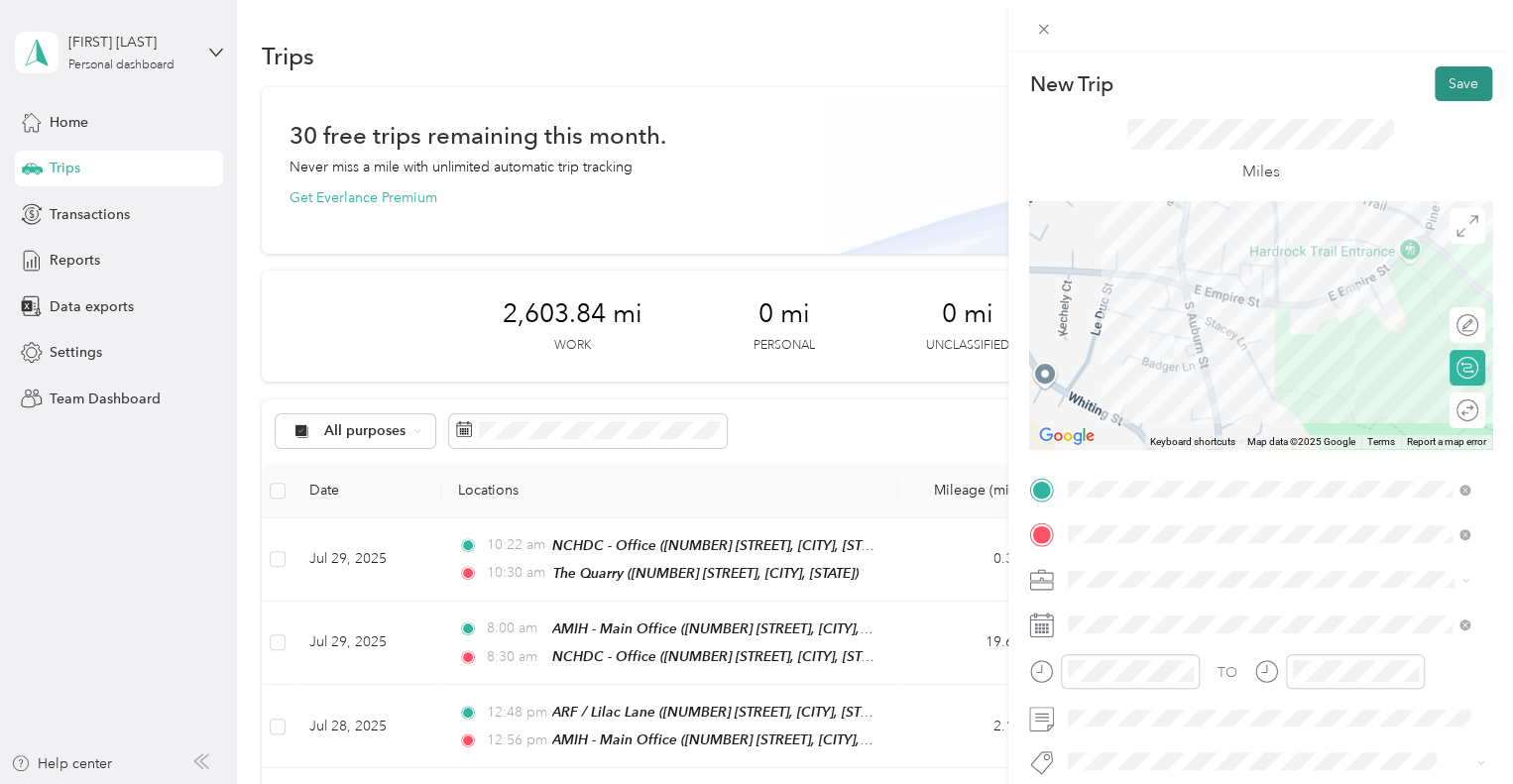 click on "Save" at bounding box center [1463, 83] 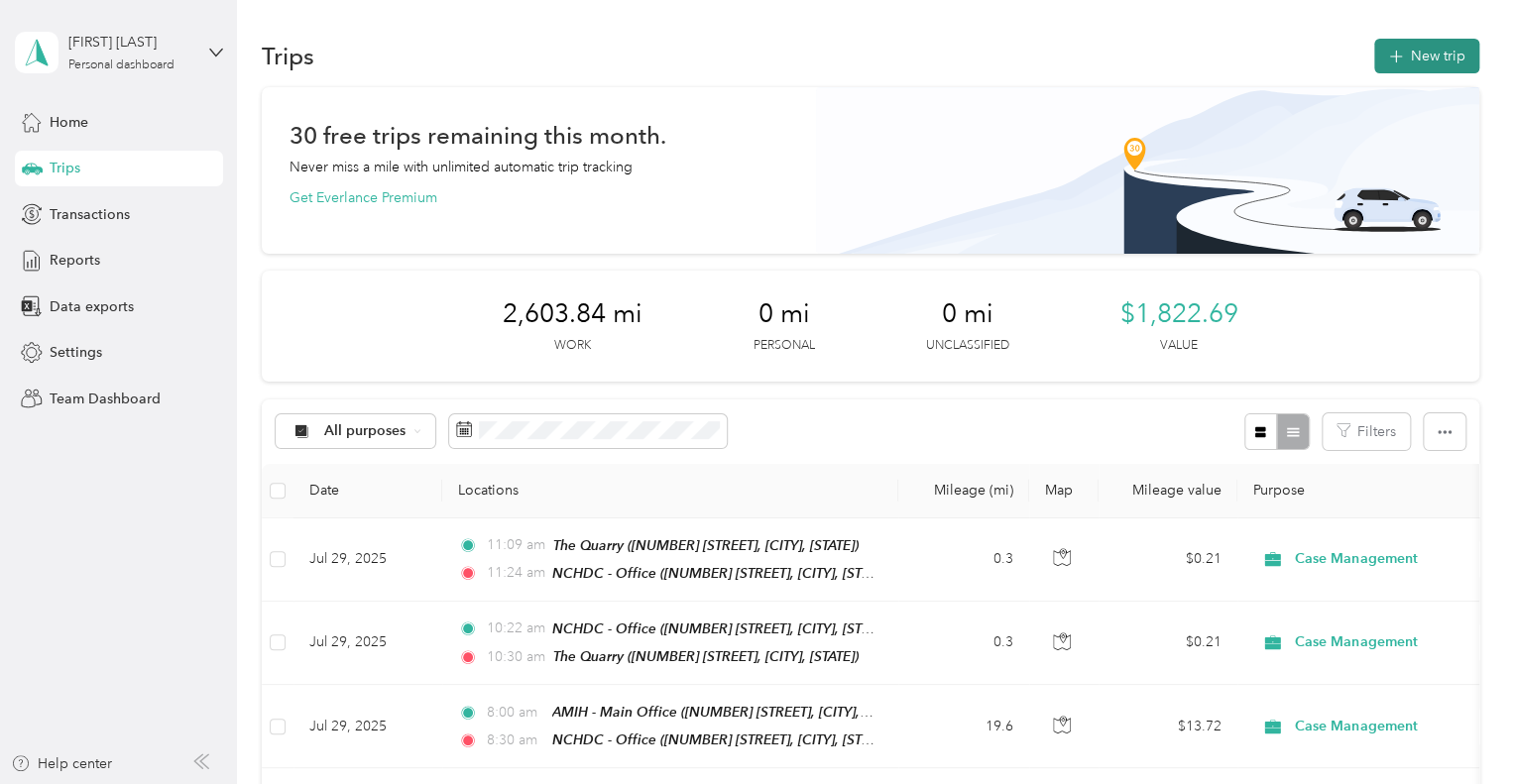 click on "New trip" at bounding box center (1427, 56) 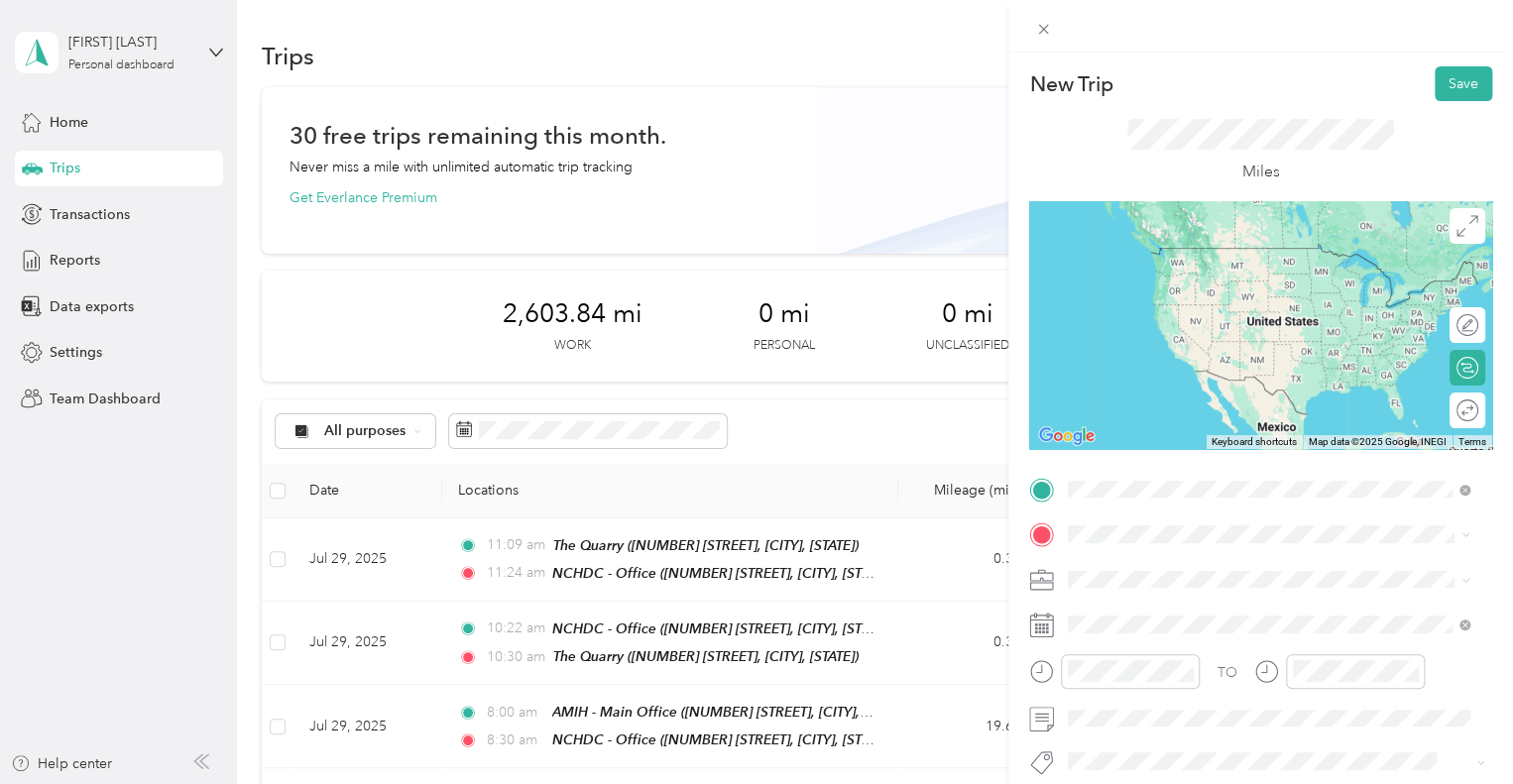 click on "TEAM NCHDC - Office" at bounding box center [1284, 258] 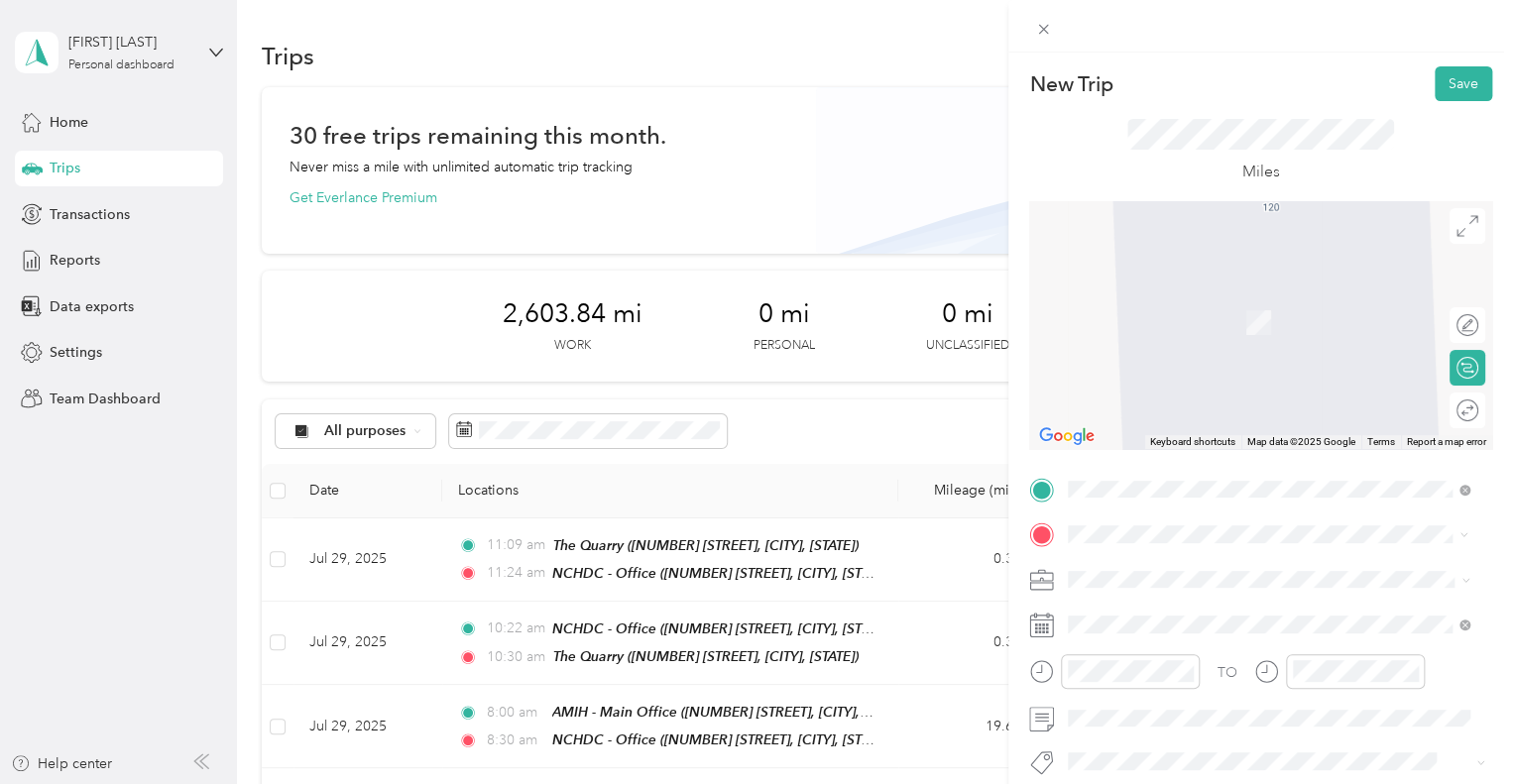 click on "TEAM Midsummer HSP [NUMBER] [STREET], [POSTAL_CODE], [CITY], [STATE], [COUNTRY]" at bounding box center [1284, 326] 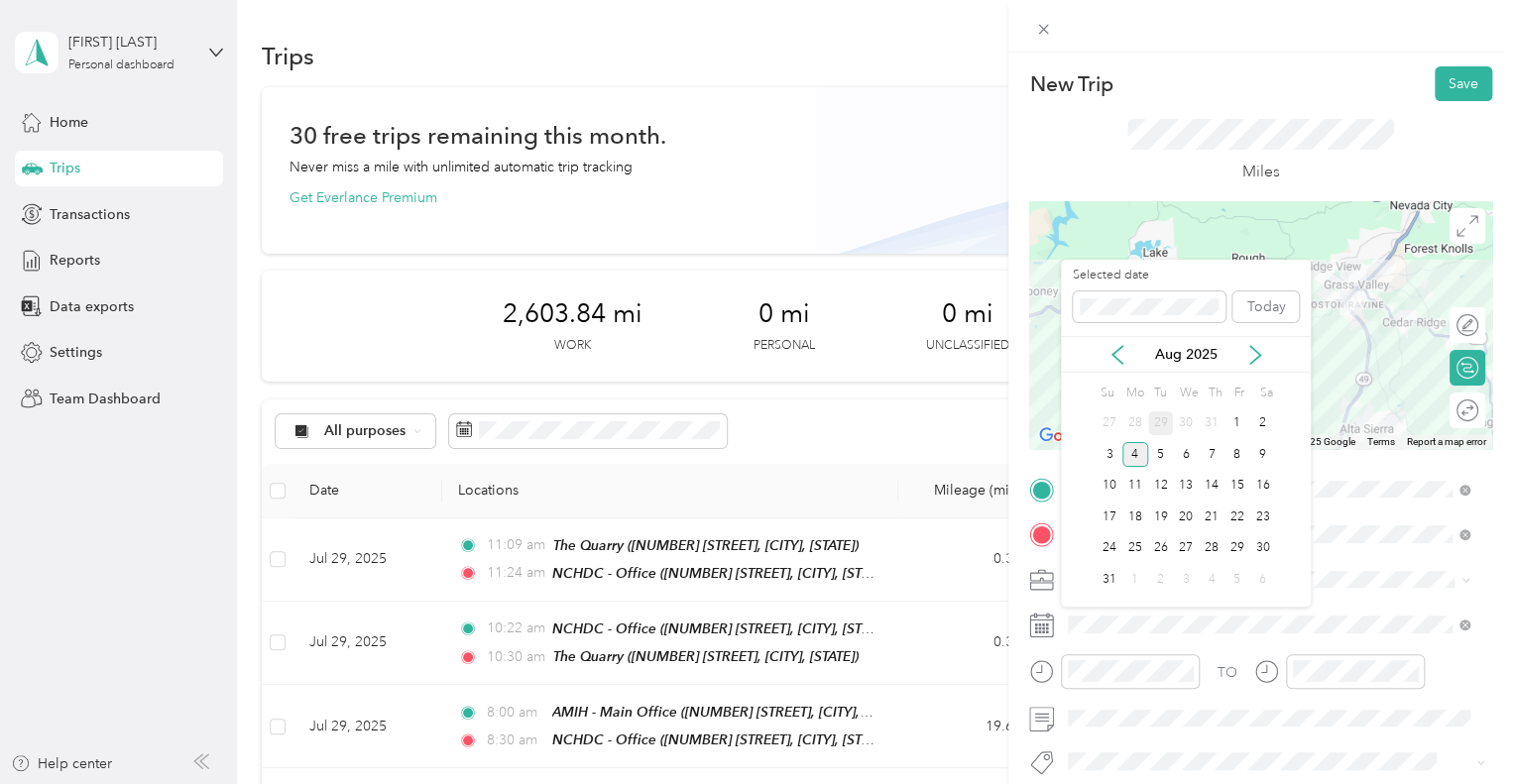 click on "29" at bounding box center [1161, 423] 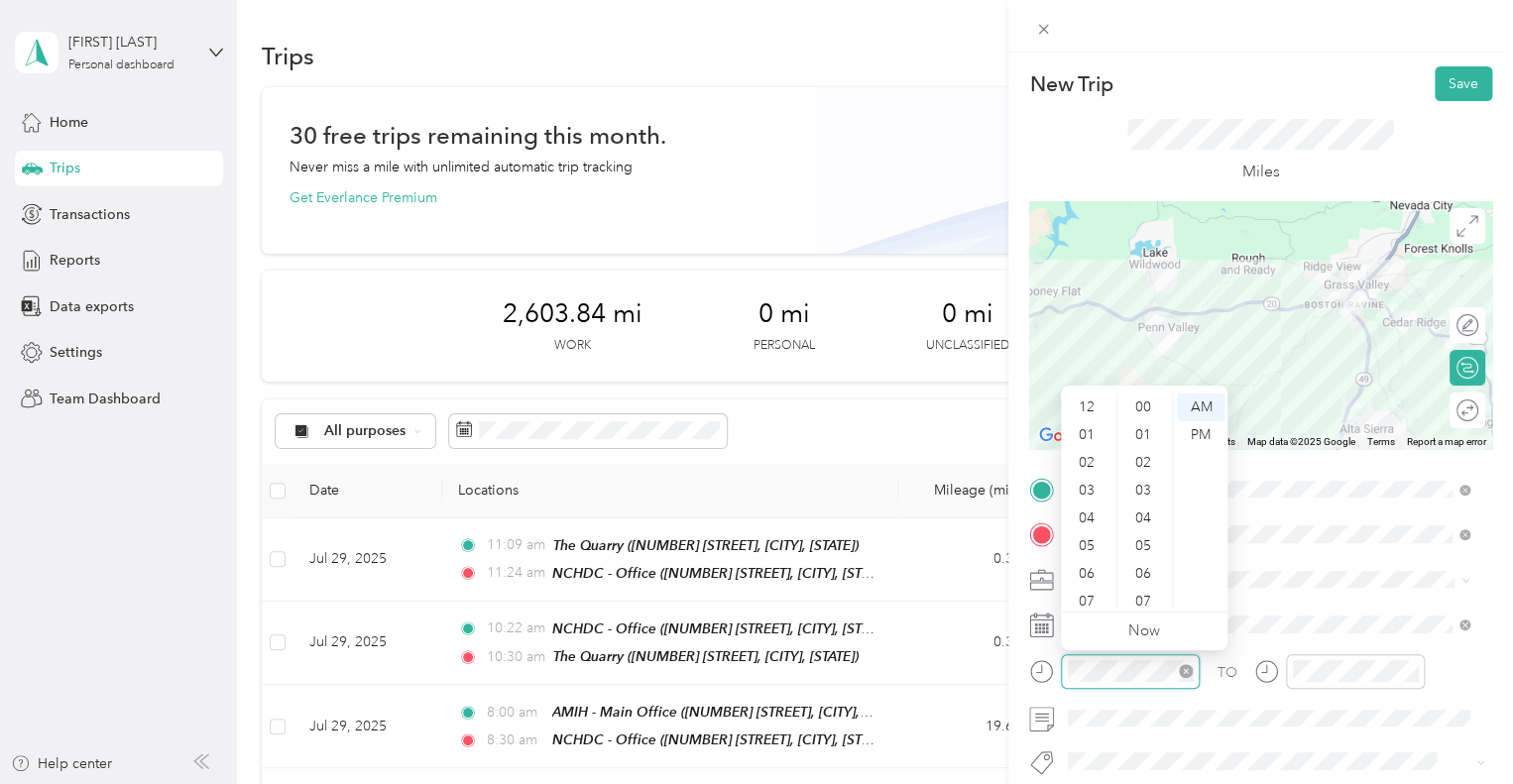 scroll, scrollTop: 694, scrollLeft: 0, axis: vertical 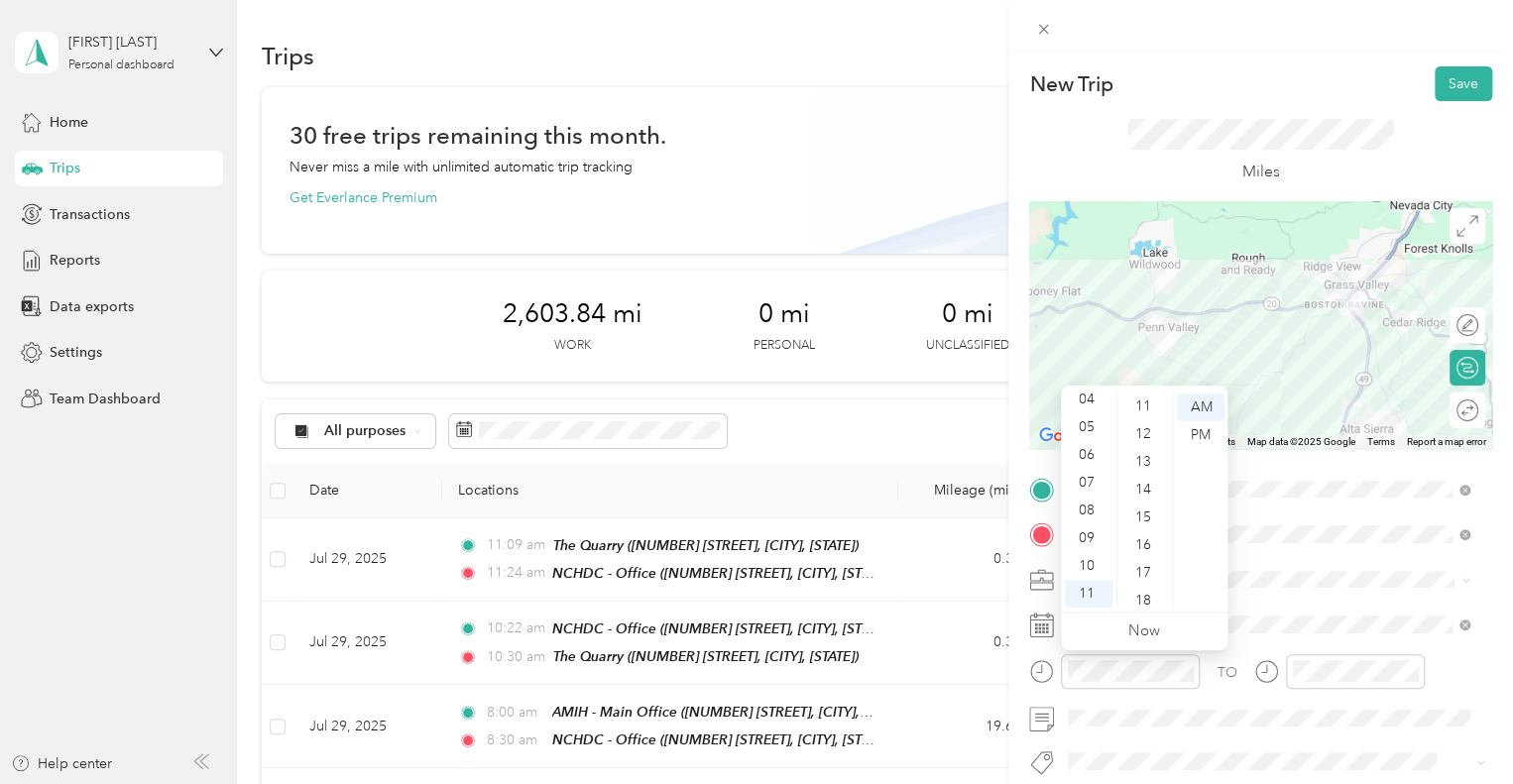 click on "AM PM" at bounding box center (1200, 501) 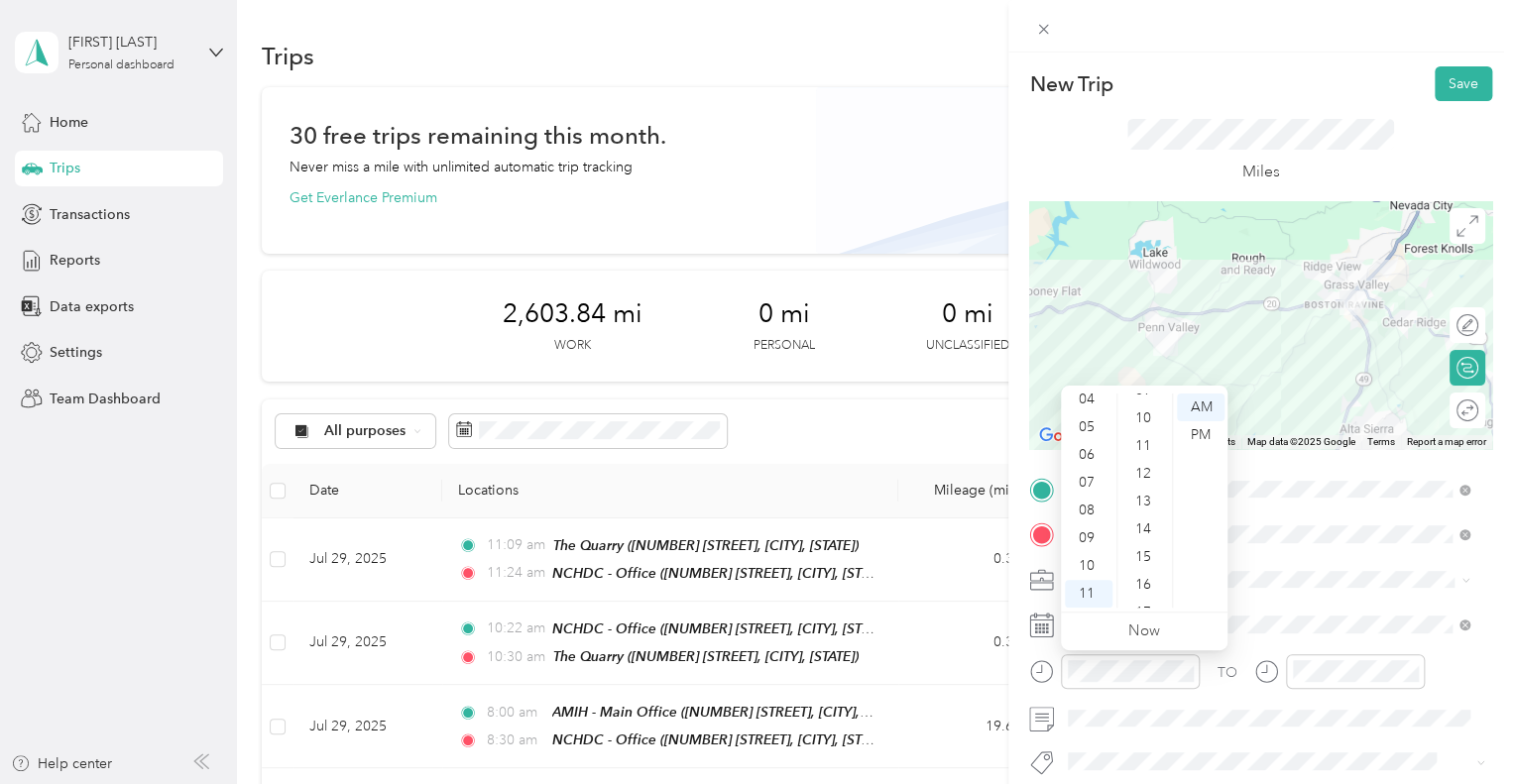 scroll, scrollTop: 187, scrollLeft: 0, axis: vertical 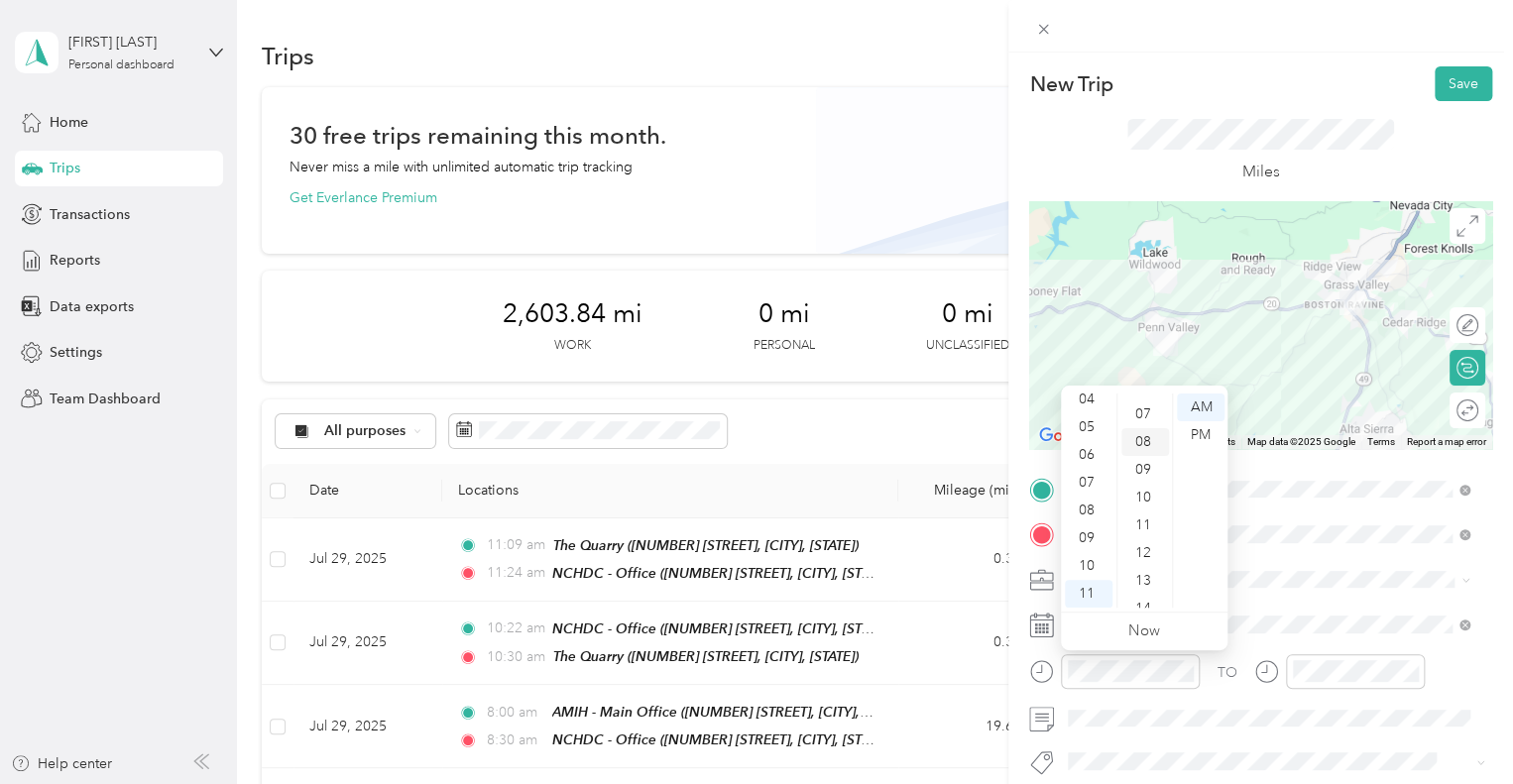 click on "08" at bounding box center [1145, 442] 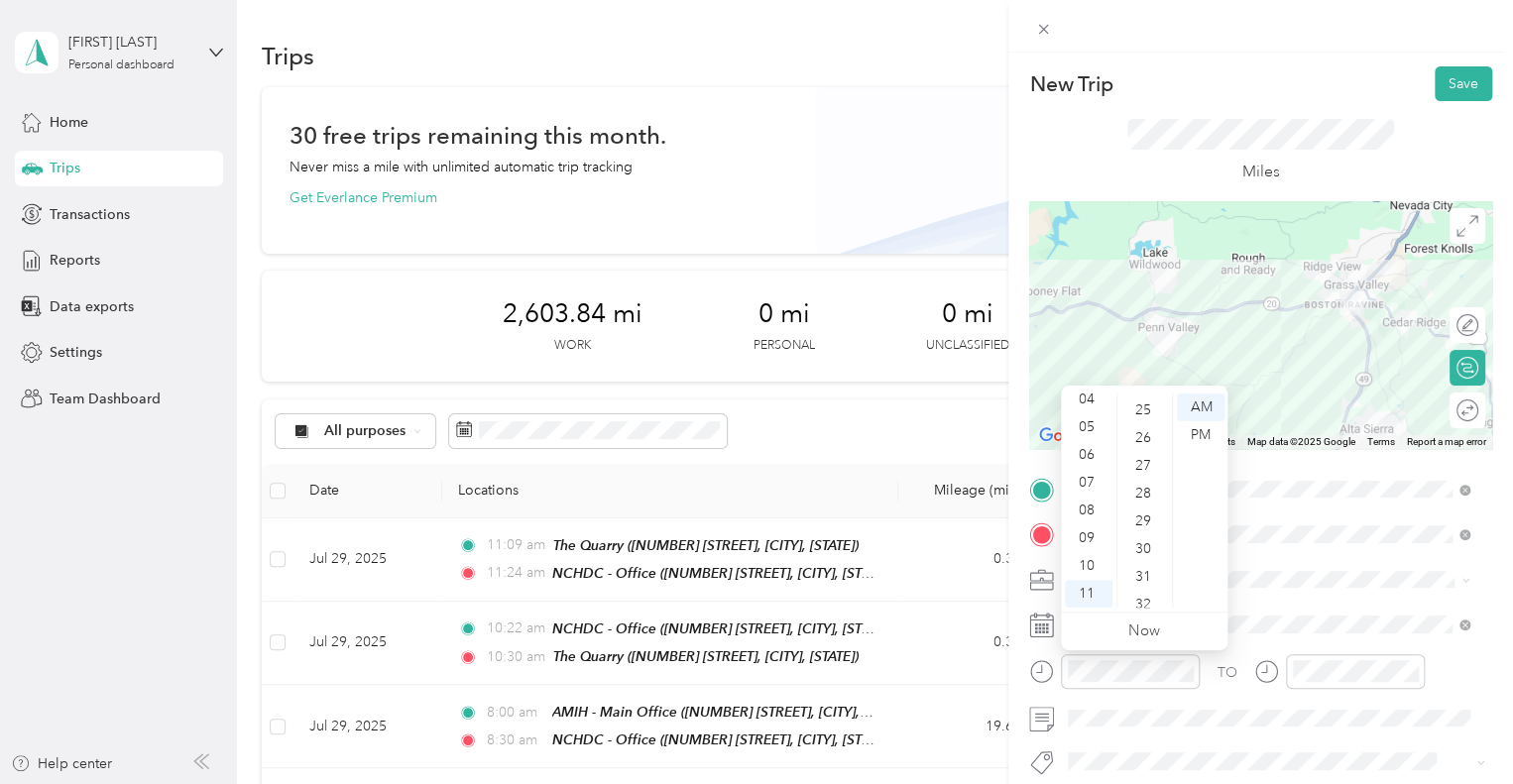 scroll, scrollTop: 698, scrollLeft: 0, axis: vertical 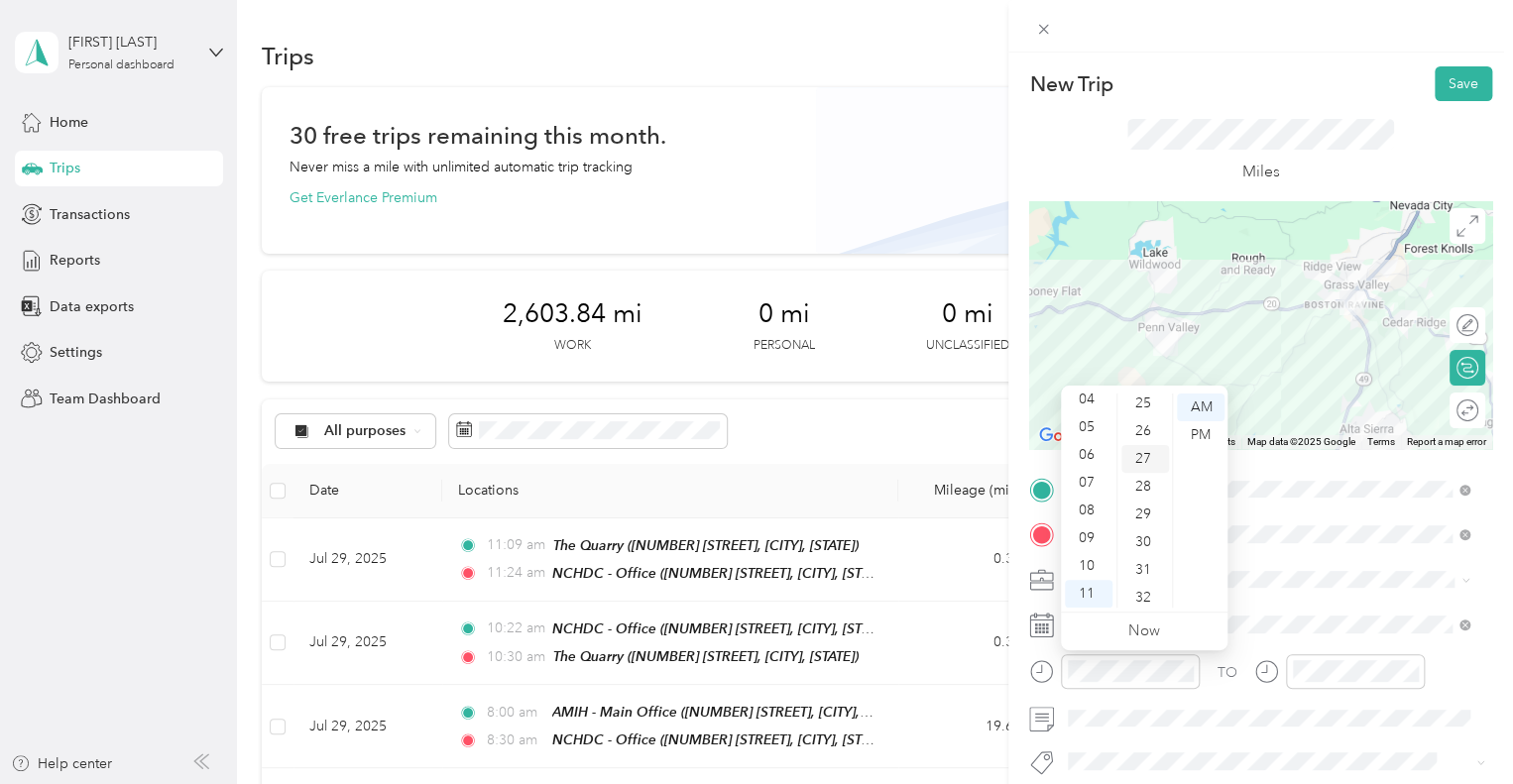 click on "27" at bounding box center [1145, 459] 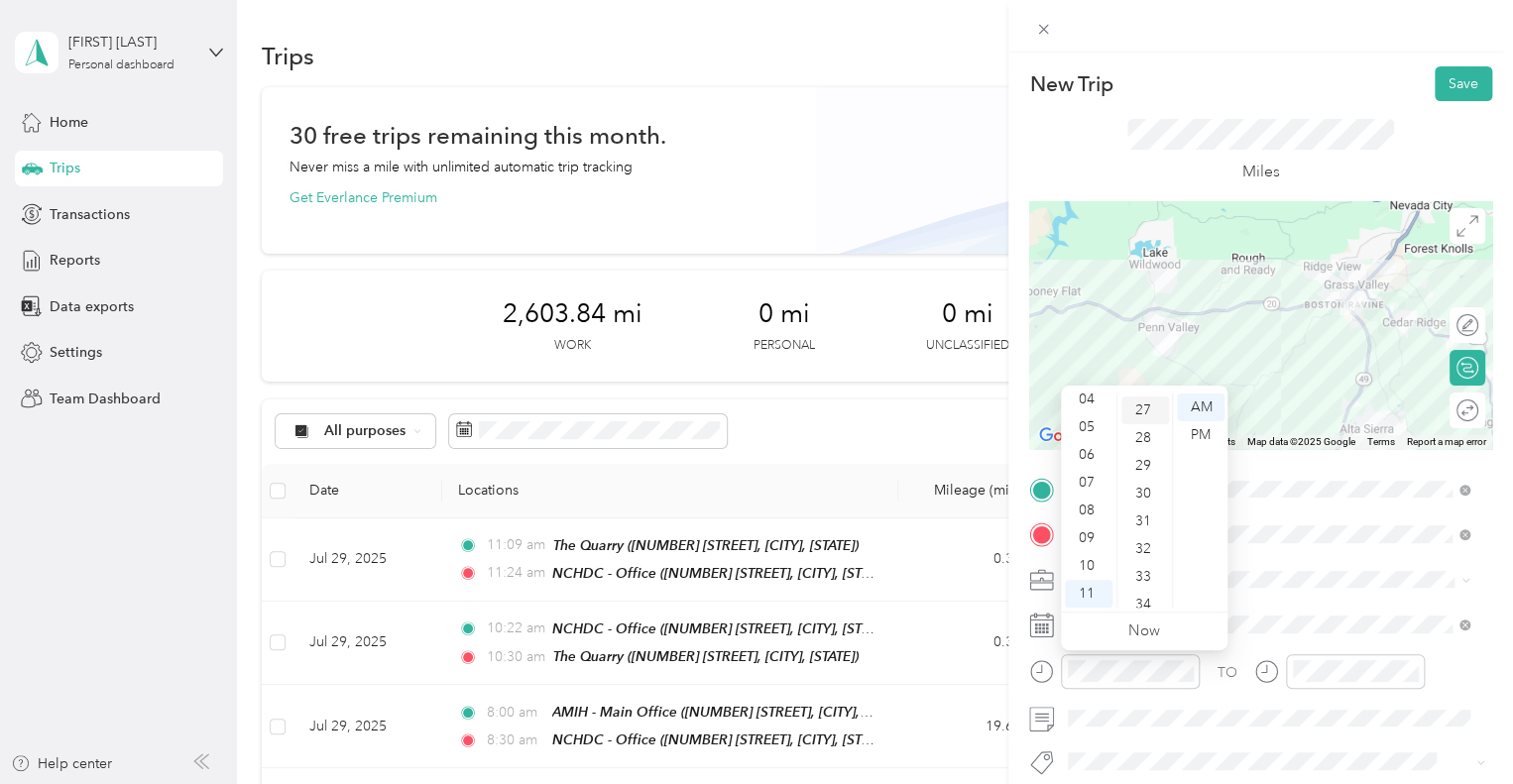 scroll, scrollTop: 749, scrollLeft: 0, axis: vertical 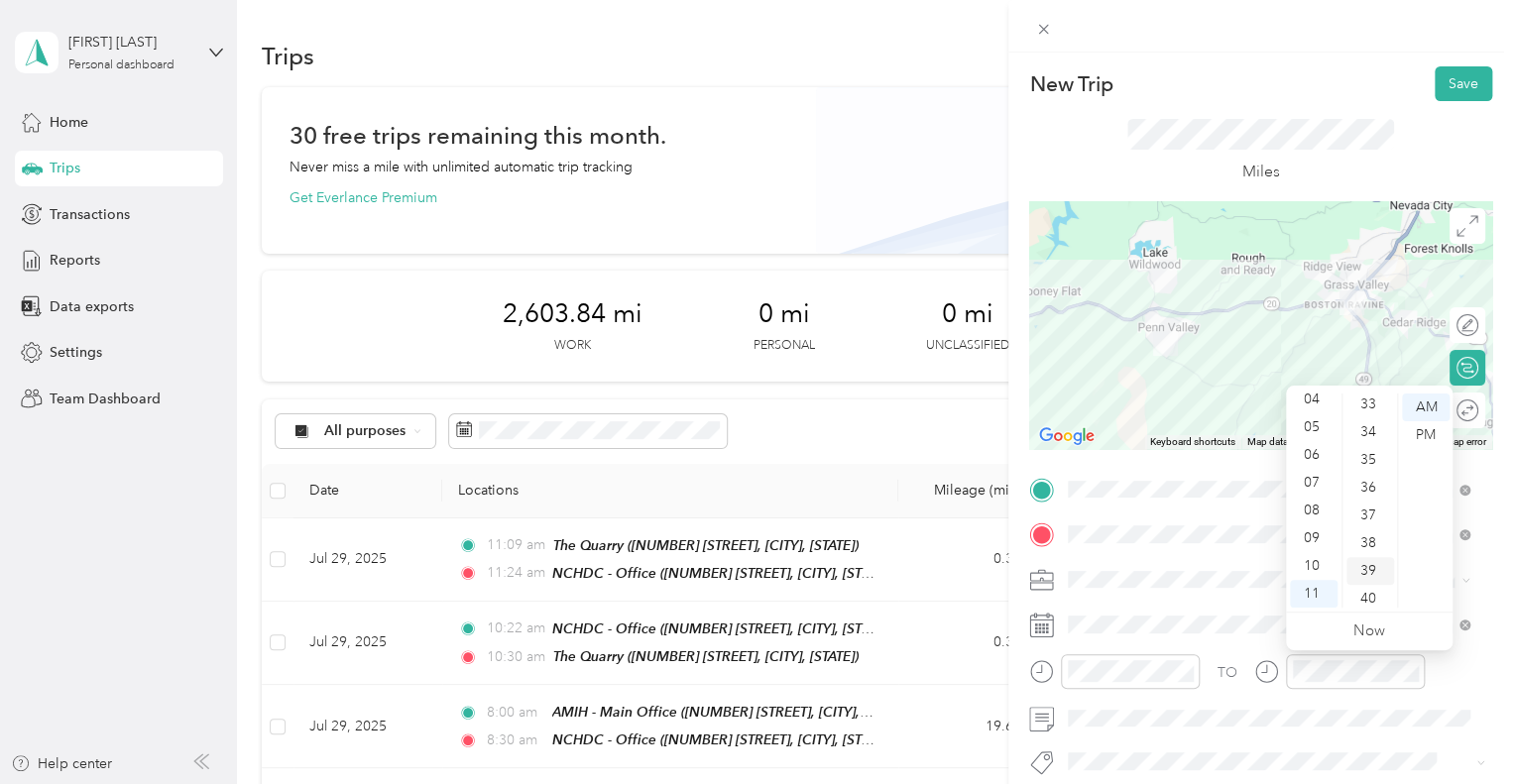 click on "39" at bounding box center [1370, 571] 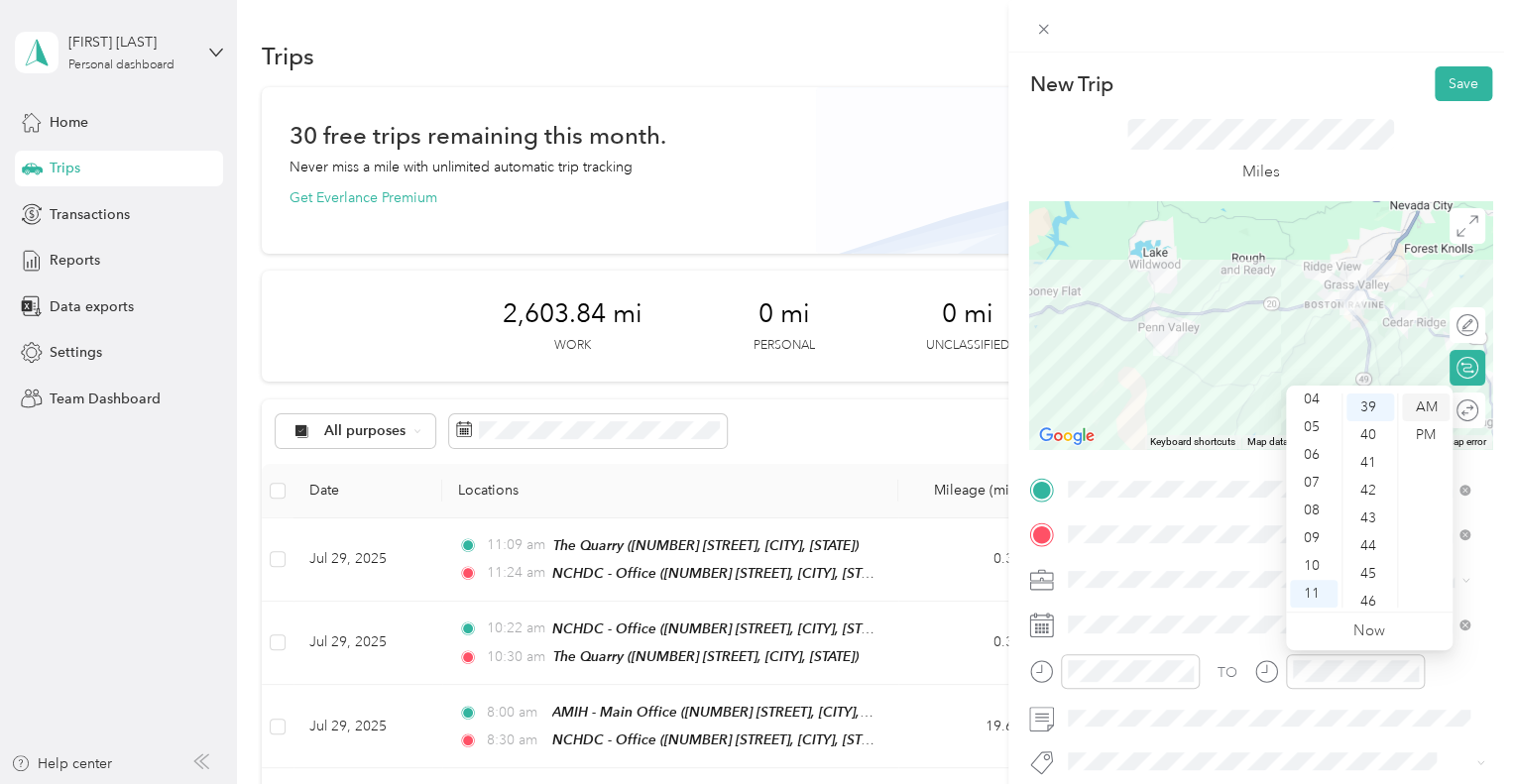 click on "AM" at bounding box center (1426, 407) 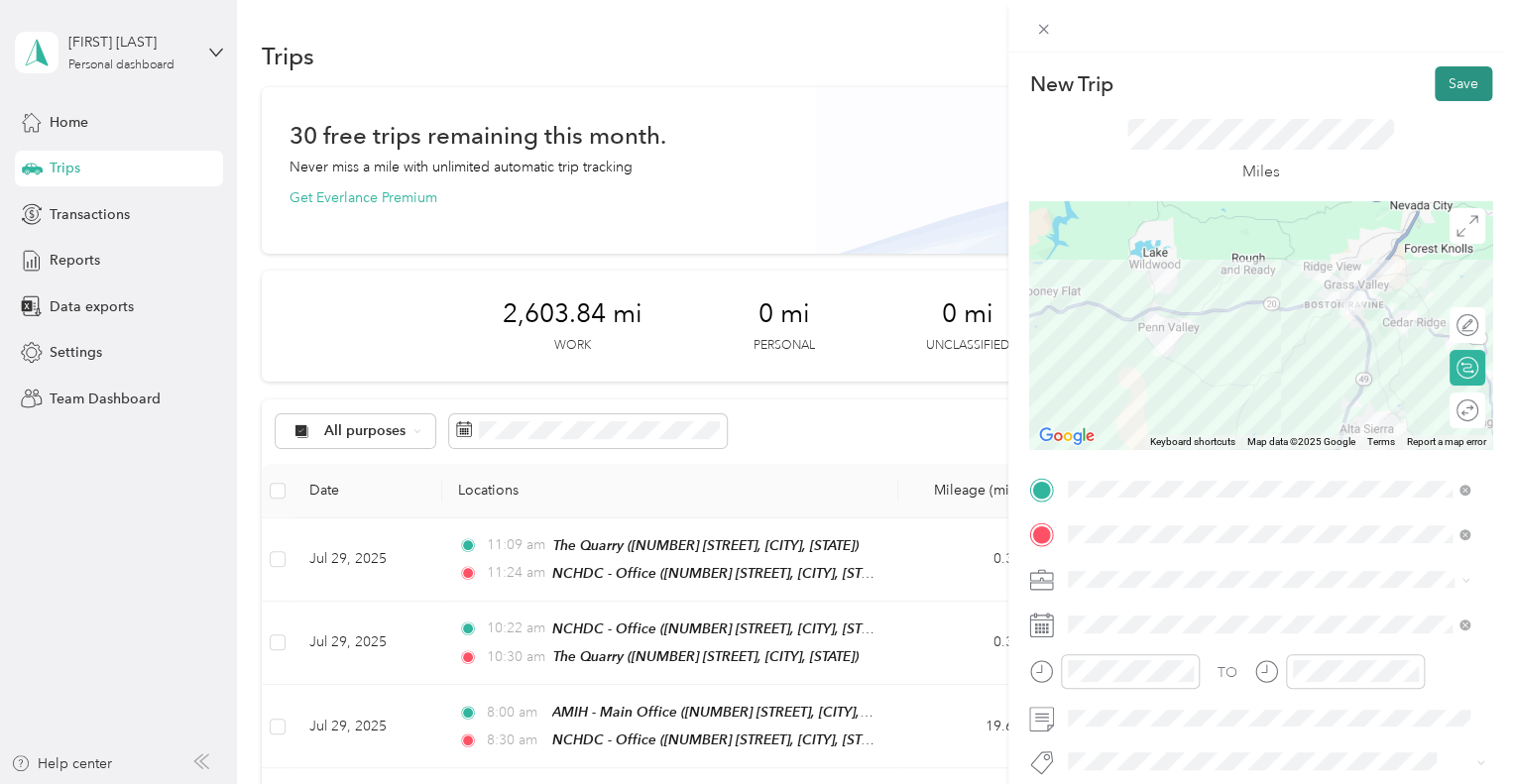click on "Save" at bounding box center (1463, 83) 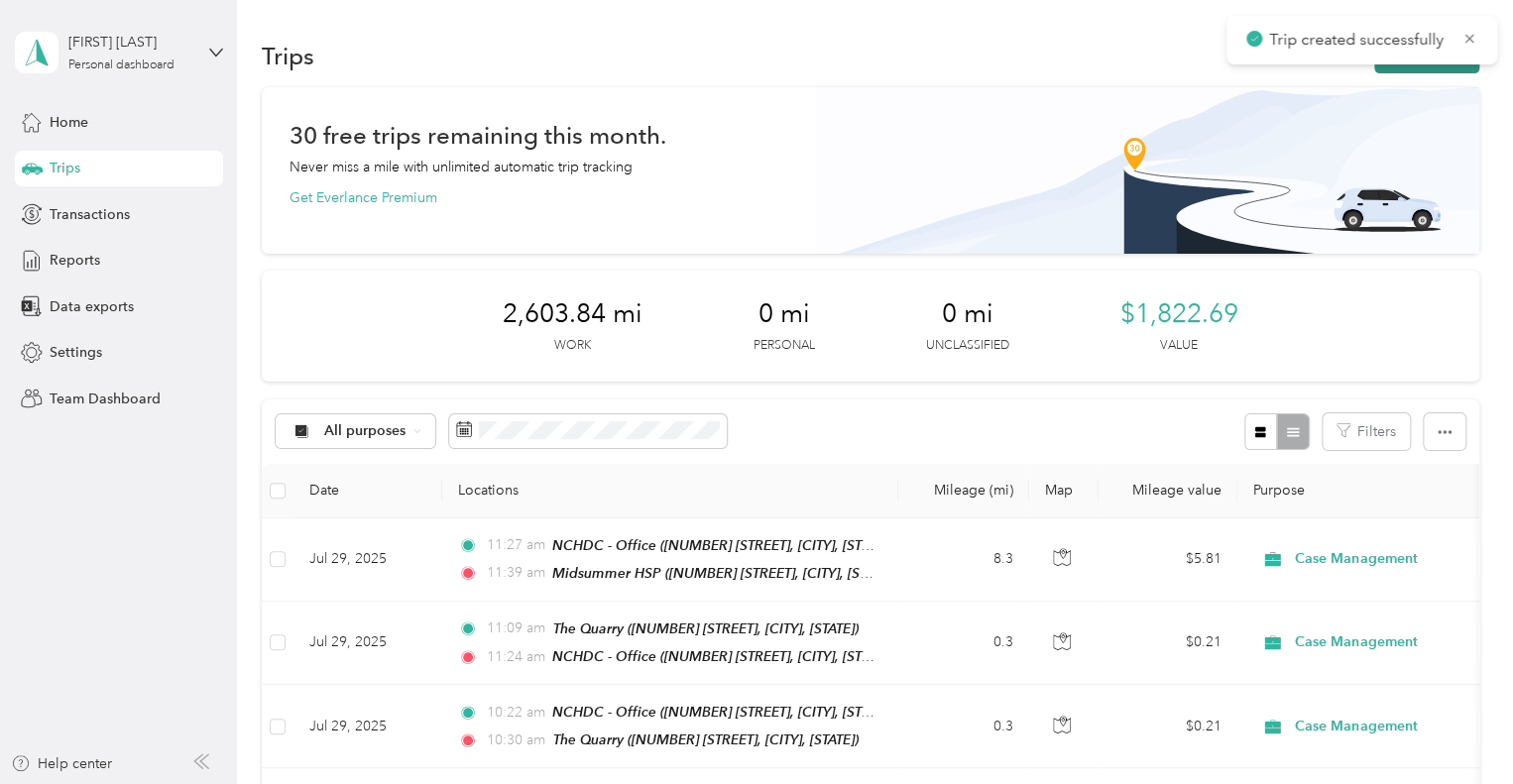 click on "New trip" at bounding box center (1427, 56) 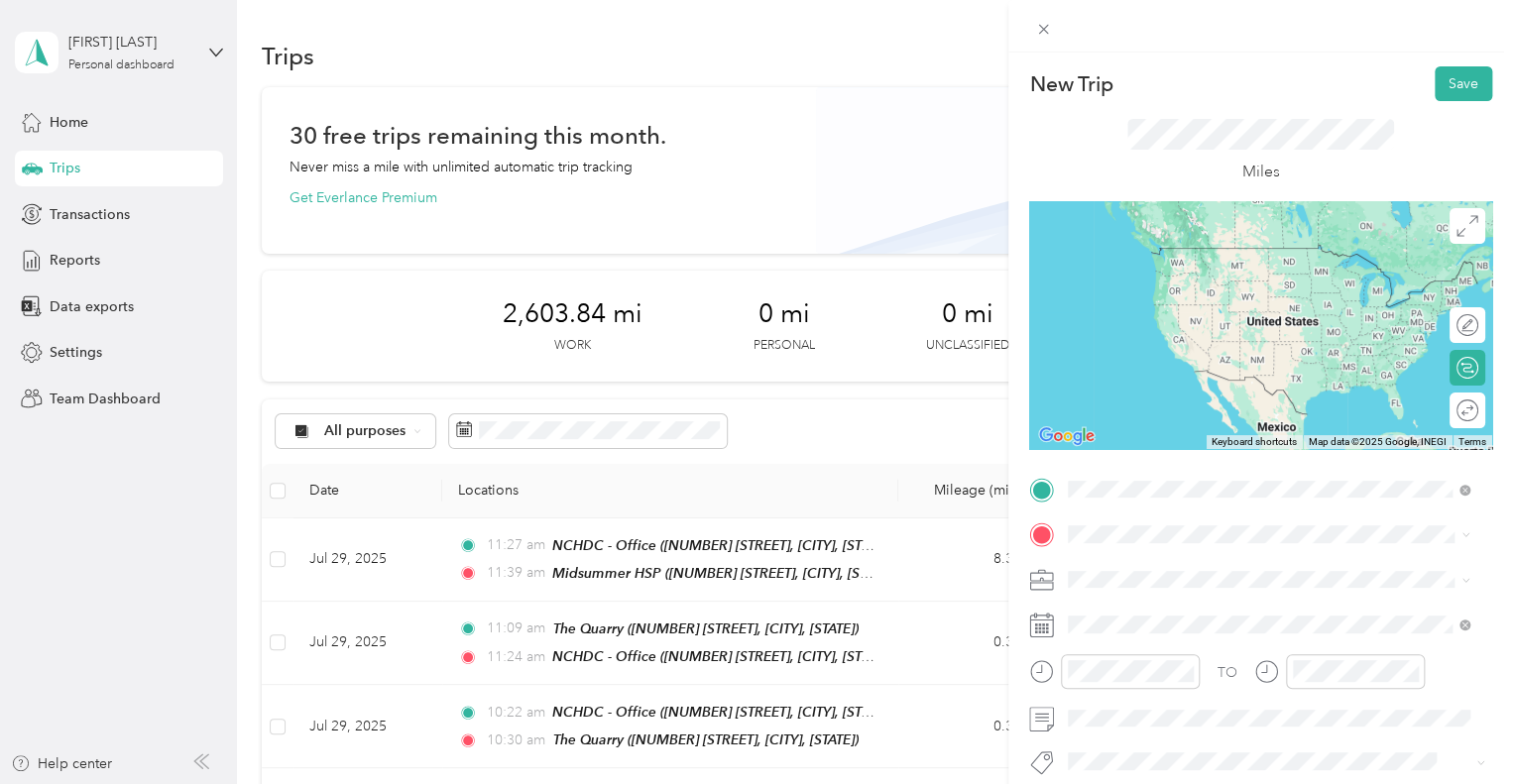 click on "TEAM Midsummer HSP [NUMBER] [STREET], [POSTAL_CODE], [CITY], [STATE], [COUNTRY]" at bounding box center (1284, 280) 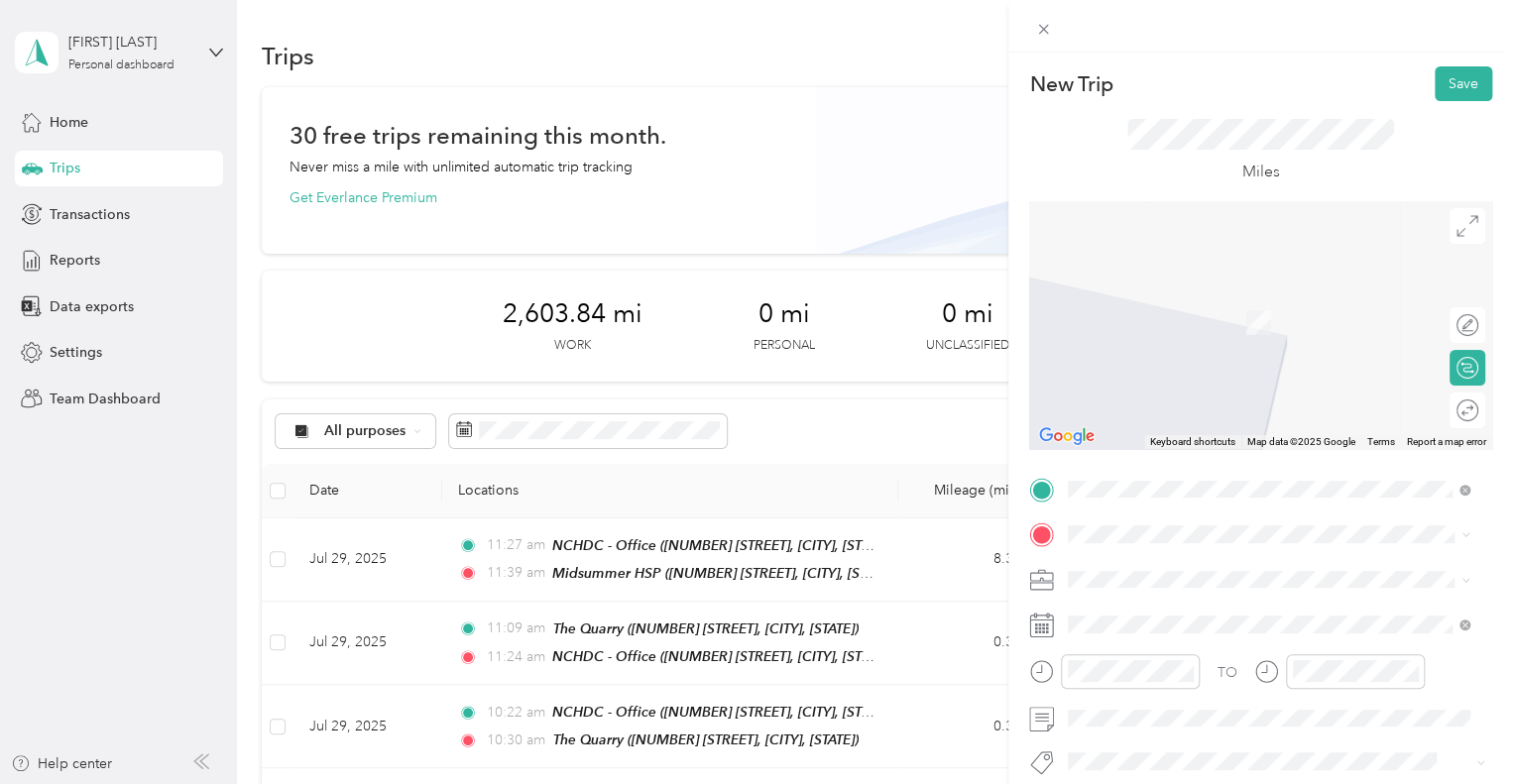 click on "[NUMBER] [STREET], [POSTAL_CODE], [CITY], [STATE], [COUNTRY]" at bounding box center (1278, 339) 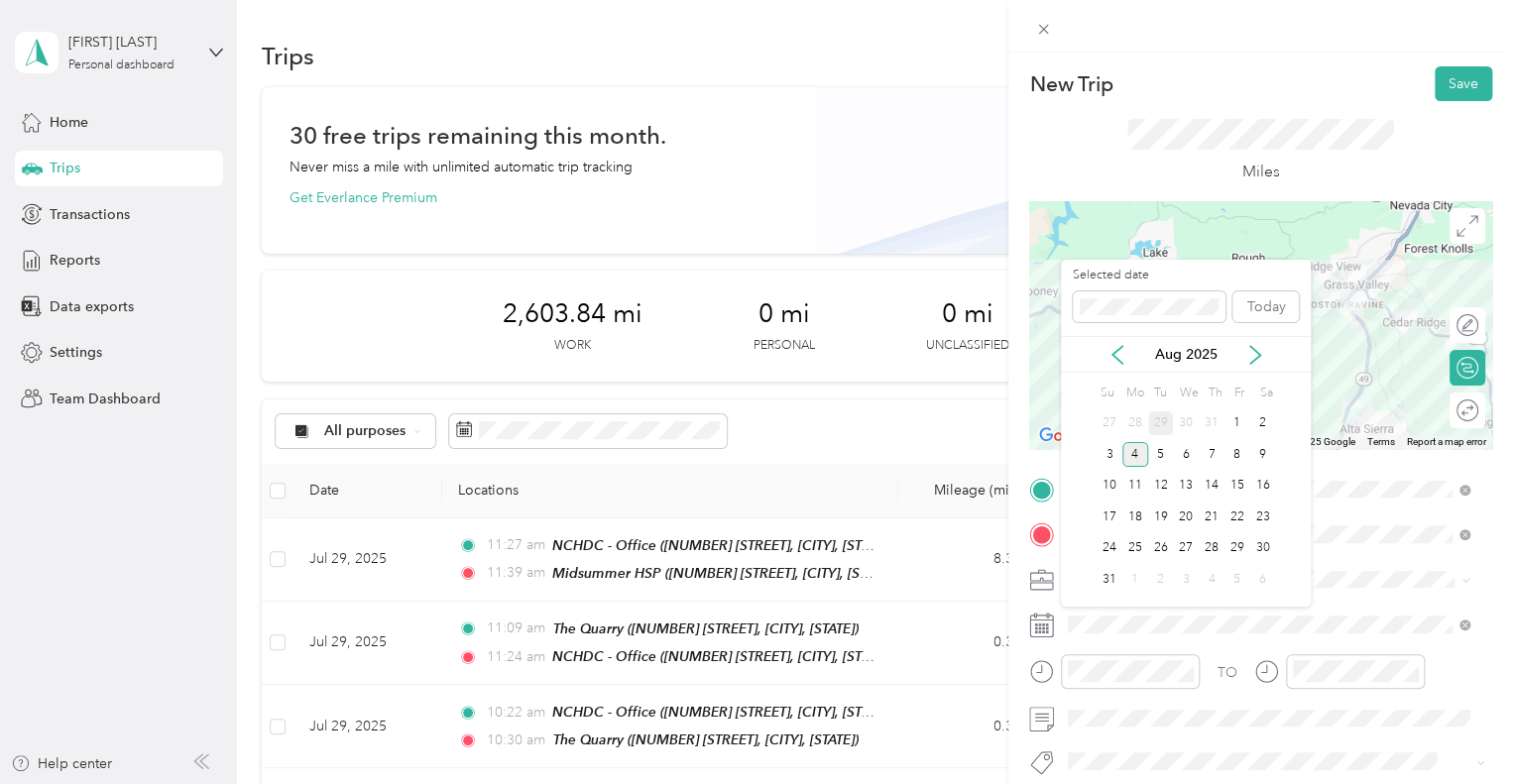 click on "29" at bounding box center (1161, 423) 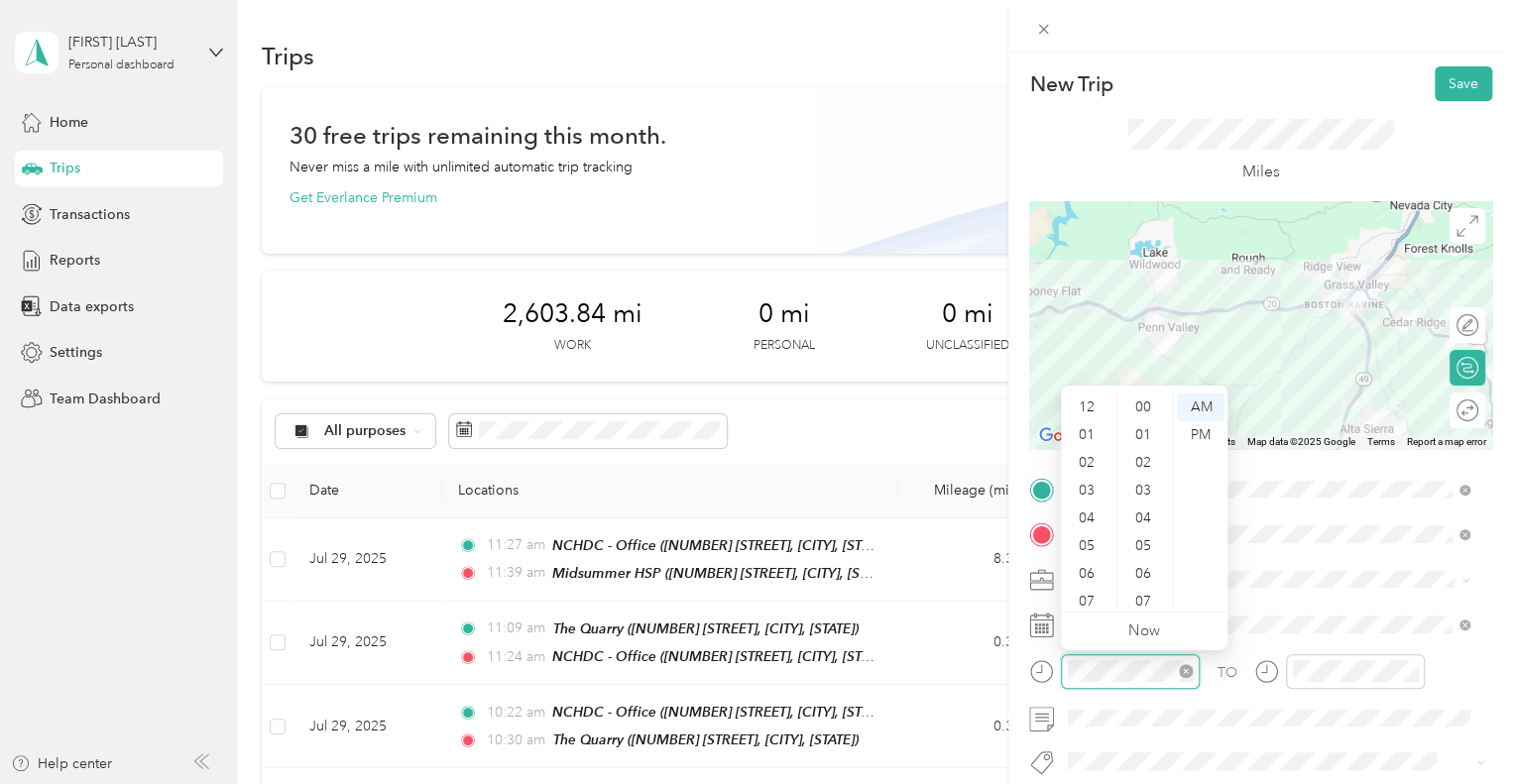 scroll, scrollTop: 694, scrollLeft: 0, axis: vertical 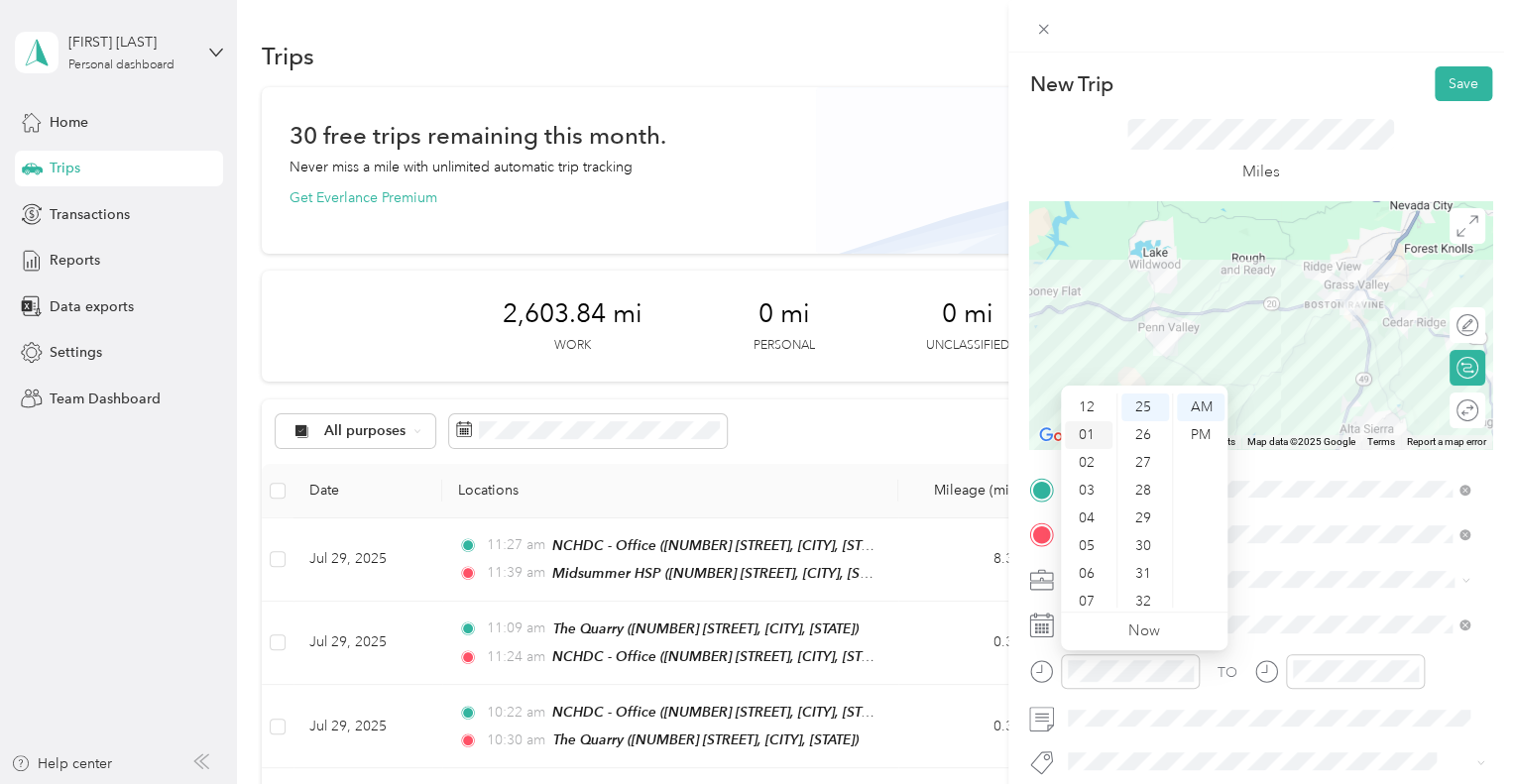 click on "01" at bounding box center (1089, 435) 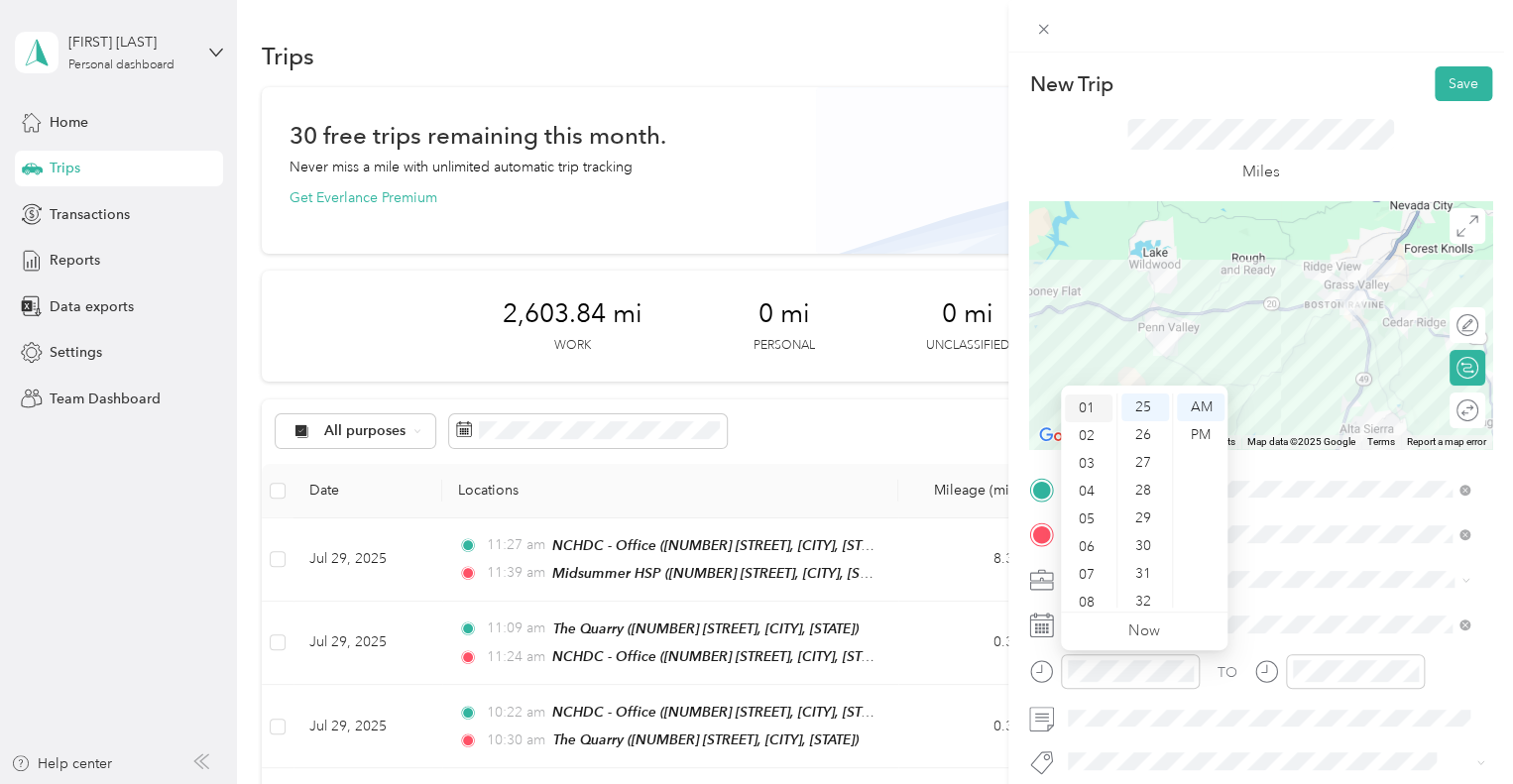 scroll, scrollTop: 28, scrollLeft: 0, axis: vertical 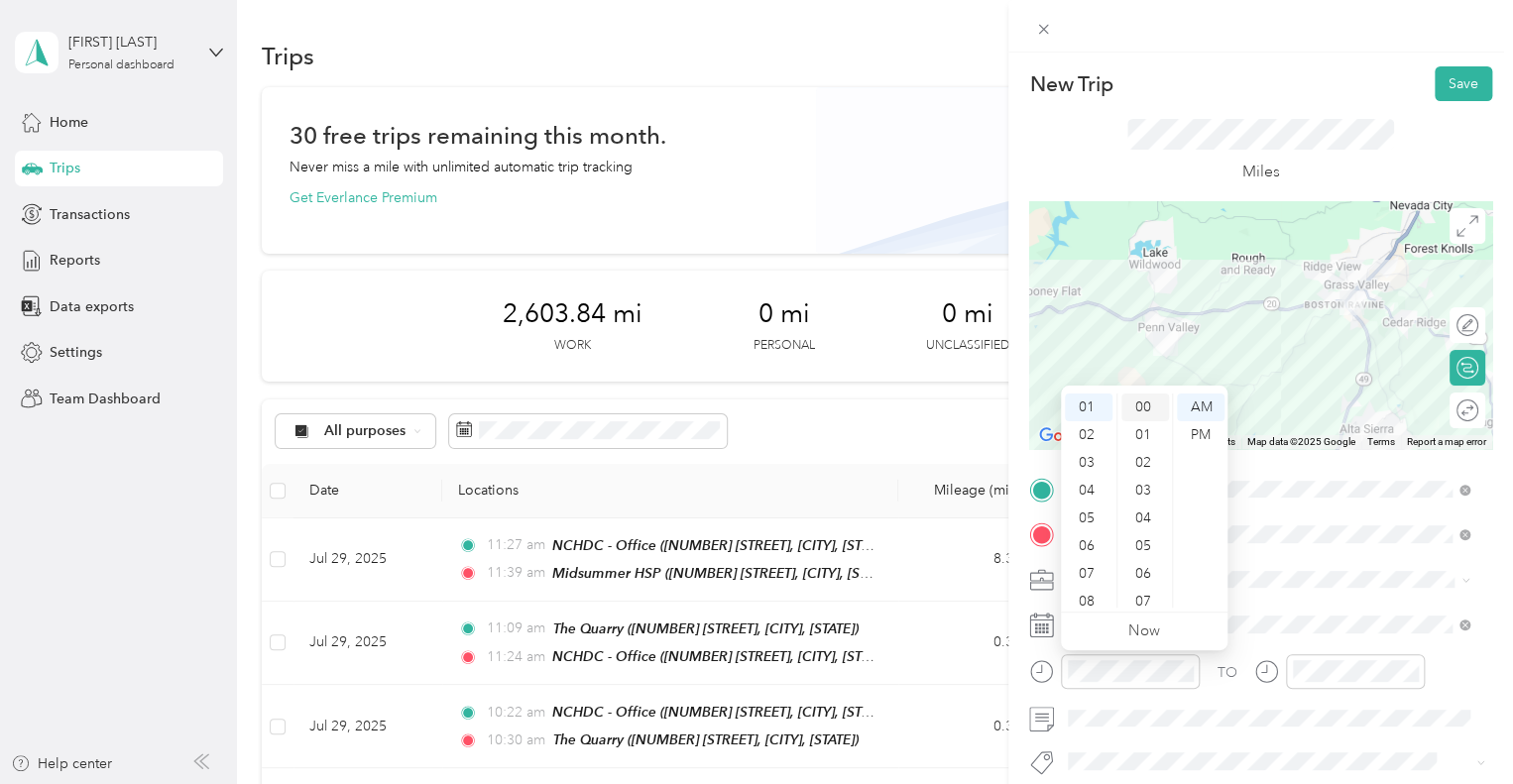 click on "00" at bounding box center [1145, 407] 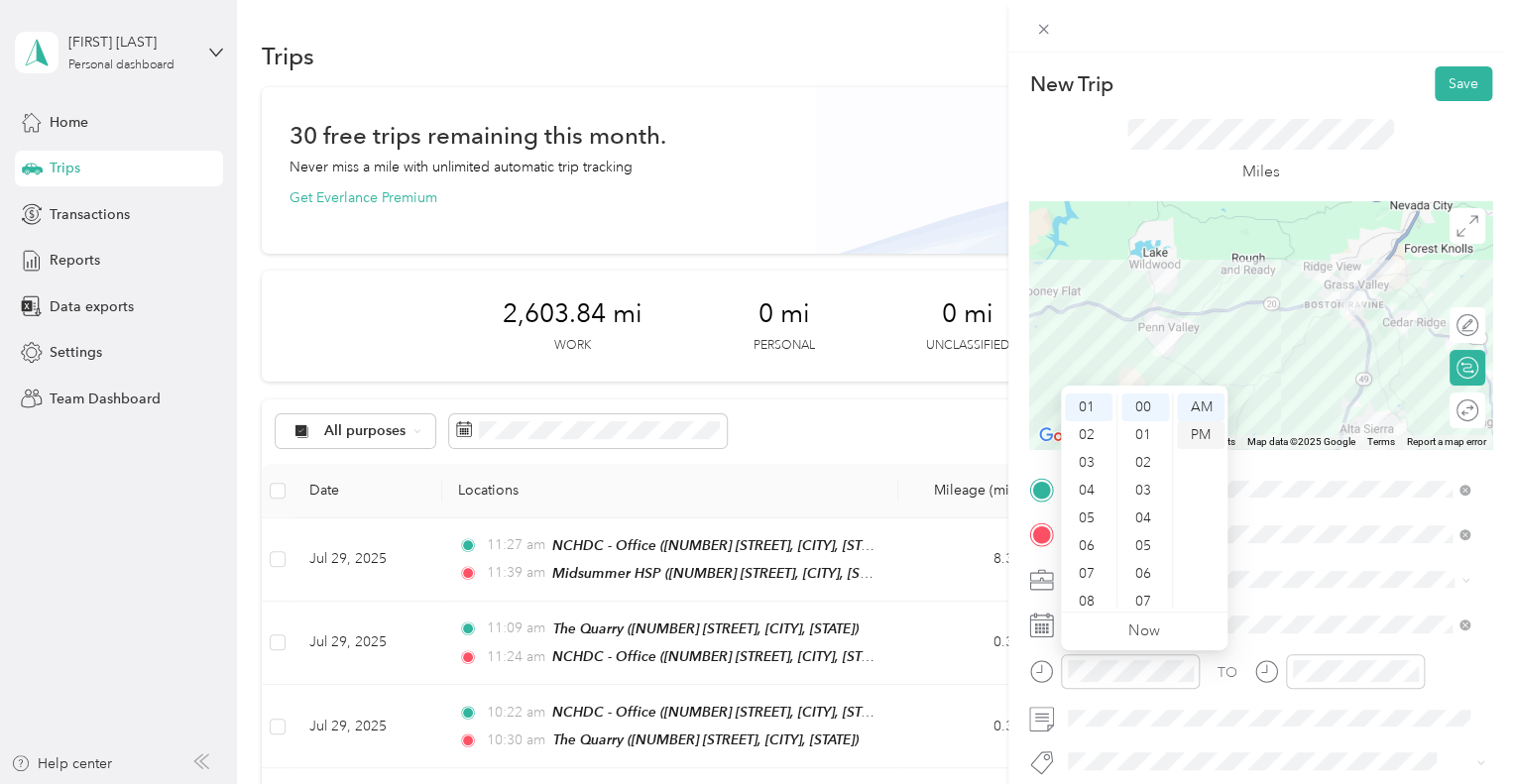 click on "PM" at bounding box center [1201, 435] 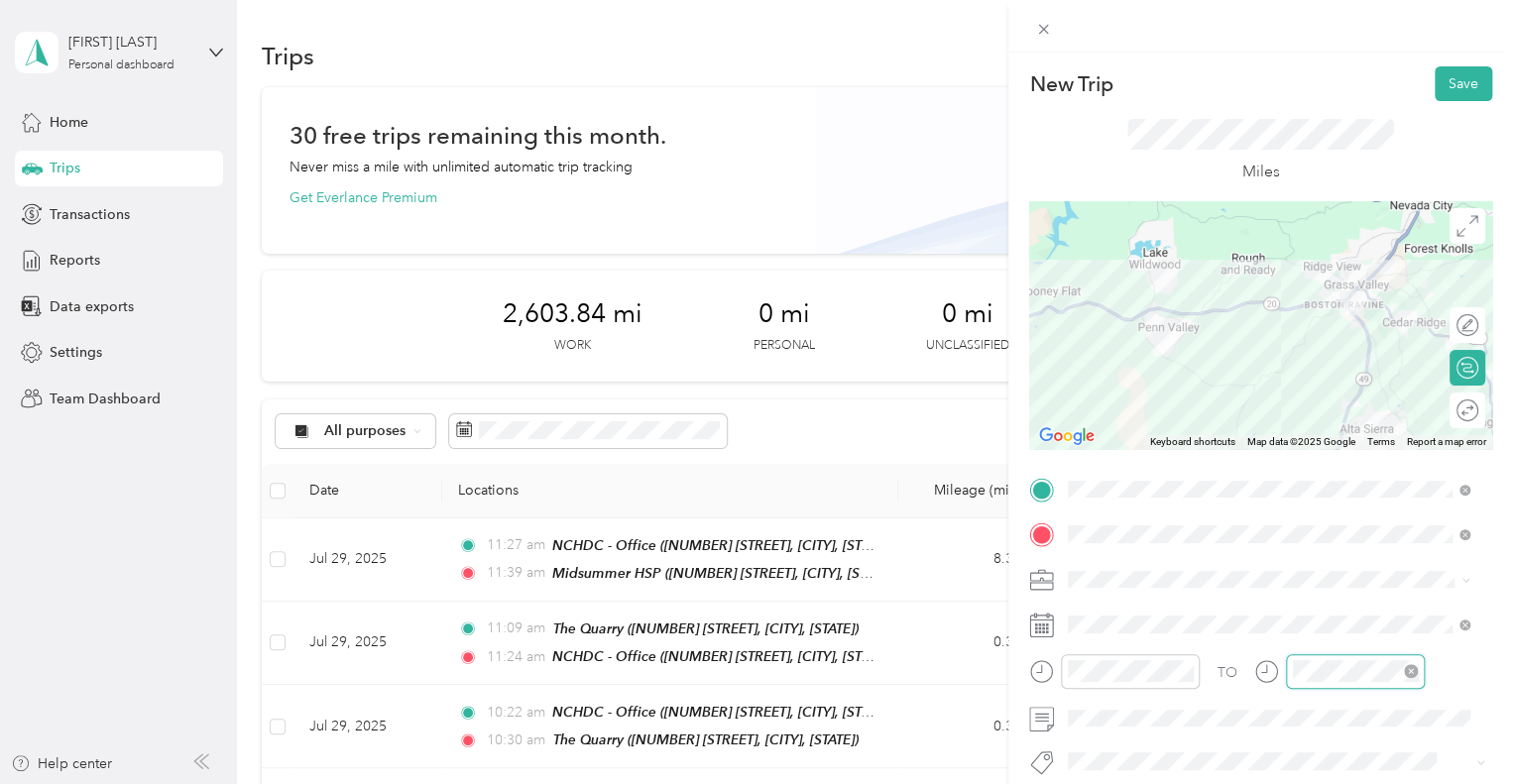 scroll, scrollTop: 119, scrollLeft: 0, axis: vertical 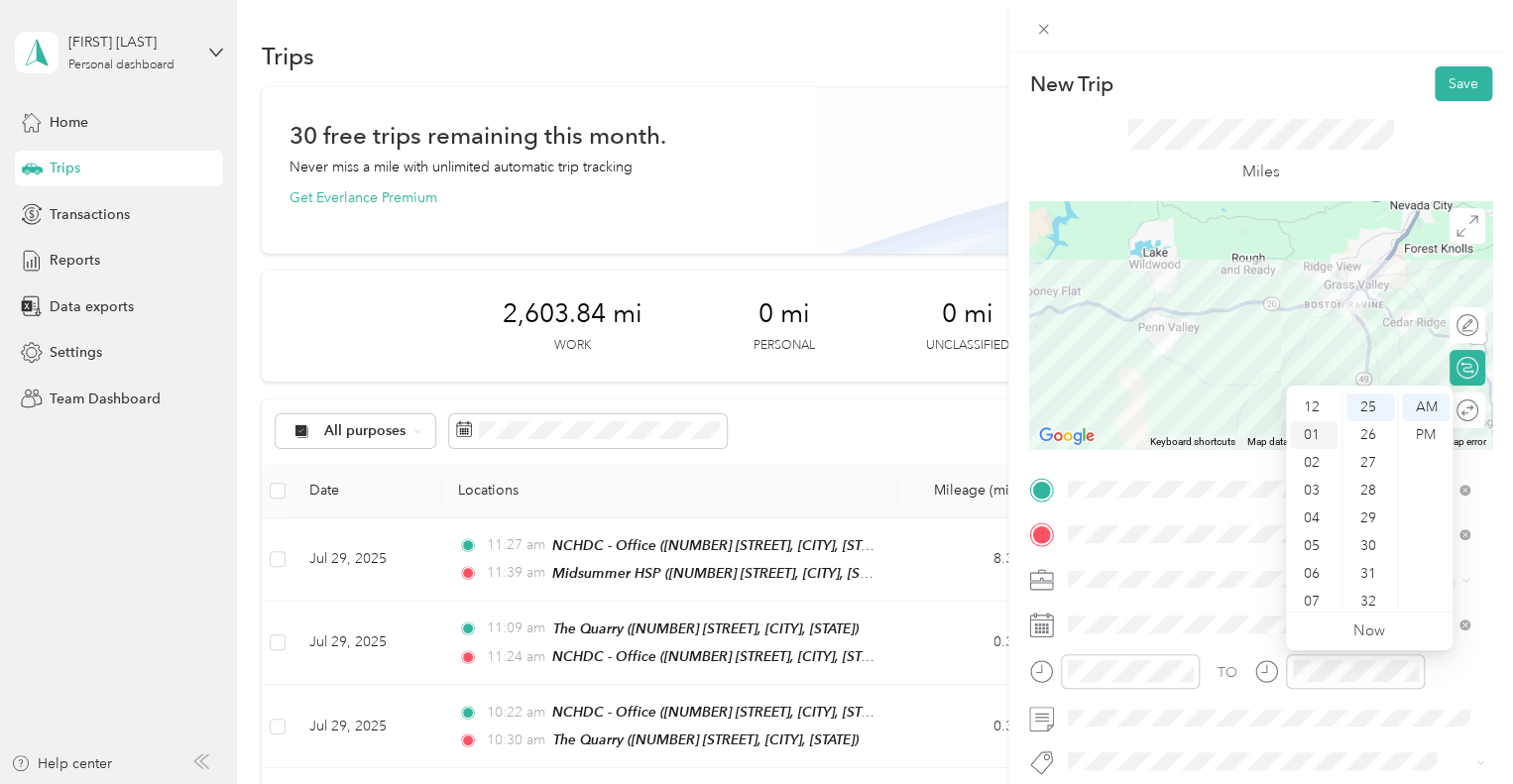 click on "01" at bounding box center (1314, 435) 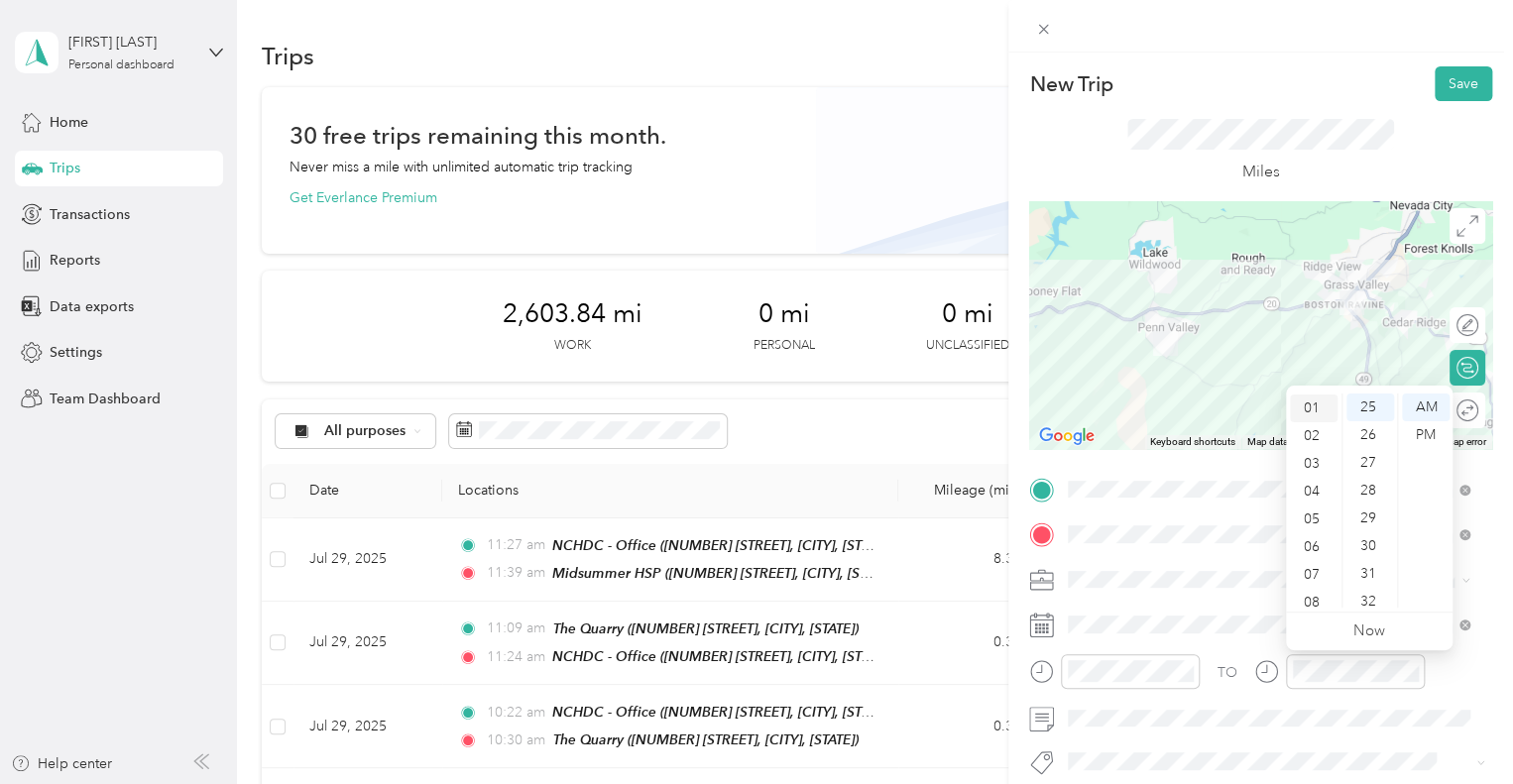 scroll, scrollTop: 28, scrollLeft: 0, axis: vertical 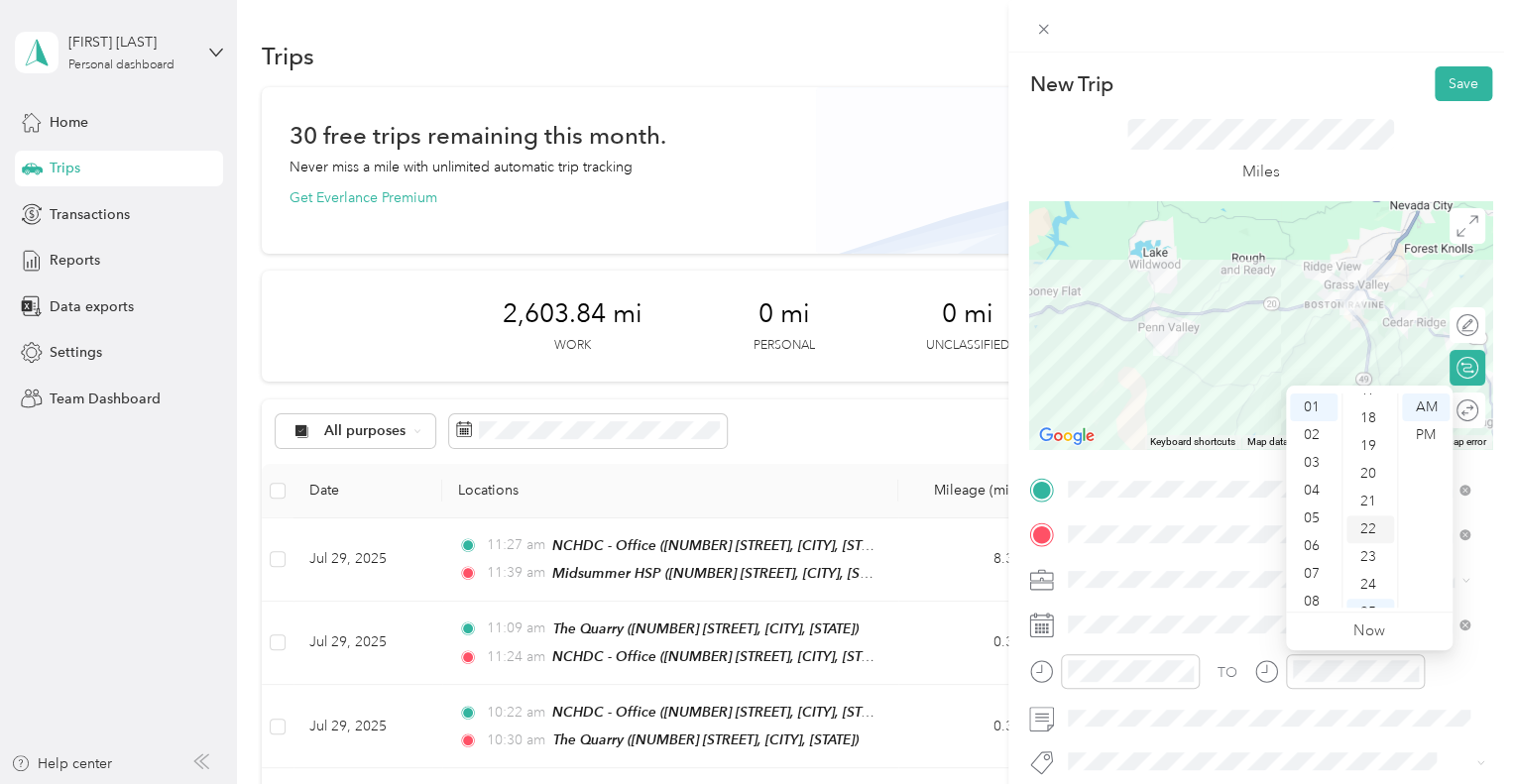 click on "22" at bounding box center (1370, 529) 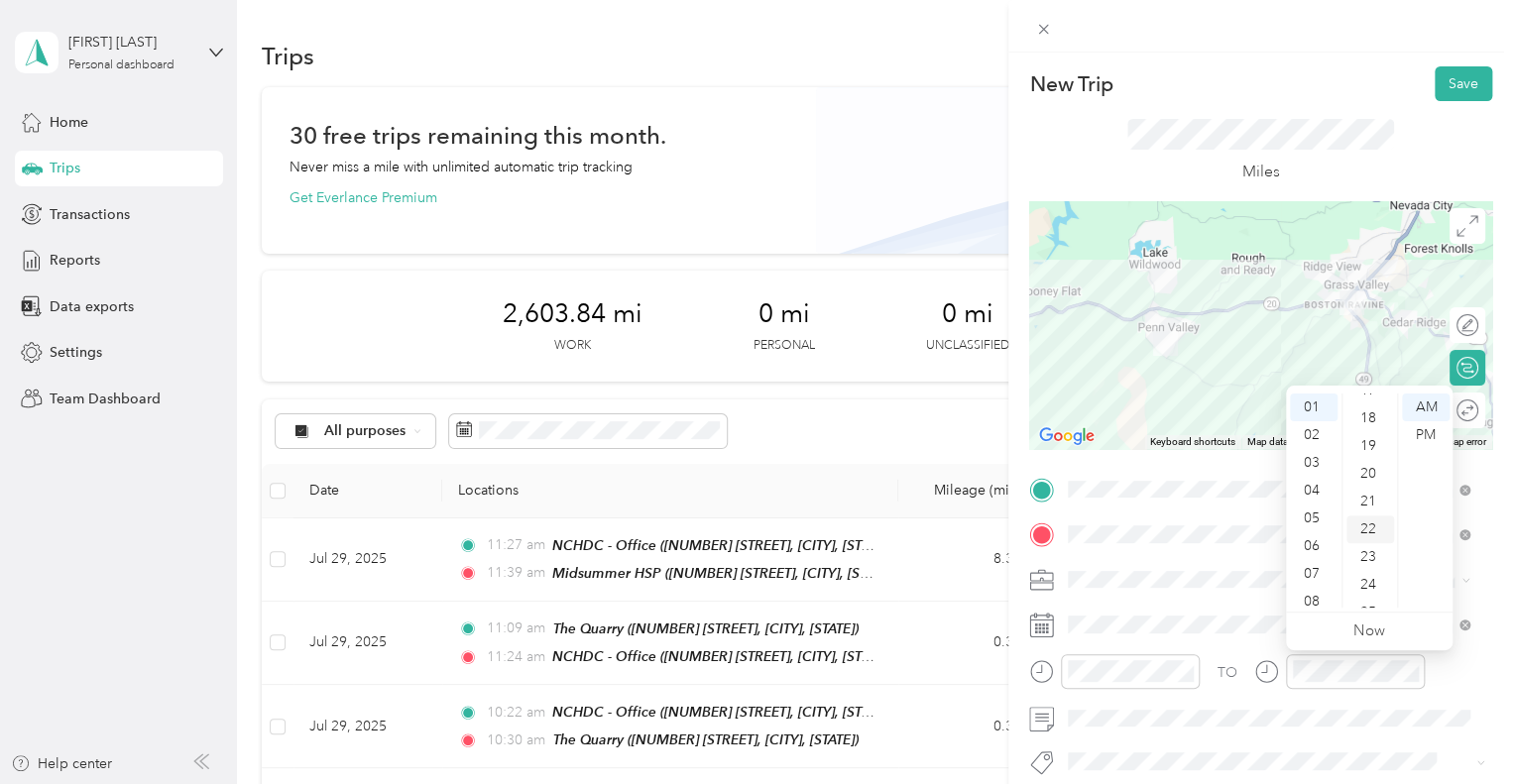 scroll, scrollTop: 611, scrollLeft: 0, axis: vertical 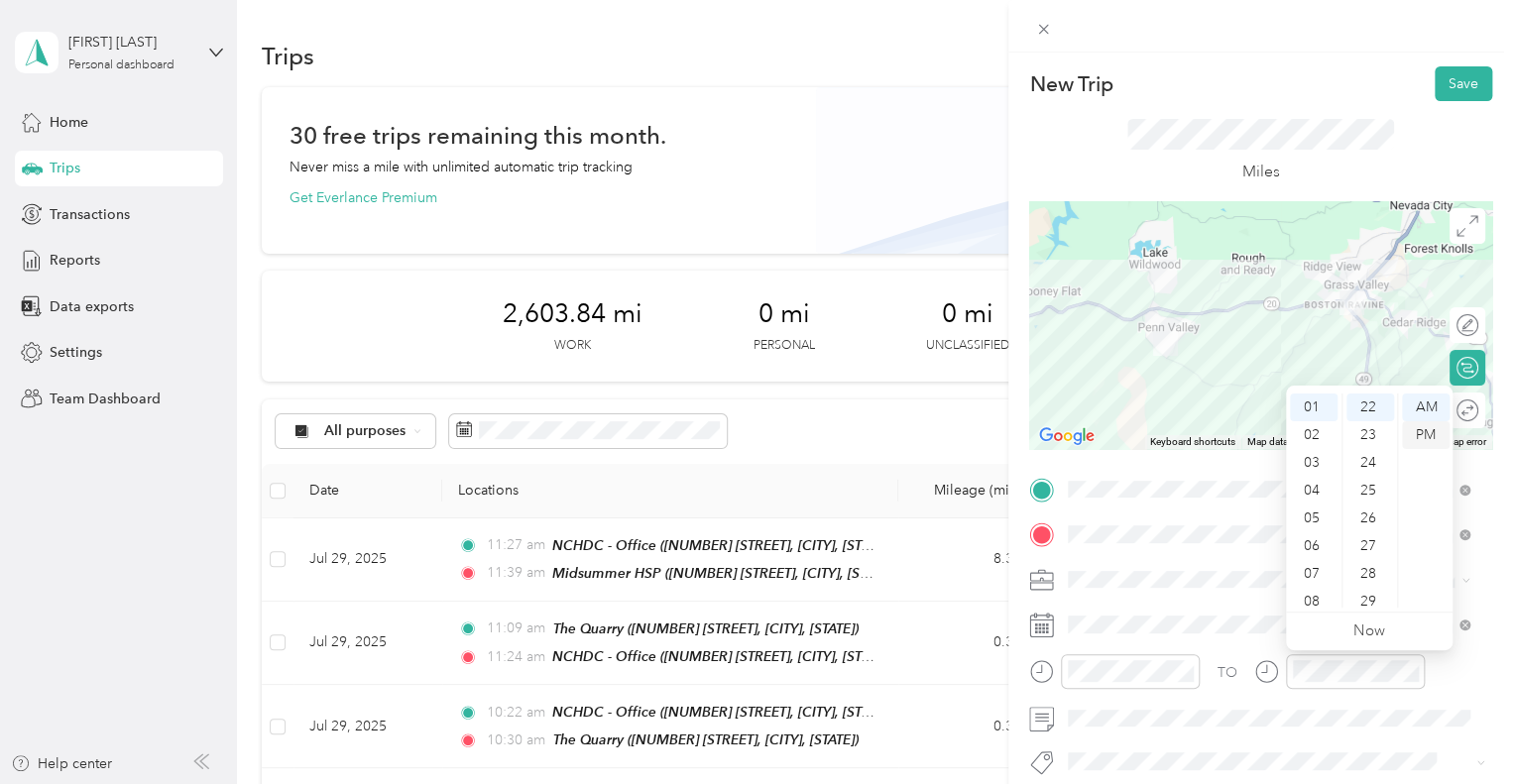 click on "PM" at bounding box center [1426, 435] 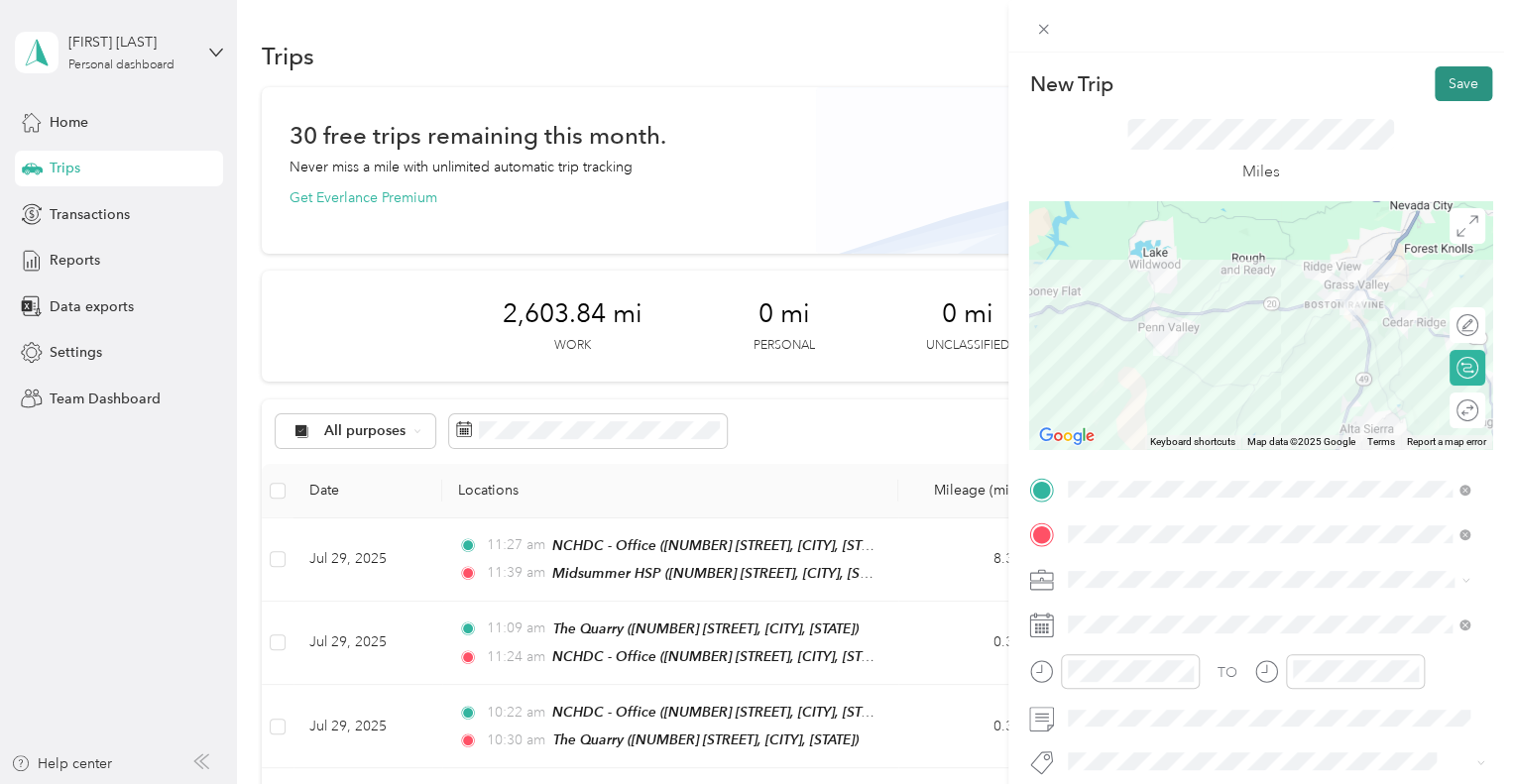 click on "Save" at bounding box center (1463, 83) 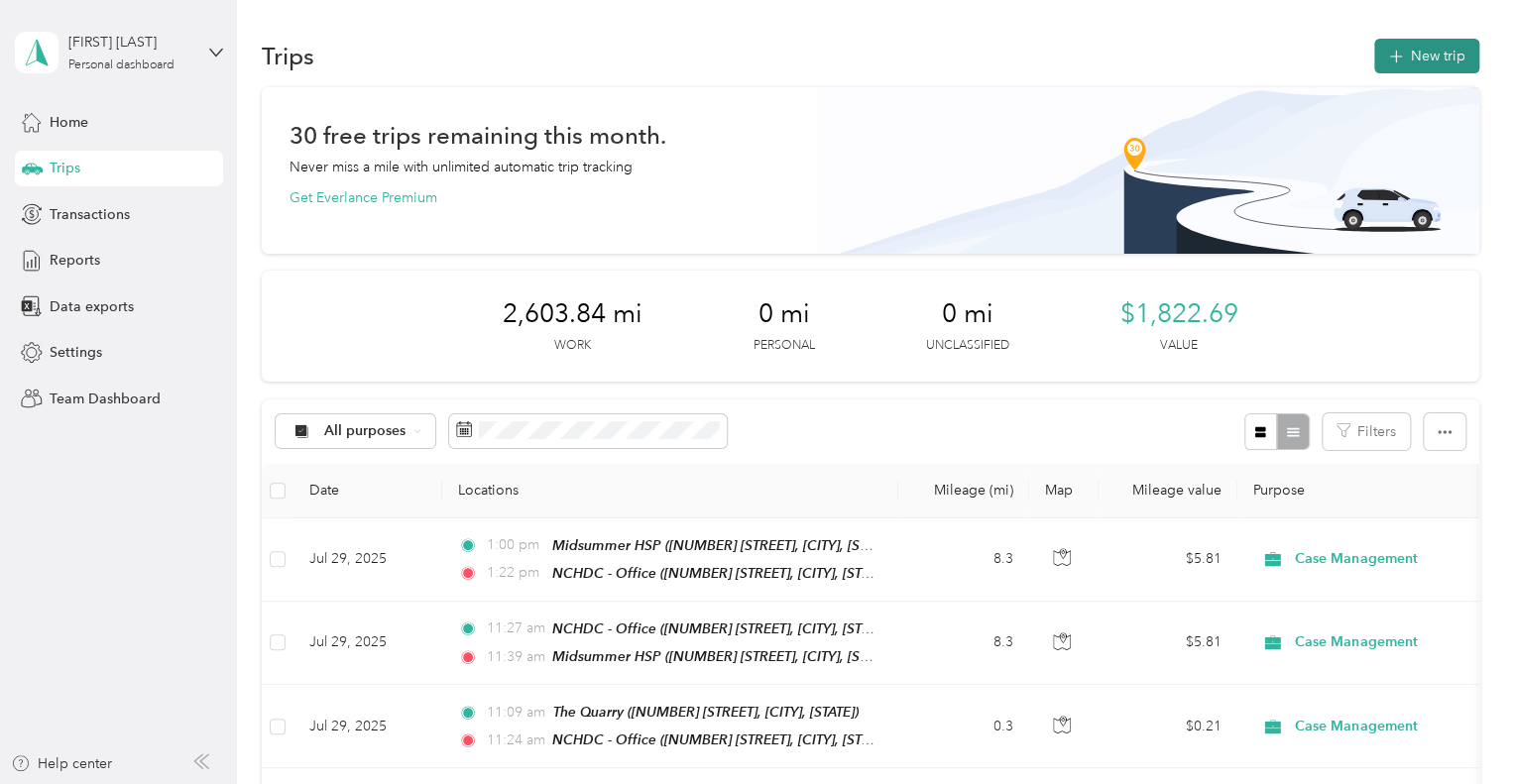 click on "New trip" at bounding box center (1427, 56) 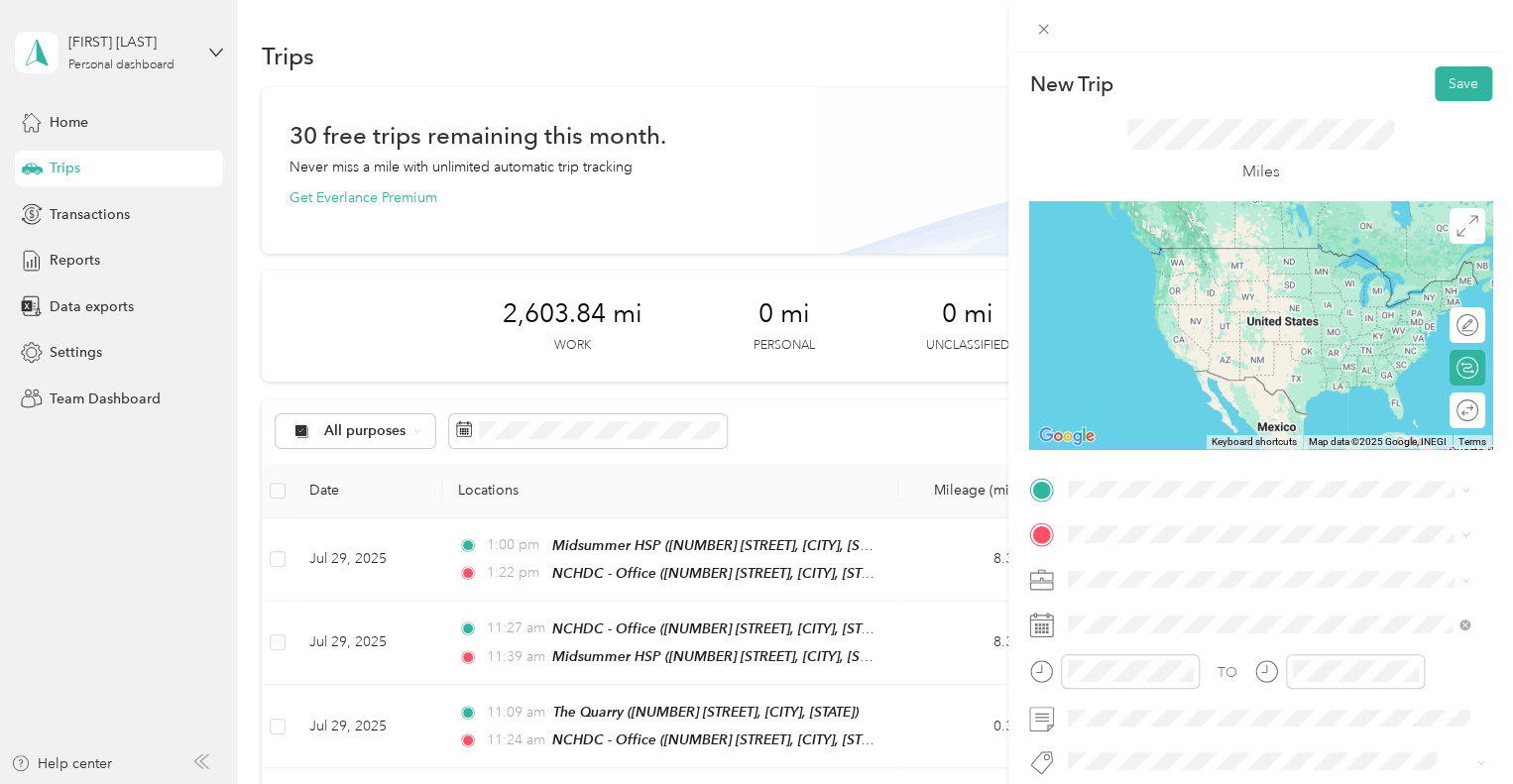 click on "TEAM NCHDC - Office [NUMBER] [STREET], [POSTAL_CODE], [CITY], [STATE], [COUNTRY]" at bounding box center (1268, 275) 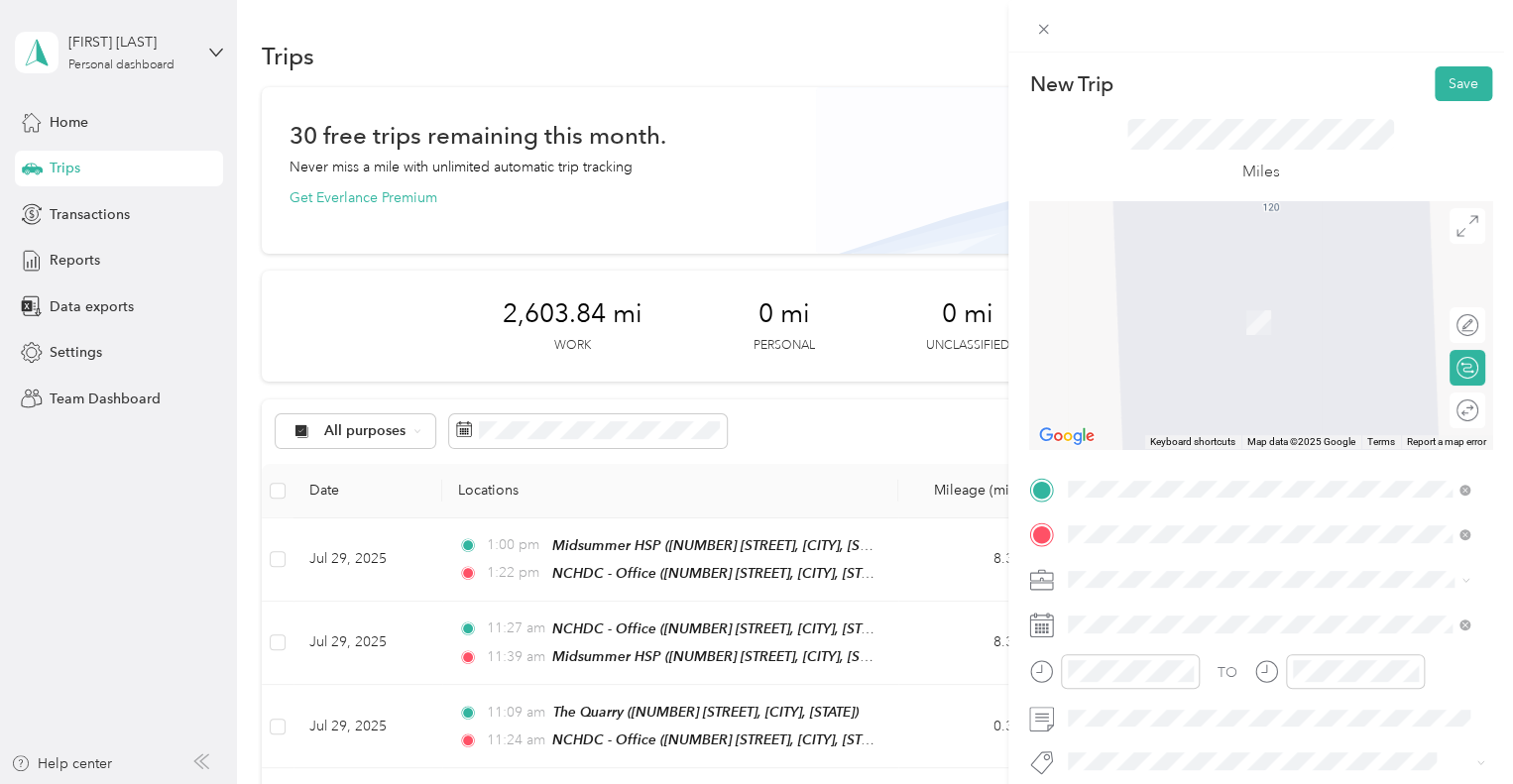 click on "TEAM AMIH - Main Office [NUMBER] [STREET], [POSTAL_CODE], [CITY], [STATE], [COUNTRY]" at bounding box center [1284, 326] 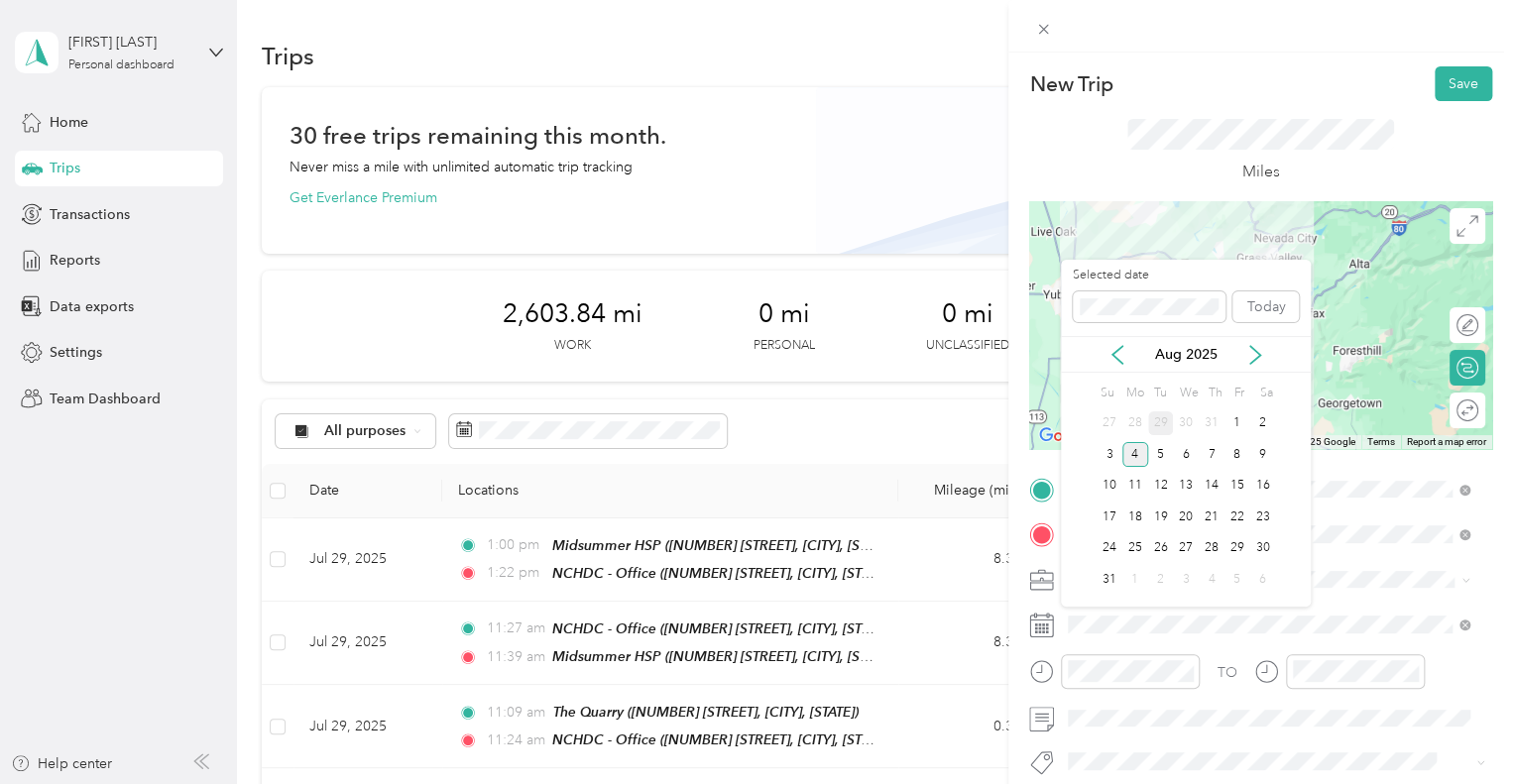 click on "29" at bounding box center [1161, 423] 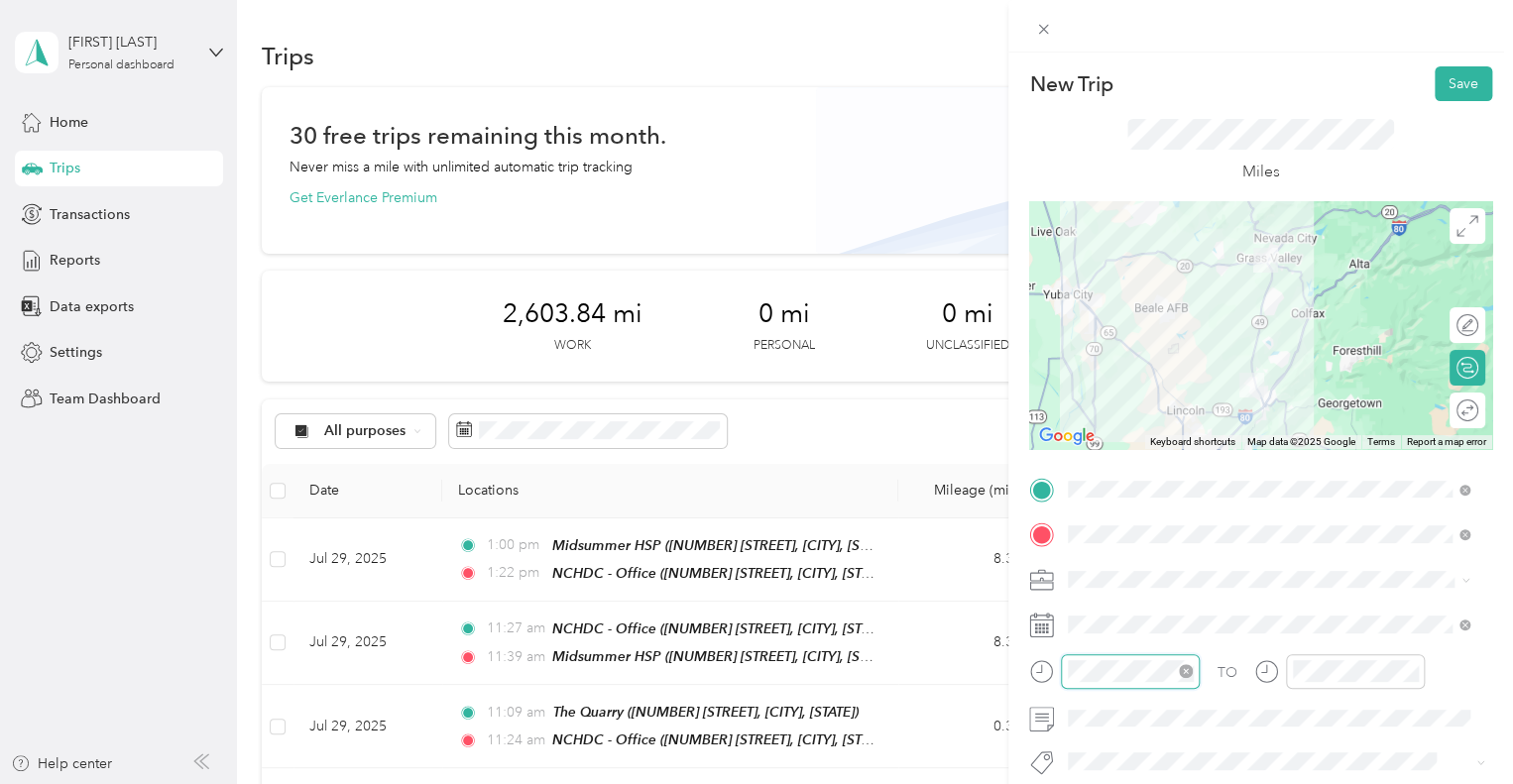 scroll, scrollTop: 119, scrollLeft: 0, axis: vertical 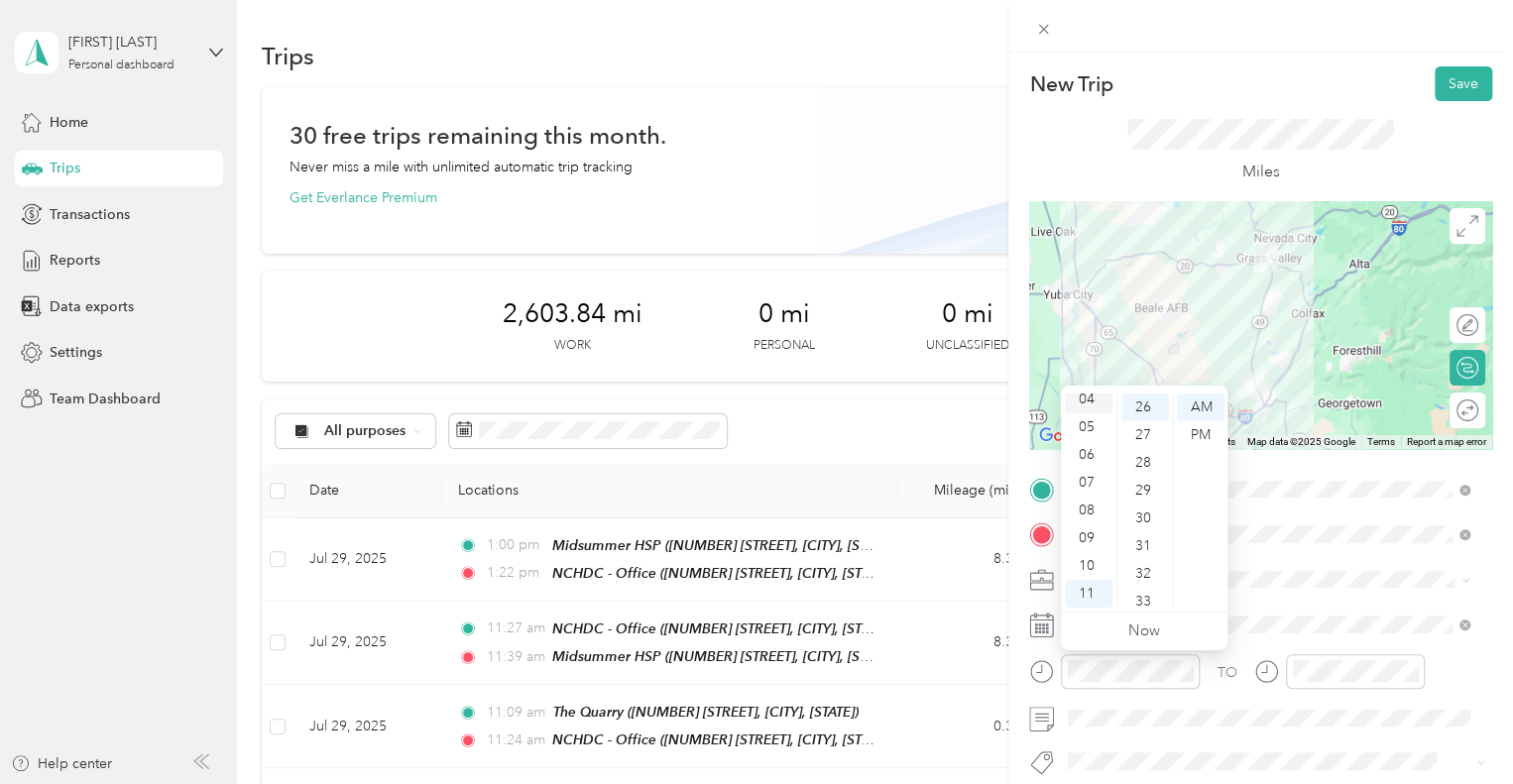 click on "04" at bounding box center (1089, 399) 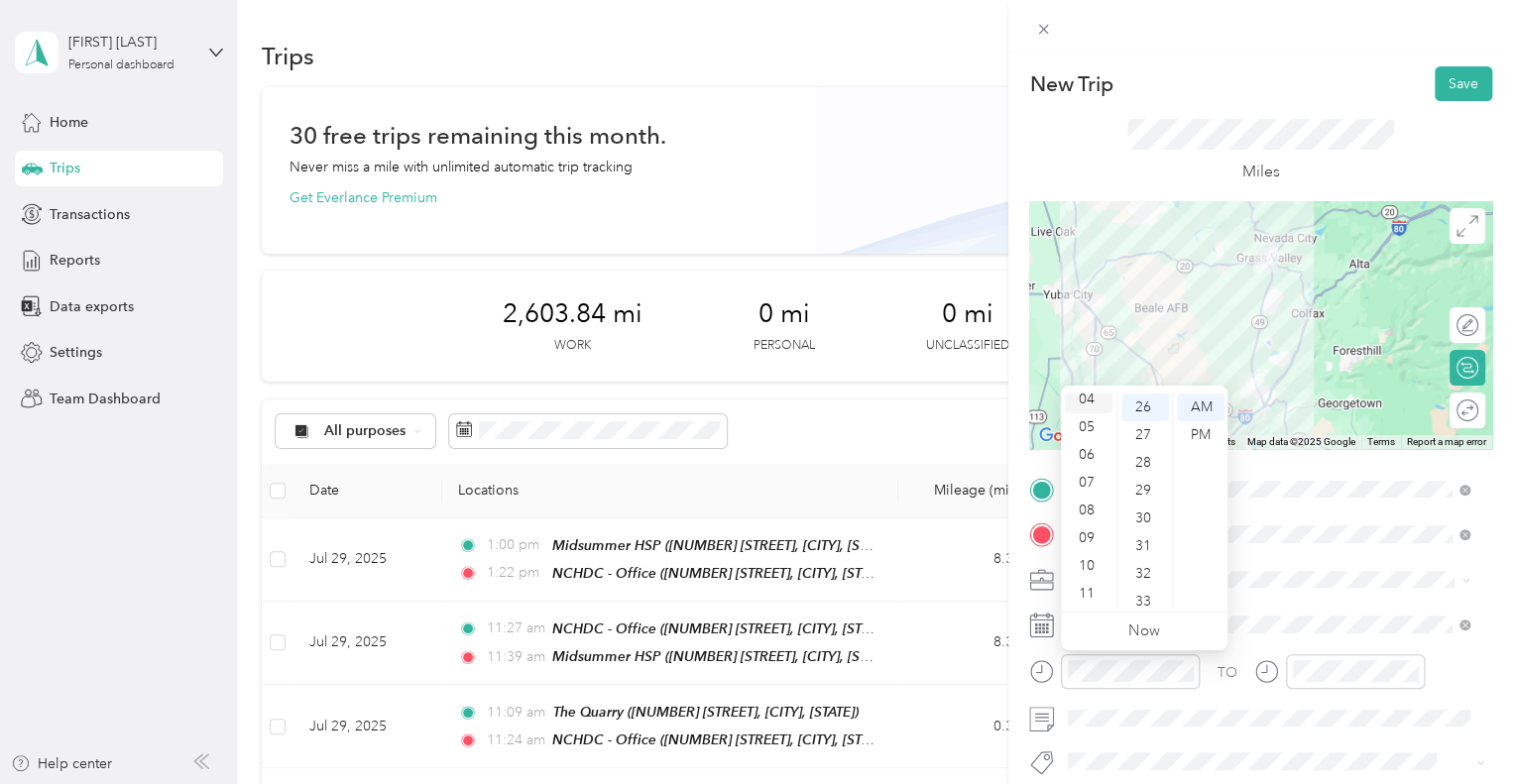 scroll, scrollTop: 111, scrollLeft: 0, axis: vertical 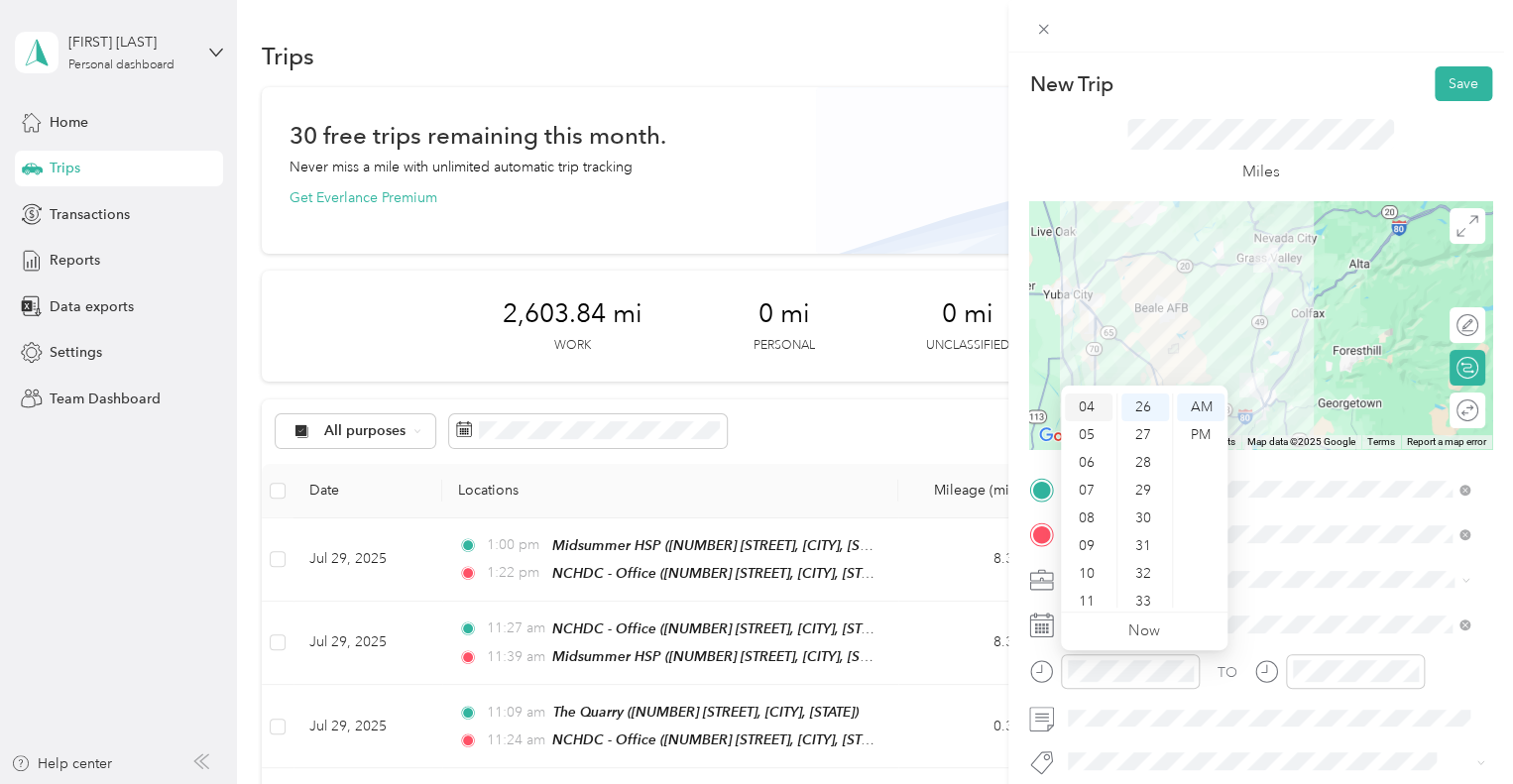 click on "04" at bounding box center (1089, 407) 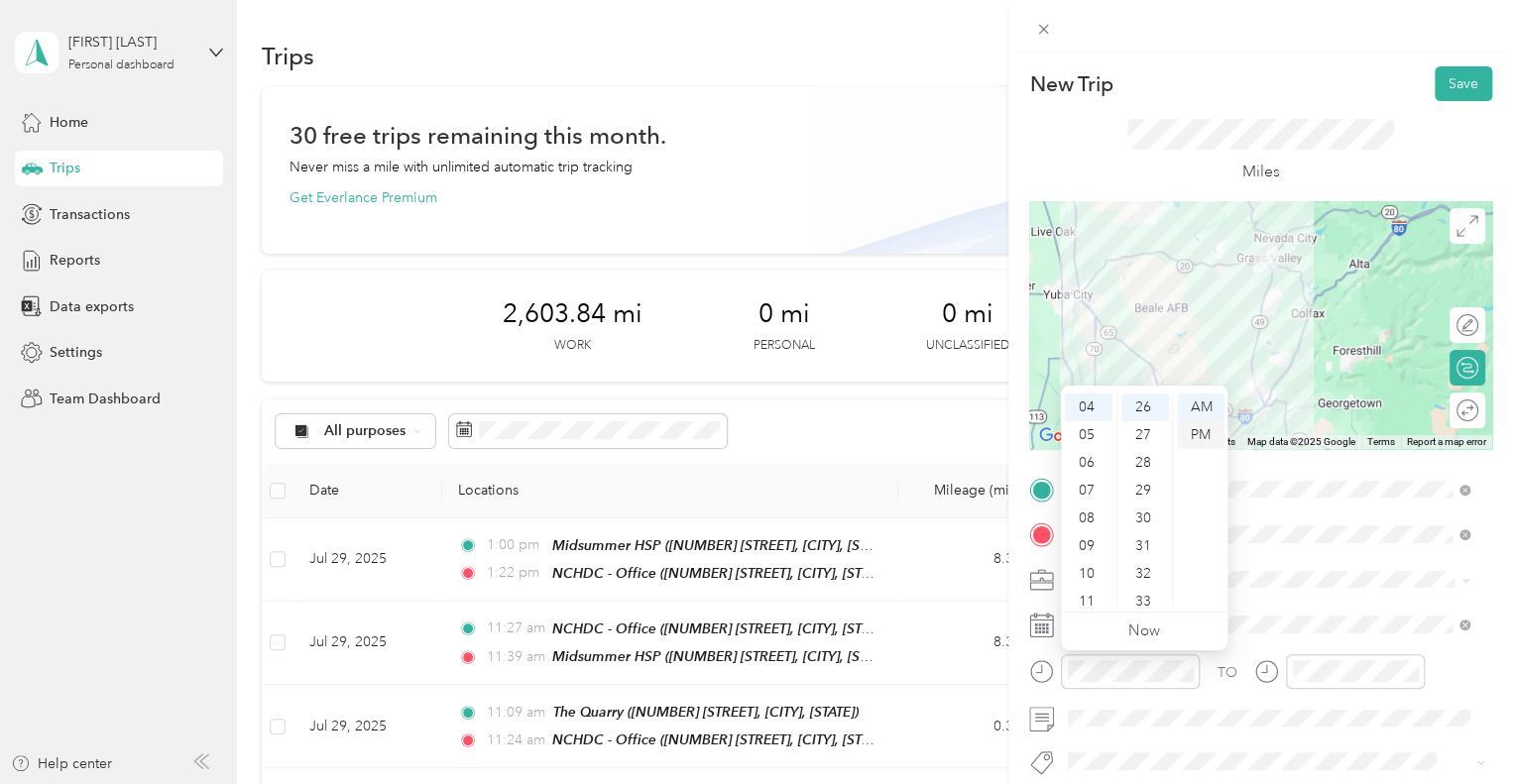 click on "PM" at bounding box center [1201, 435] 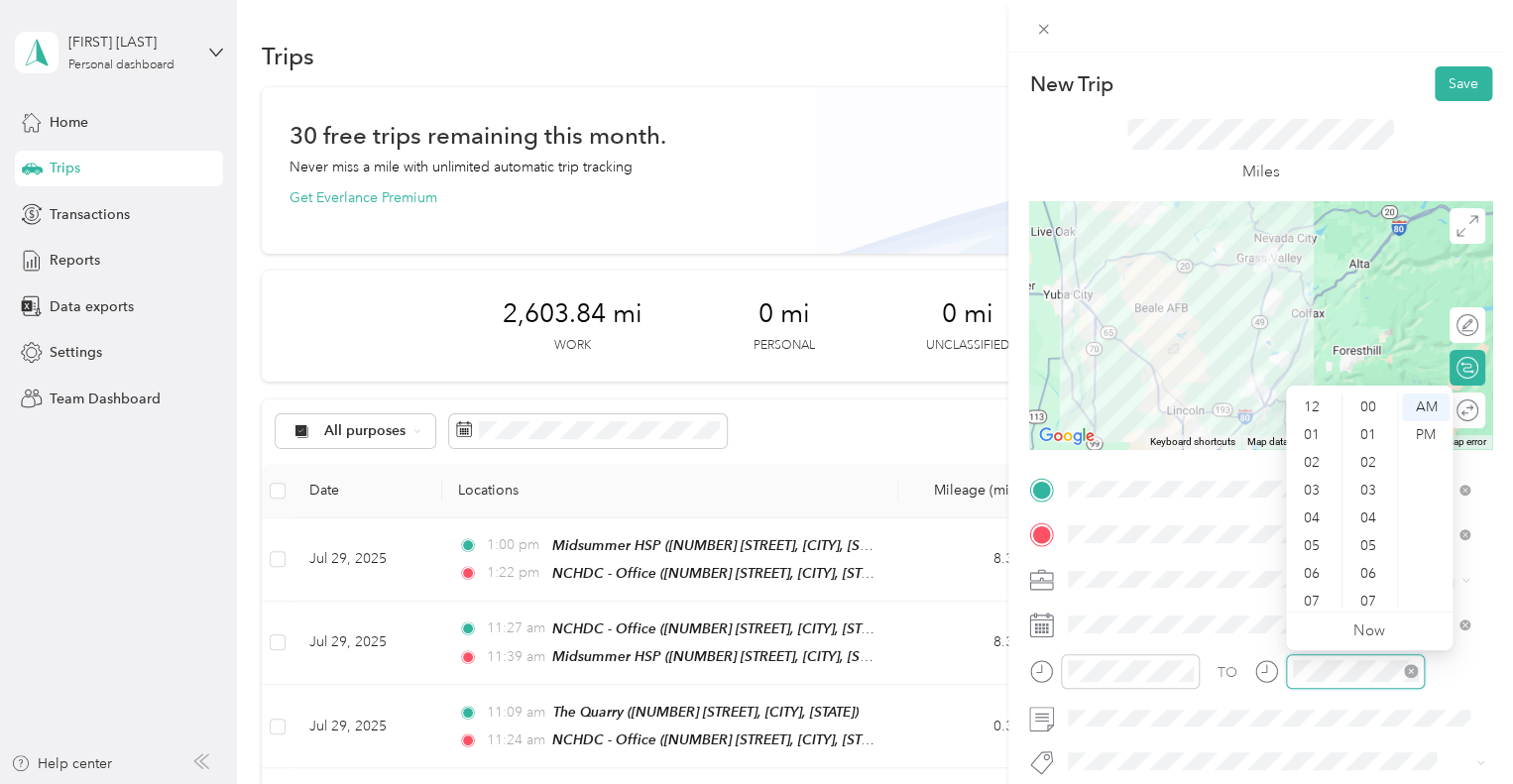 scroll, scrollTop: 722, scrollLeft: 0, axis: vertical 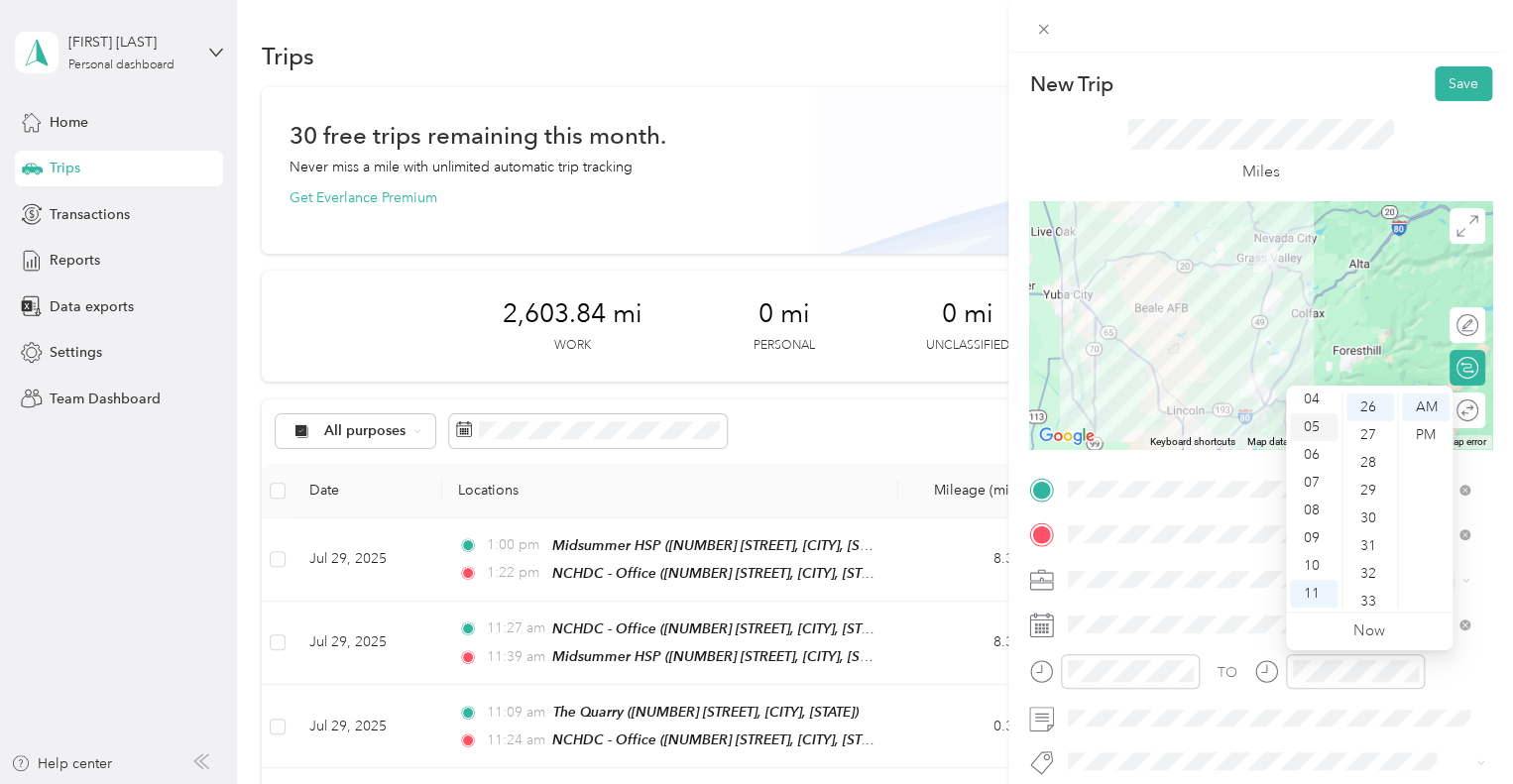 click on "05" at bounding box center [1314, 427] 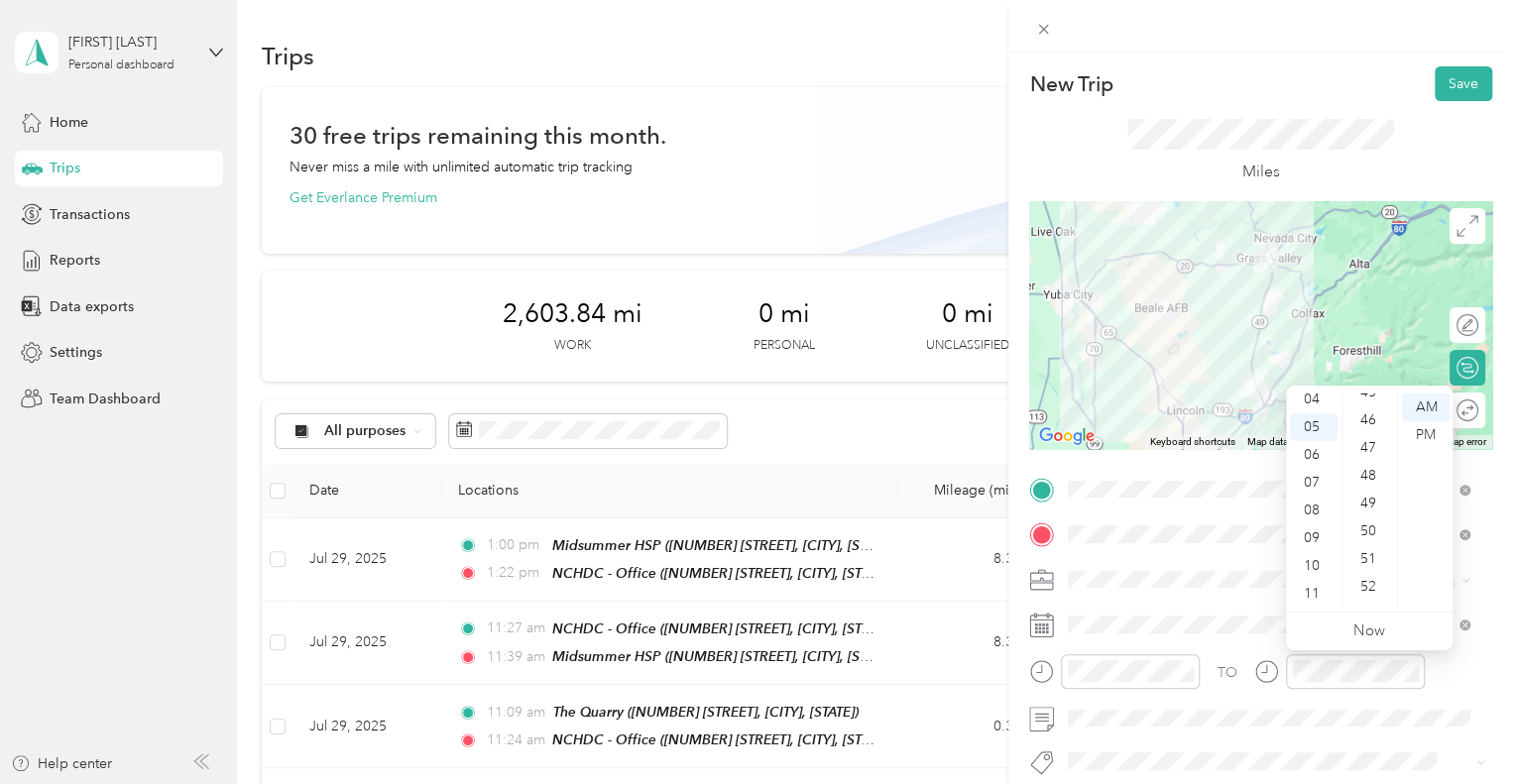 scroll, scrollTop: 1290, scrollLeft: 0, axis: vertical 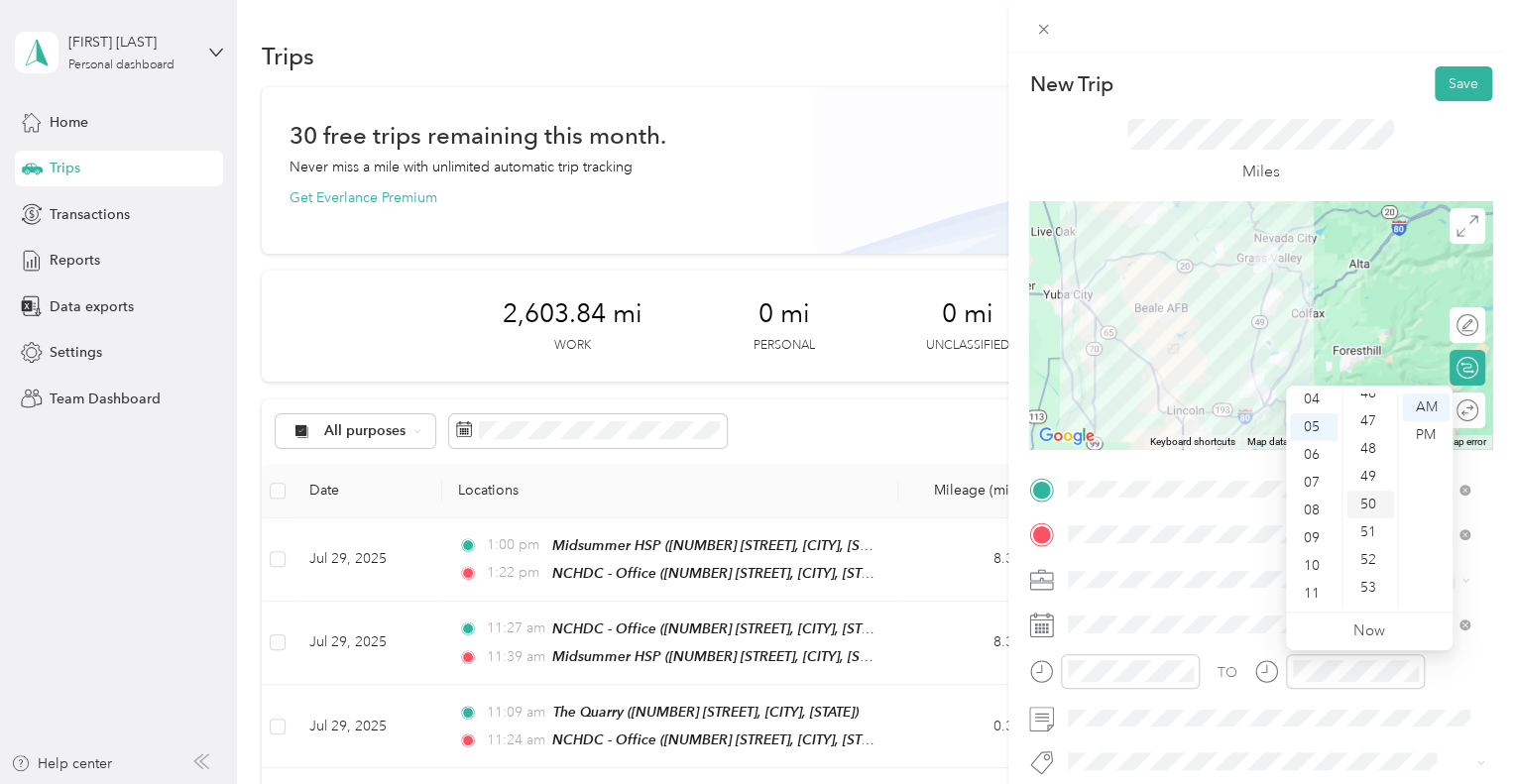 click on "50" at bounding box center (1370, 504) 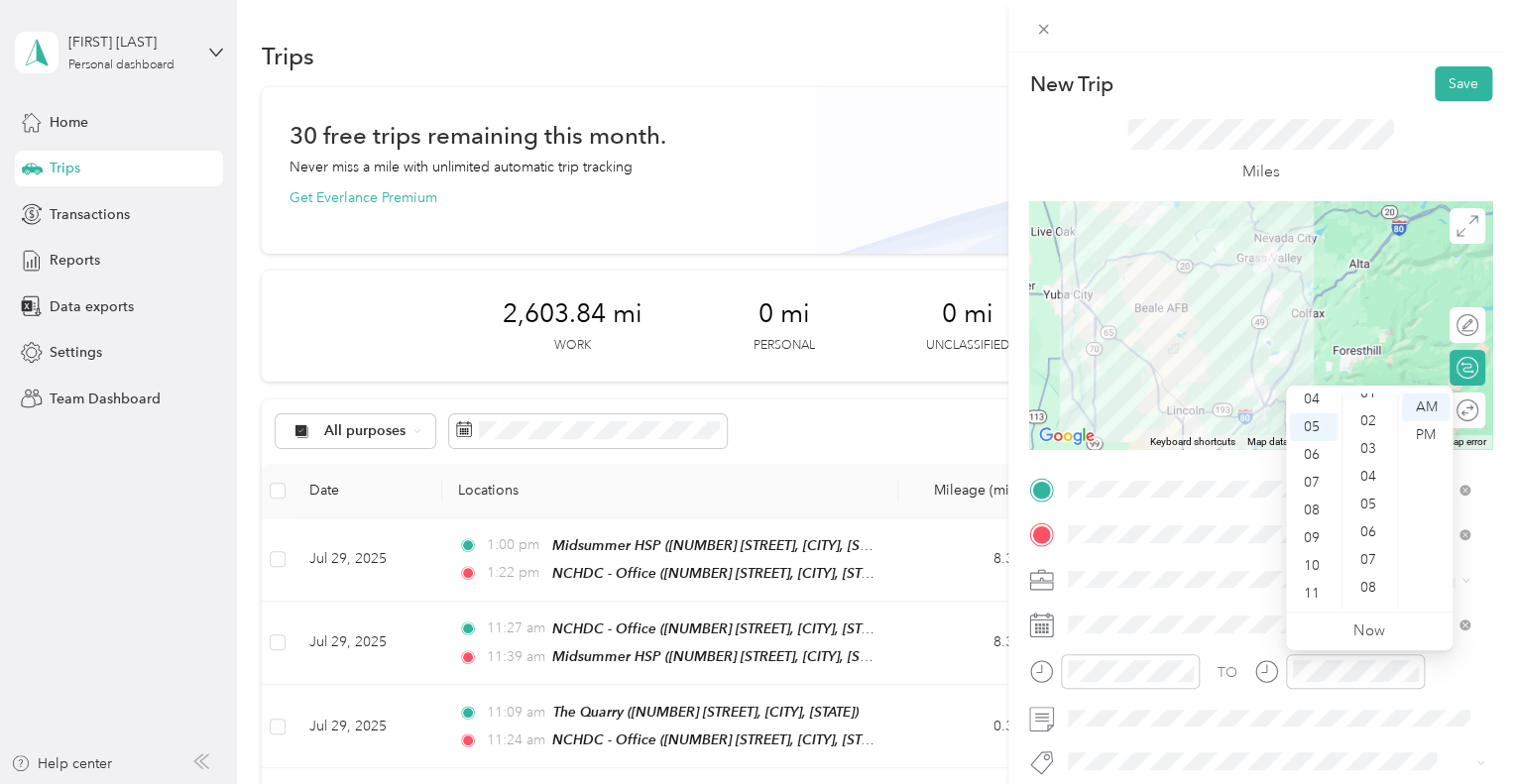 scroll, scrollTop: 0, scrollLeft: 0, axis: both 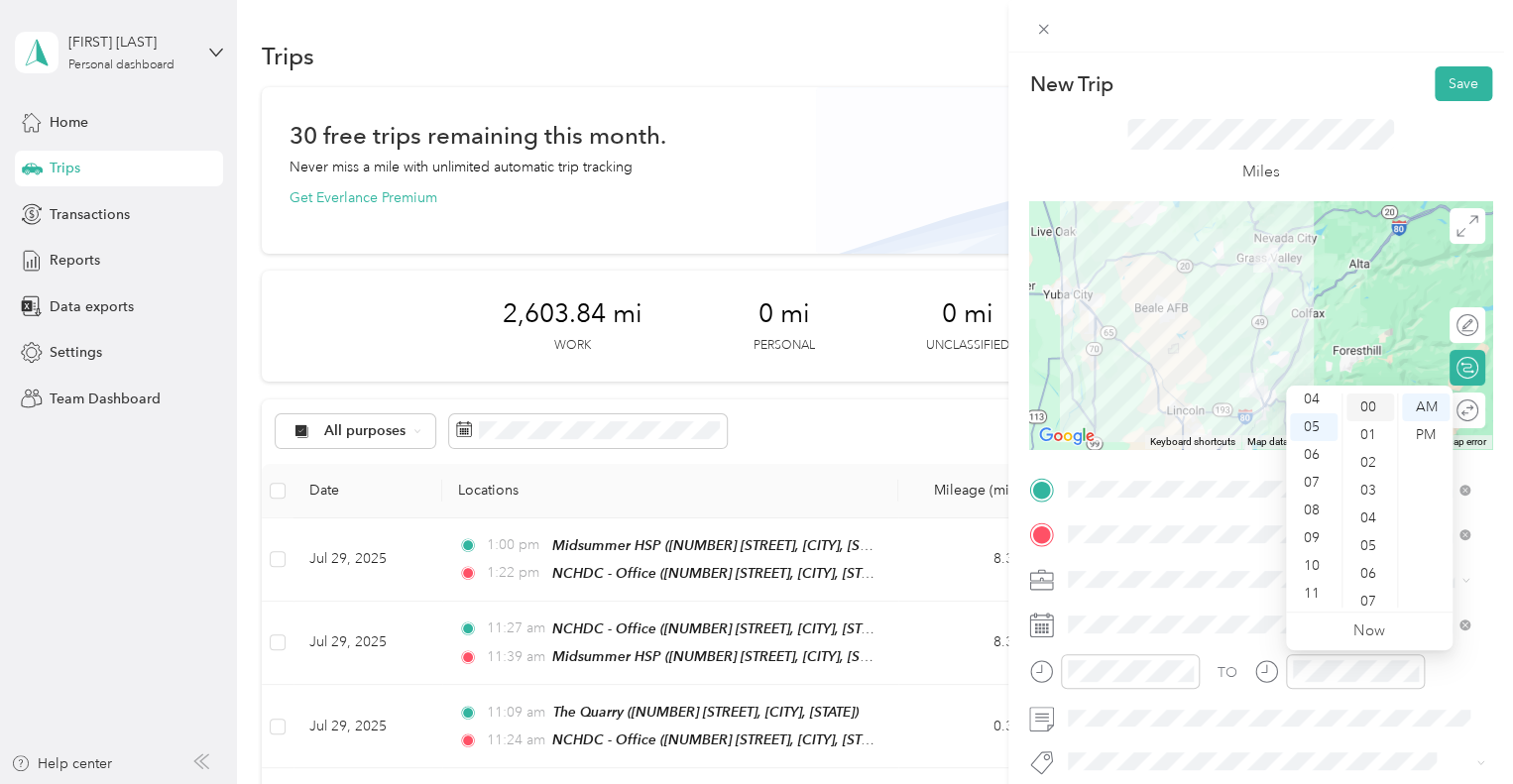 click on "00" at bounding box center [1370, 407] 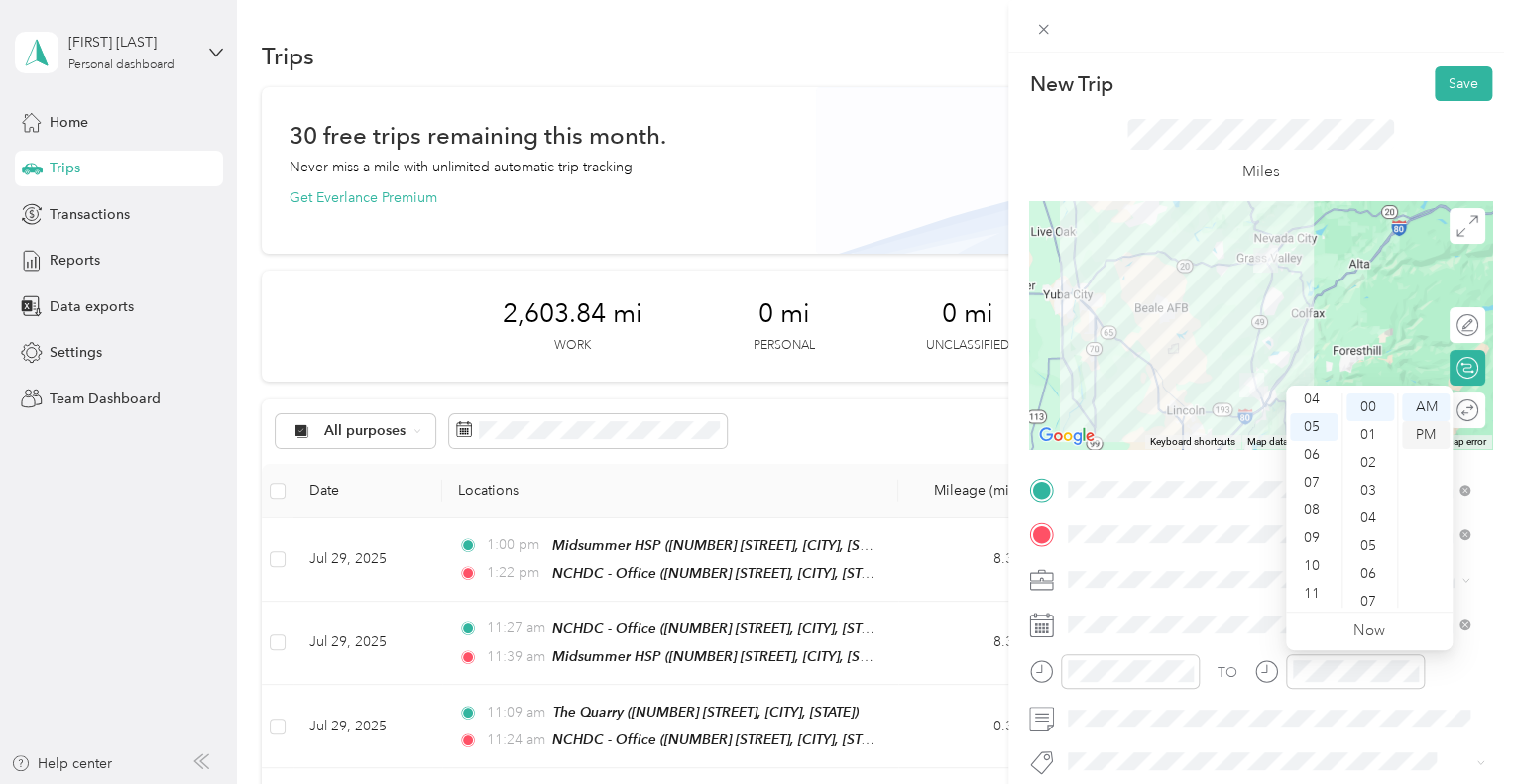 click on "PM" at bounding box center [1426, 435] 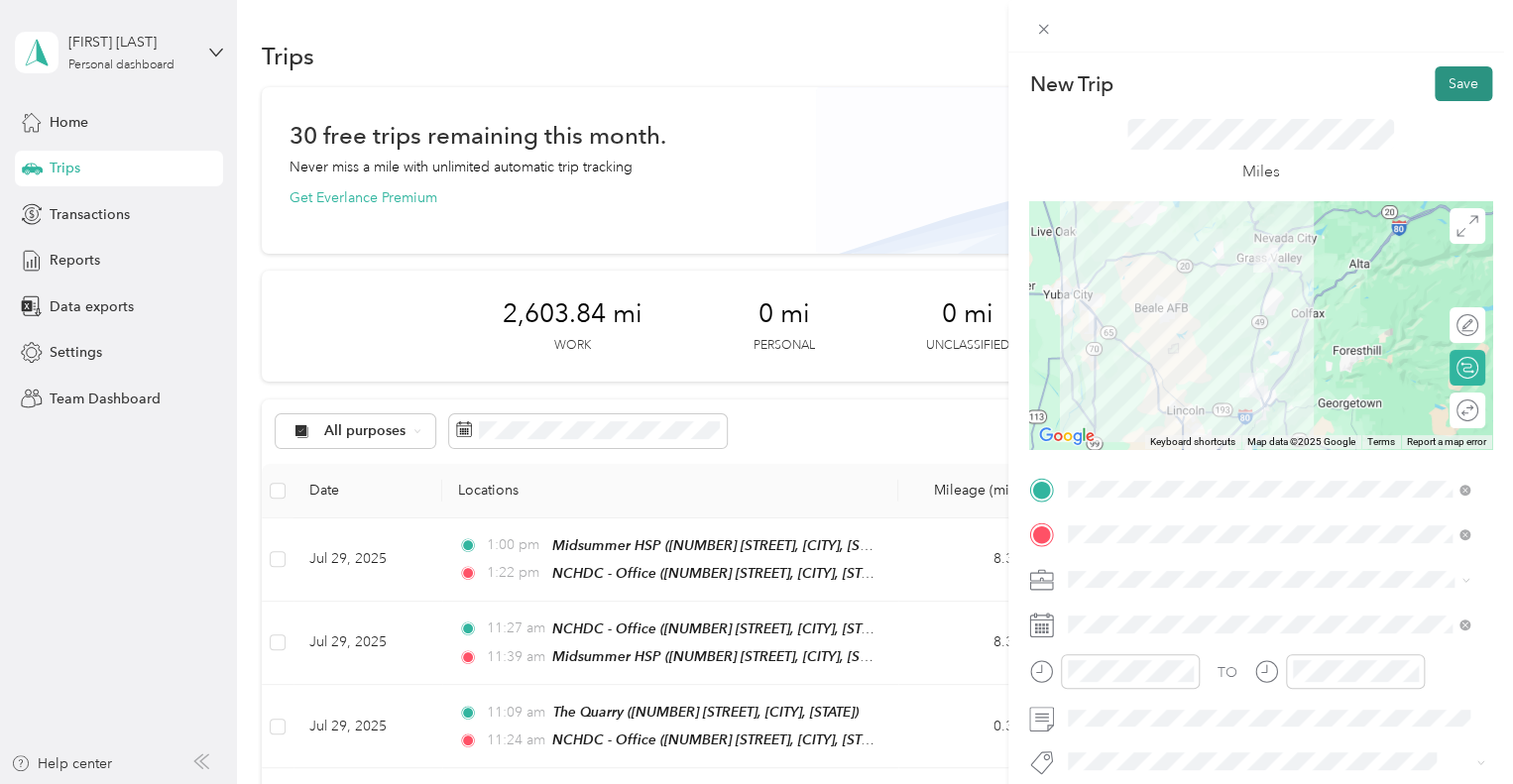 click on "Save" at bounding box center [1463, 83] 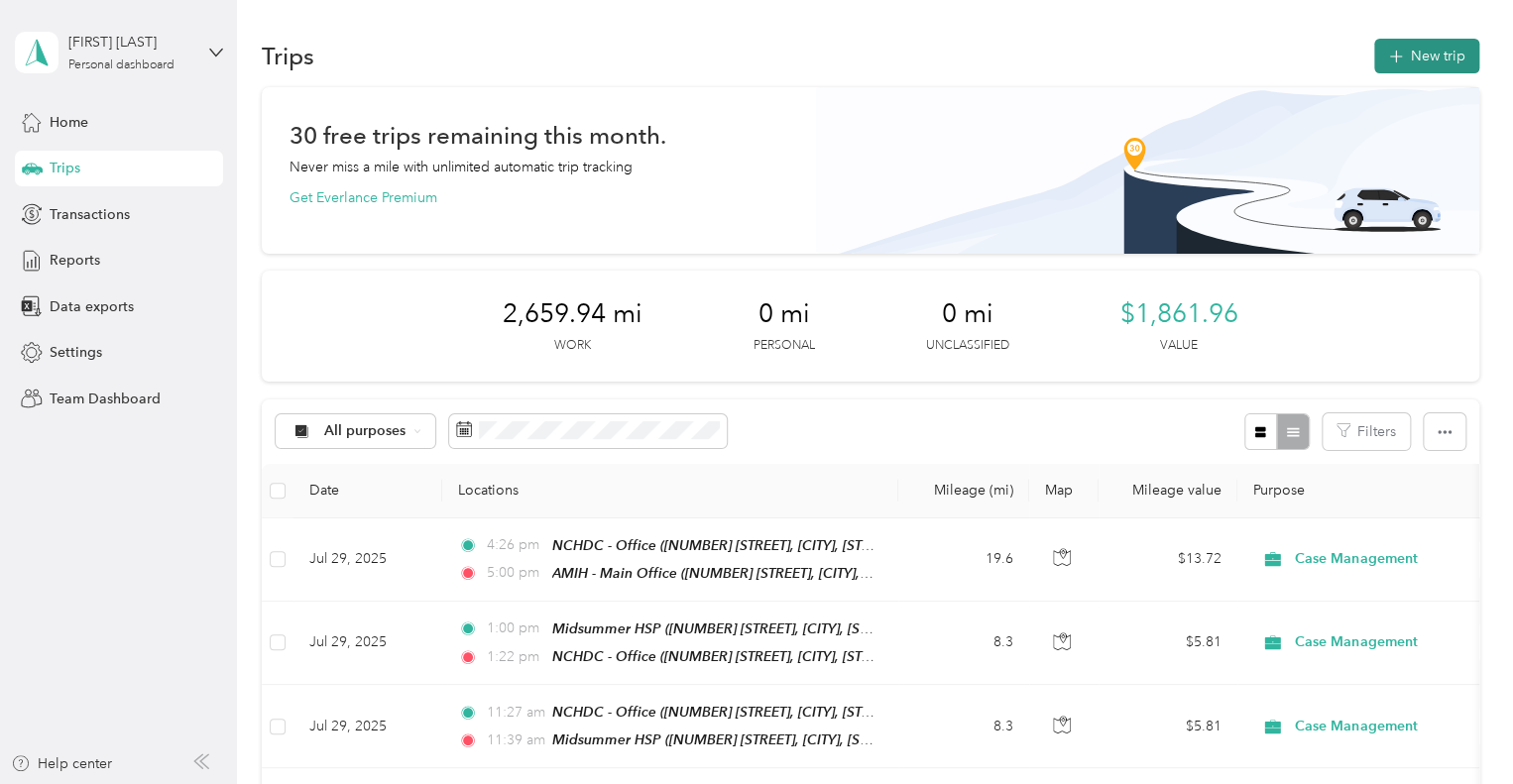 click on "New trip" at bounding box center [1427, 56] 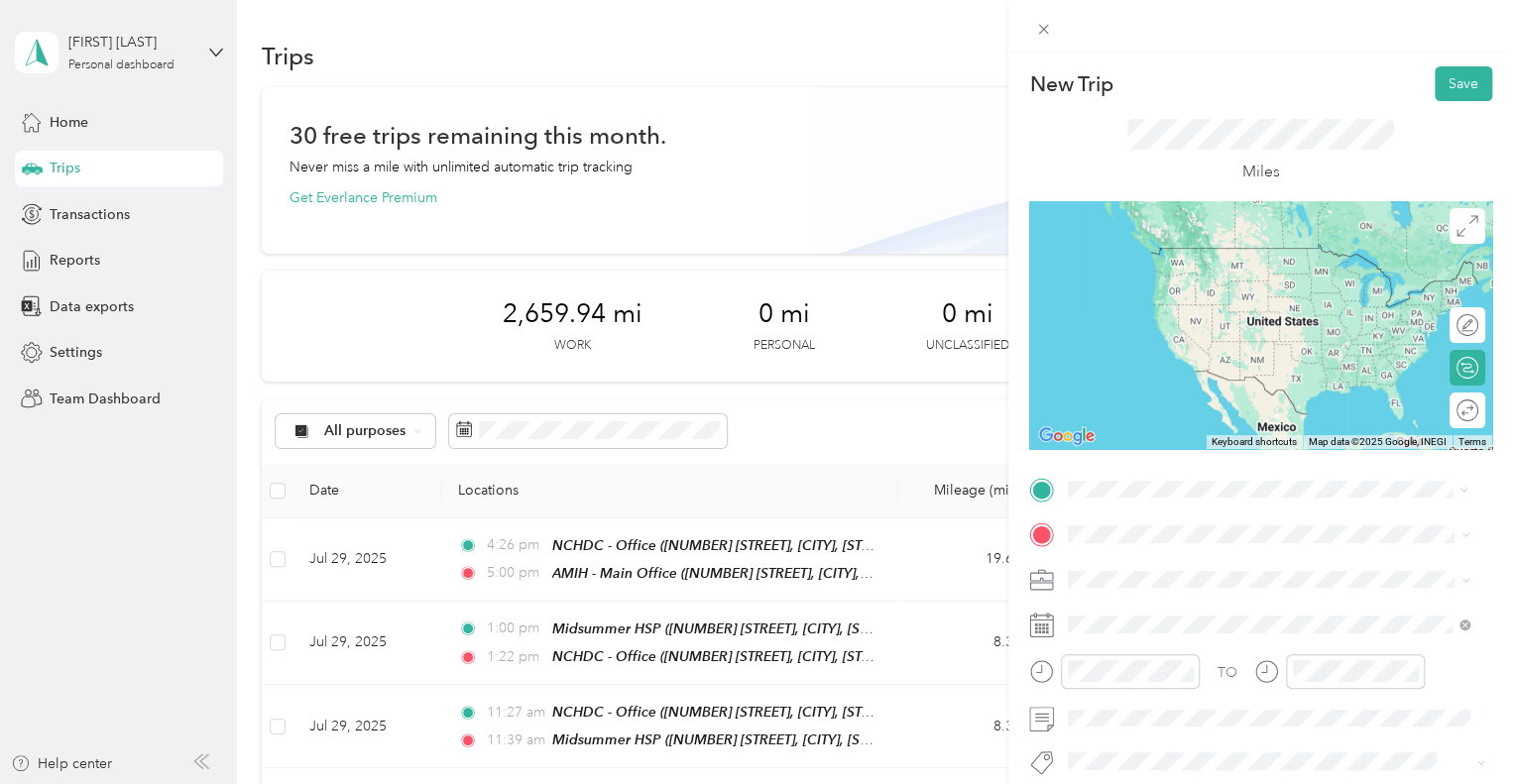 click on "TEAM AMIH - Main Office [NUMBER] [STREET], [POSTAL_CODE], [CITY], [STATE], [COUNTRY]" at bounding box center [1284, 280] 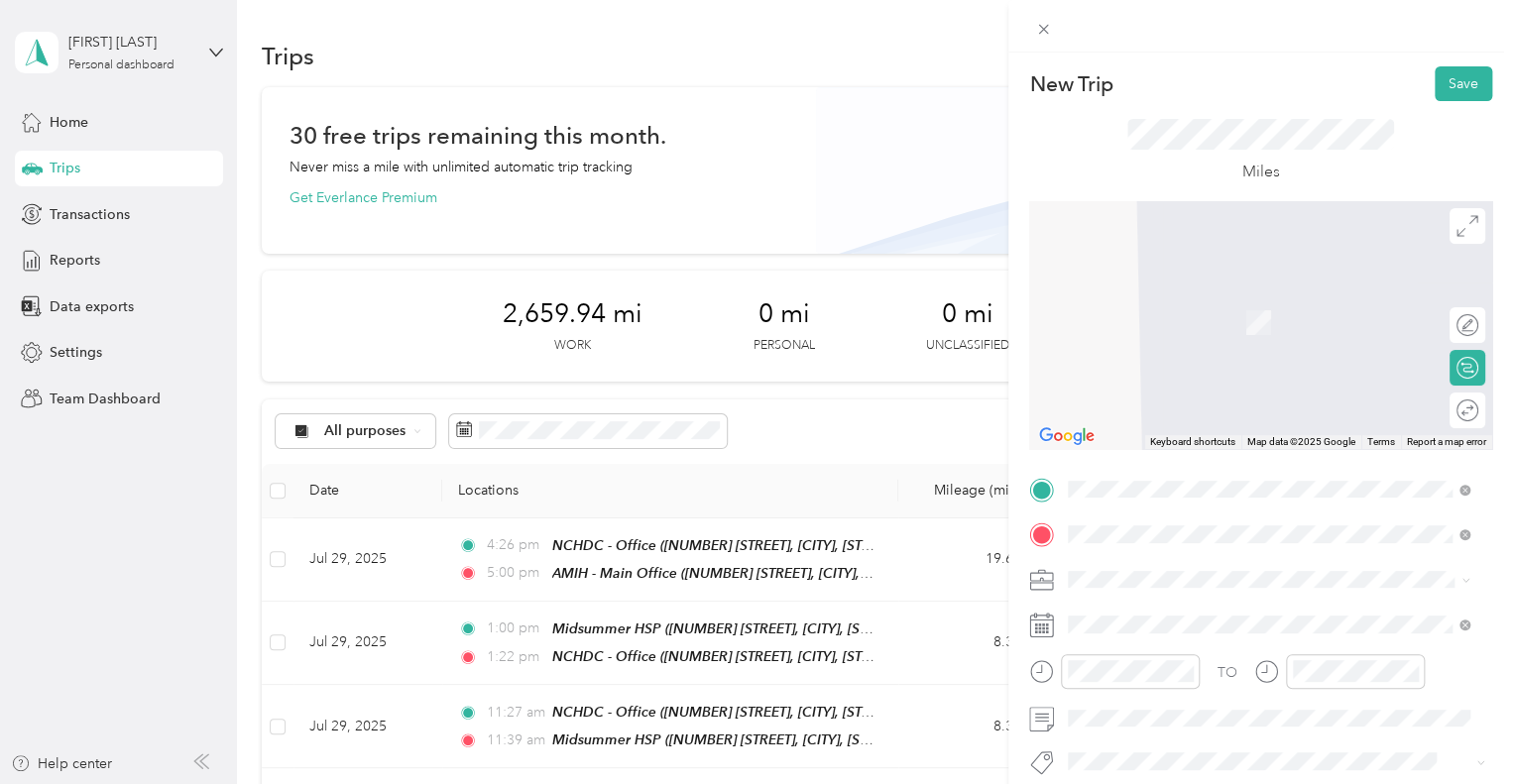 click on "TEAM ARF / Lilac Lane [NUMBER] Lilac Lane, [POSTAL_CODE], [CITY], [STATE], [COUNTRY]" at bounding box center (1284, 326) 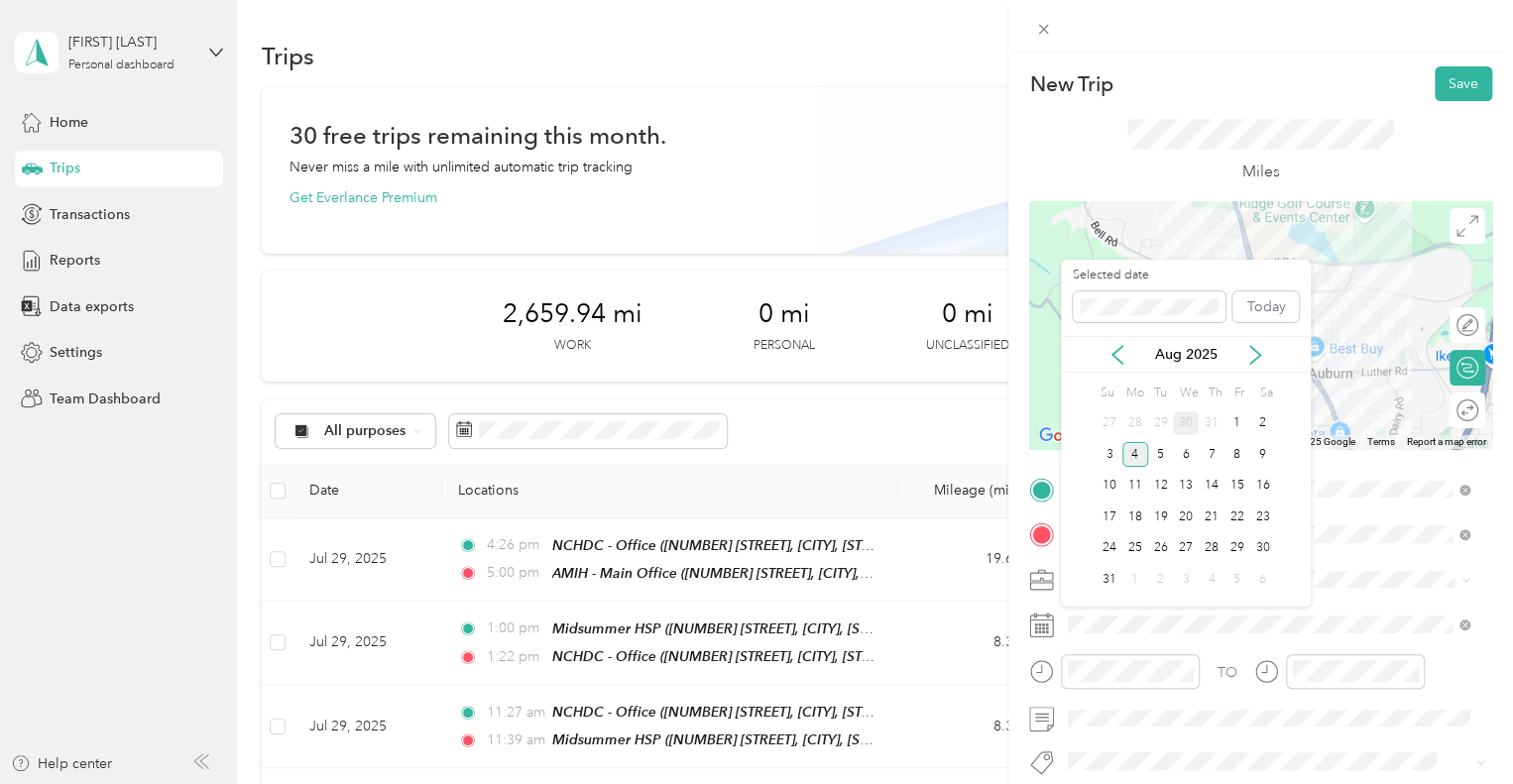 click on "30" at bounding box center (1186, 423) 